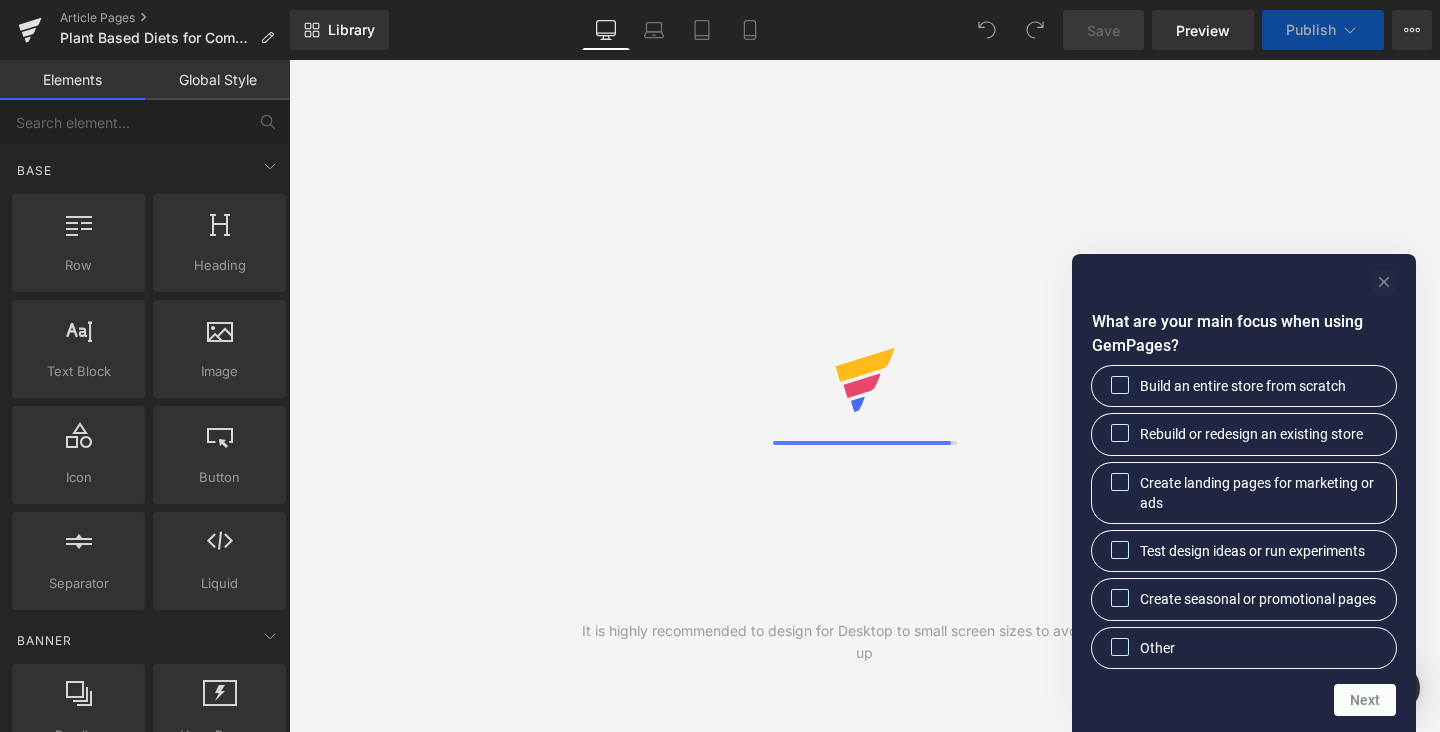 scroll, scrollTop: 0, scrollLeft: 0, axis: both 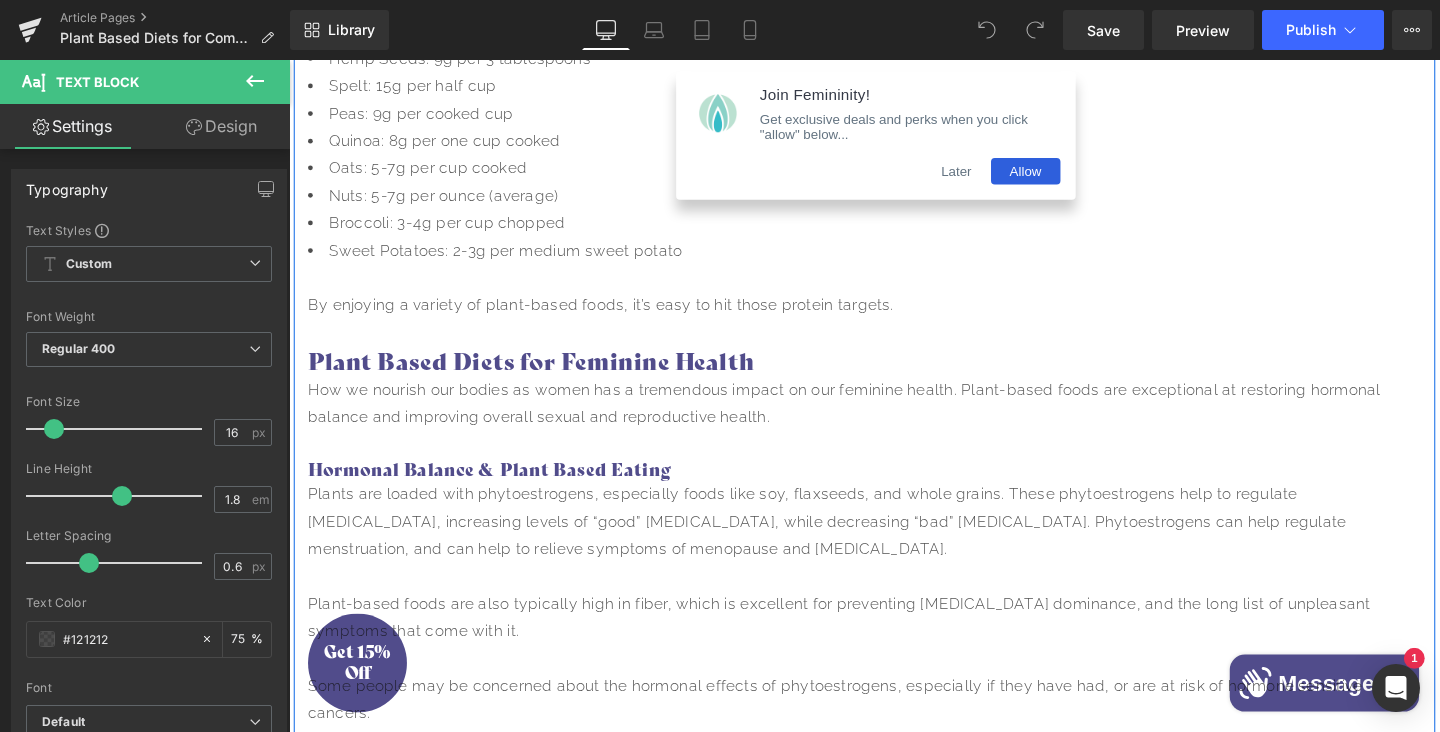drag, startPoint x: 798, startPoint y: 368, endPoint x: 301, endPoint y: 315, distance: 499.81796 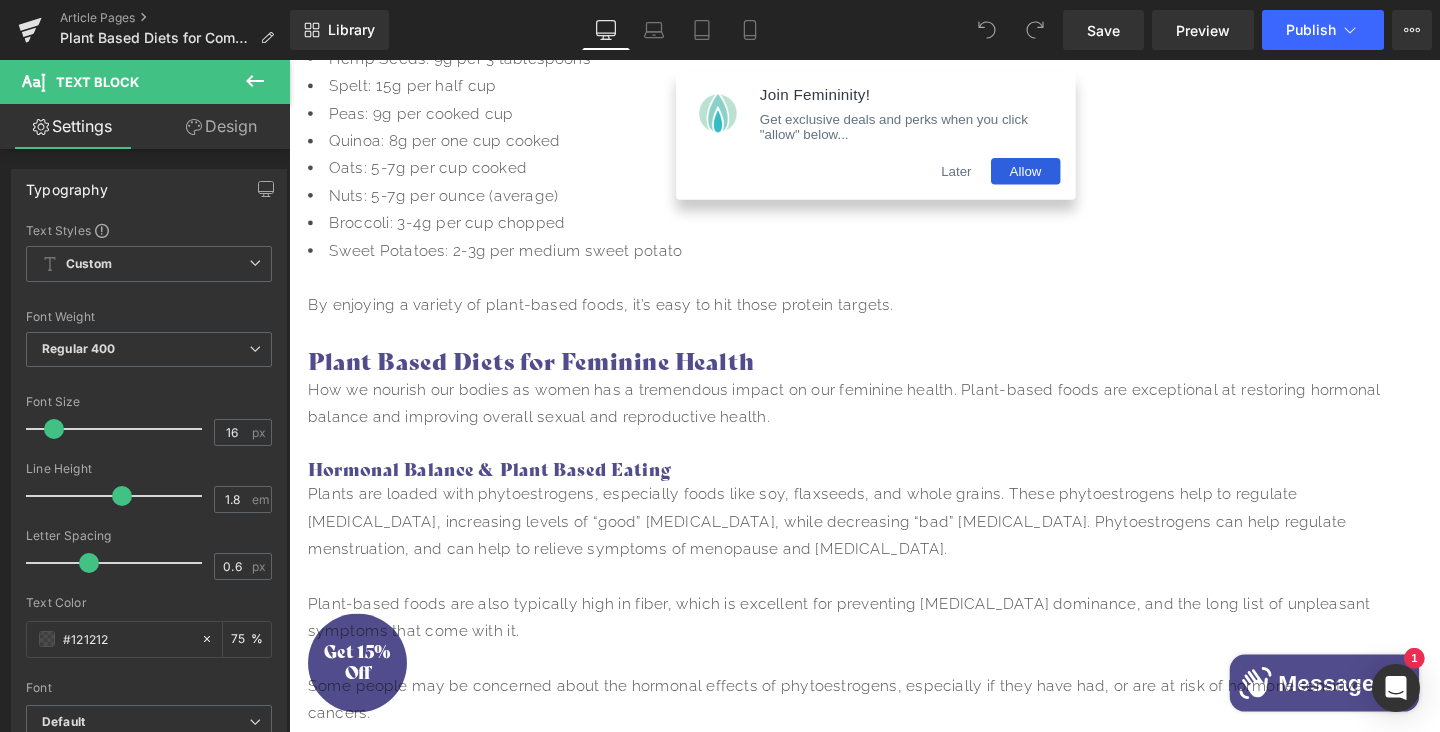 click on "Later" at bounding box center (991, 177) 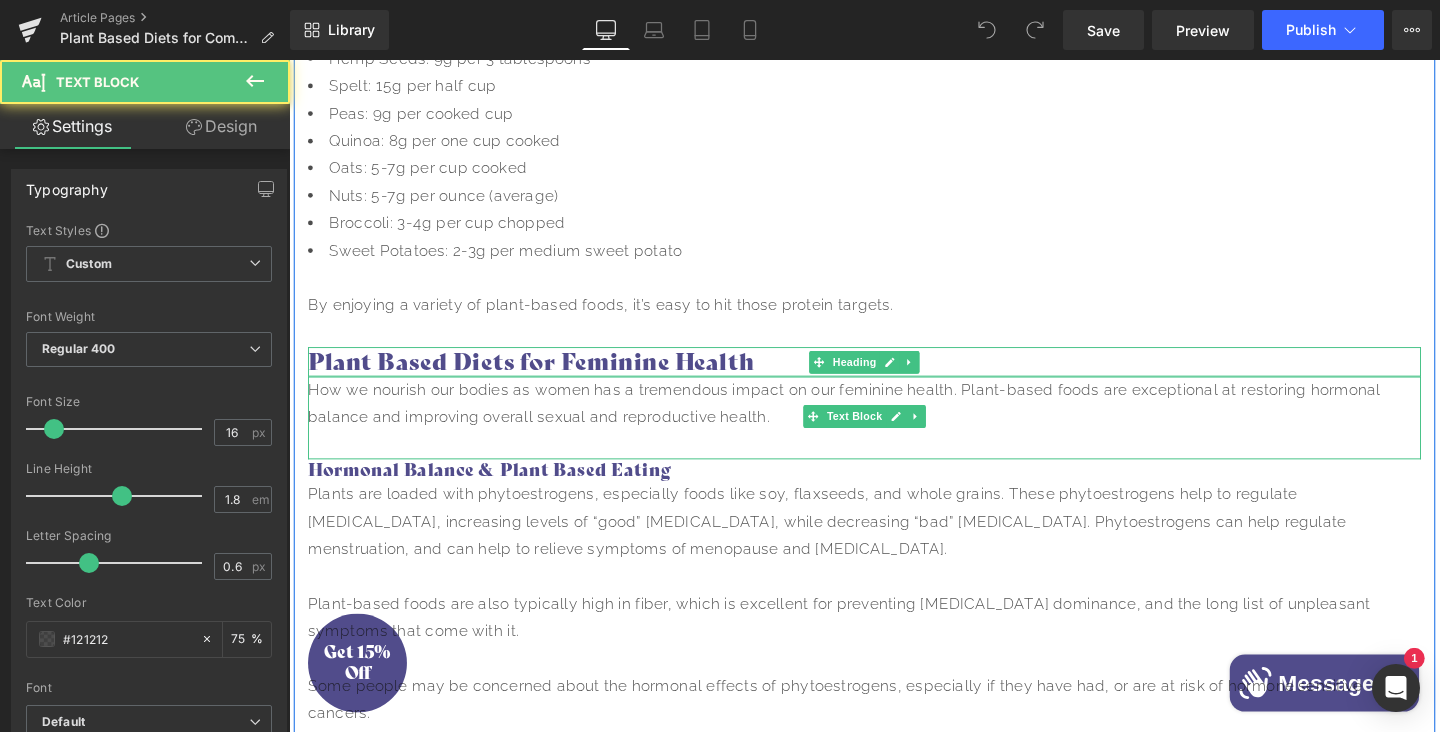click on "How we nourish our bodies as women has a tremendous impact on our feminine health. Plant-based foods are exceptional at restoring hormonal balance and improving overall sexual and reproductive health." at bounding box center (894, 422) 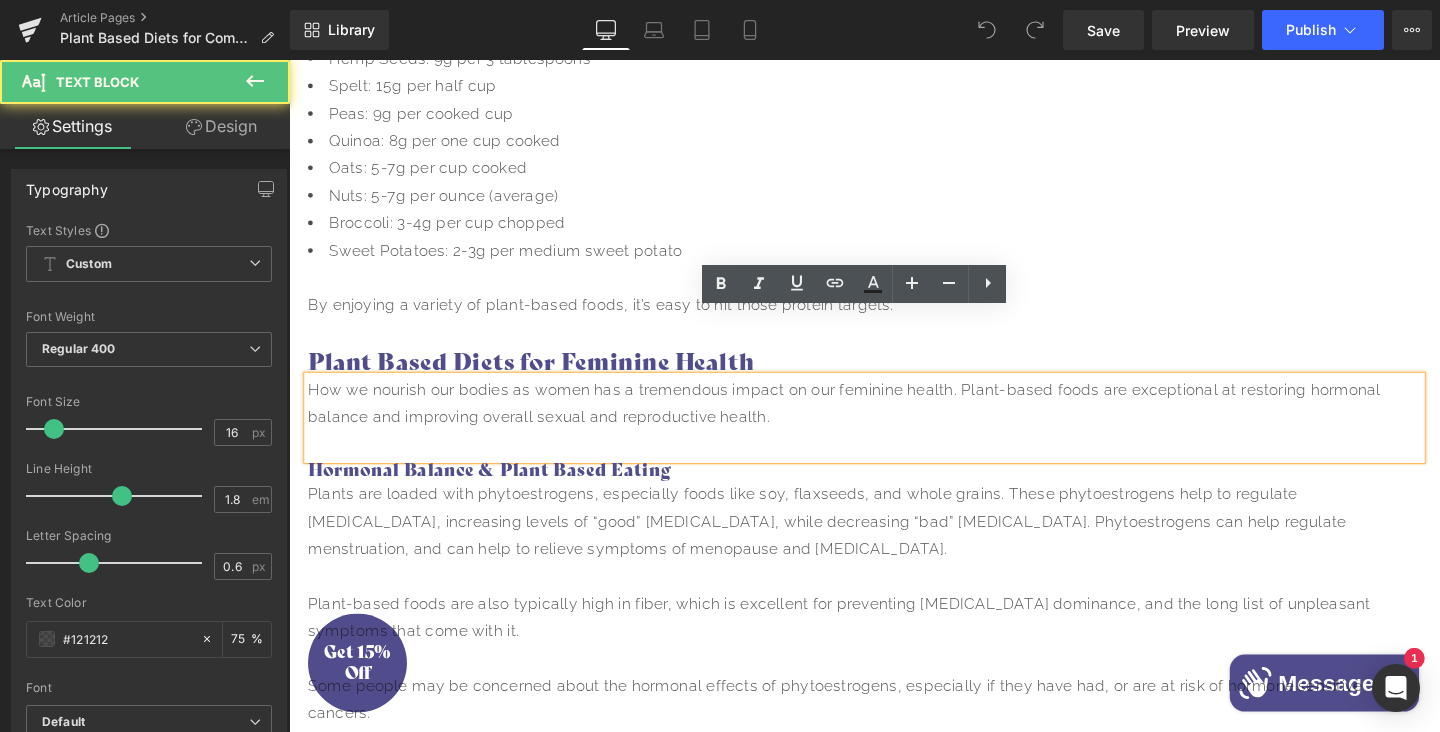 drag, startPoint x: 801, startPoint y: 372, endPoint x: 317, endPoint y: 356, distance: 484.2644 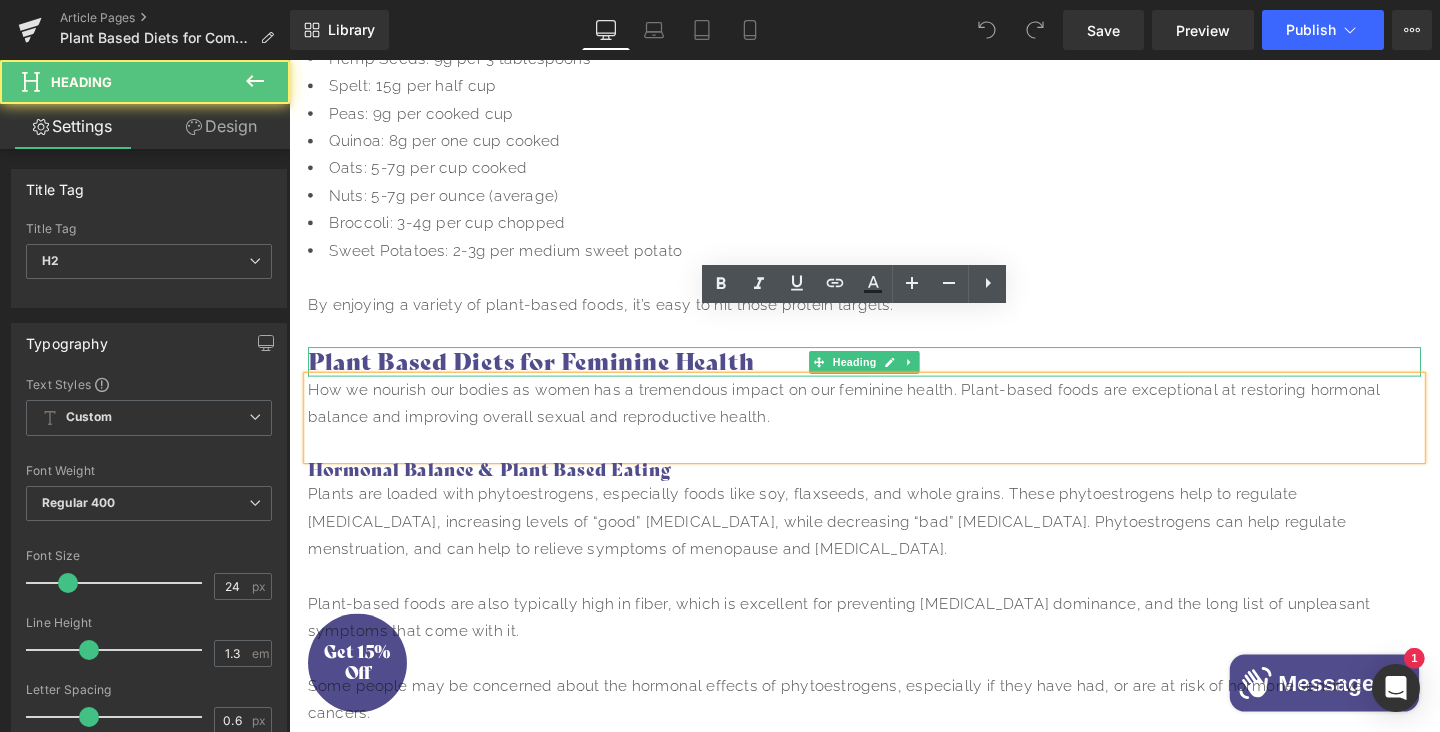 click on "Plant Based Diets for Feminine Health" at bounding box center (894, 377) 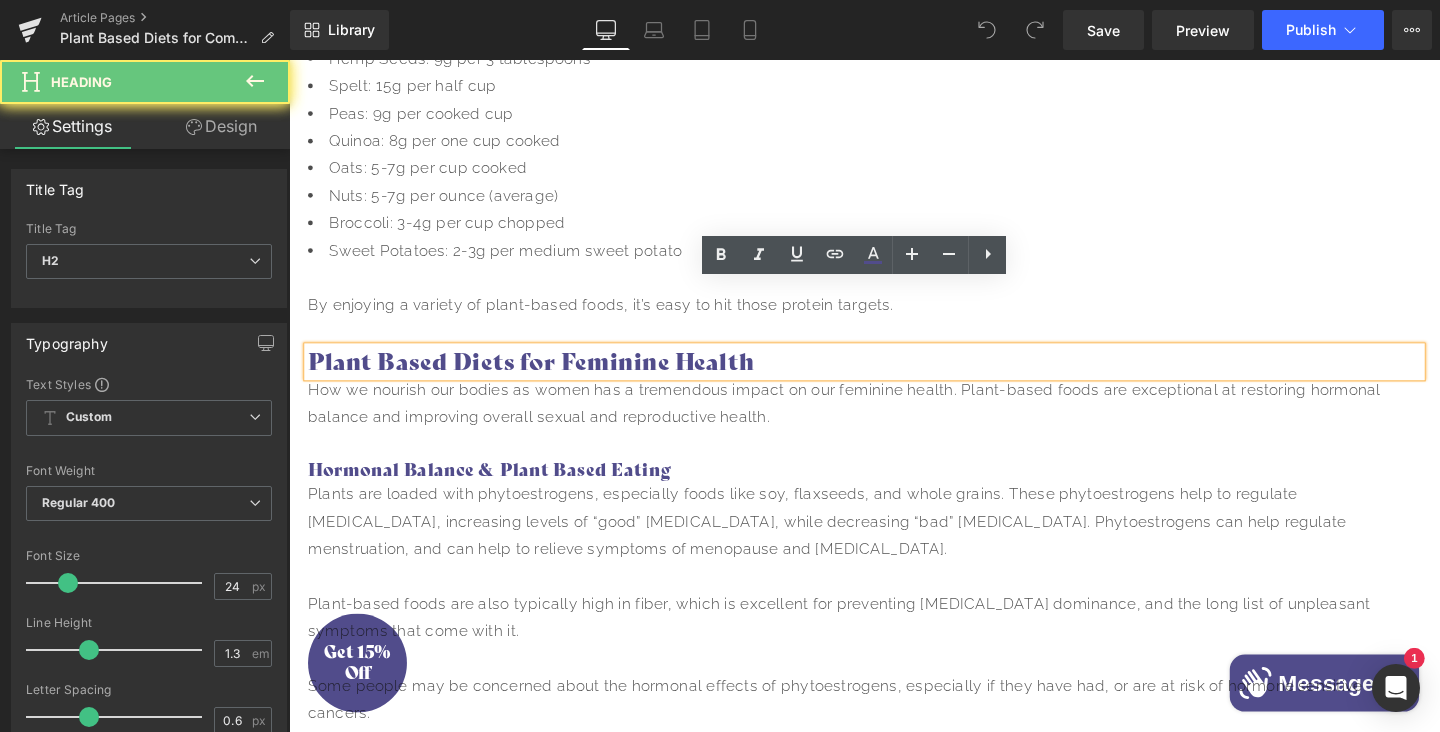 click on "Plant Based Diets for Feminine Health" at bounding box center [894, 377] 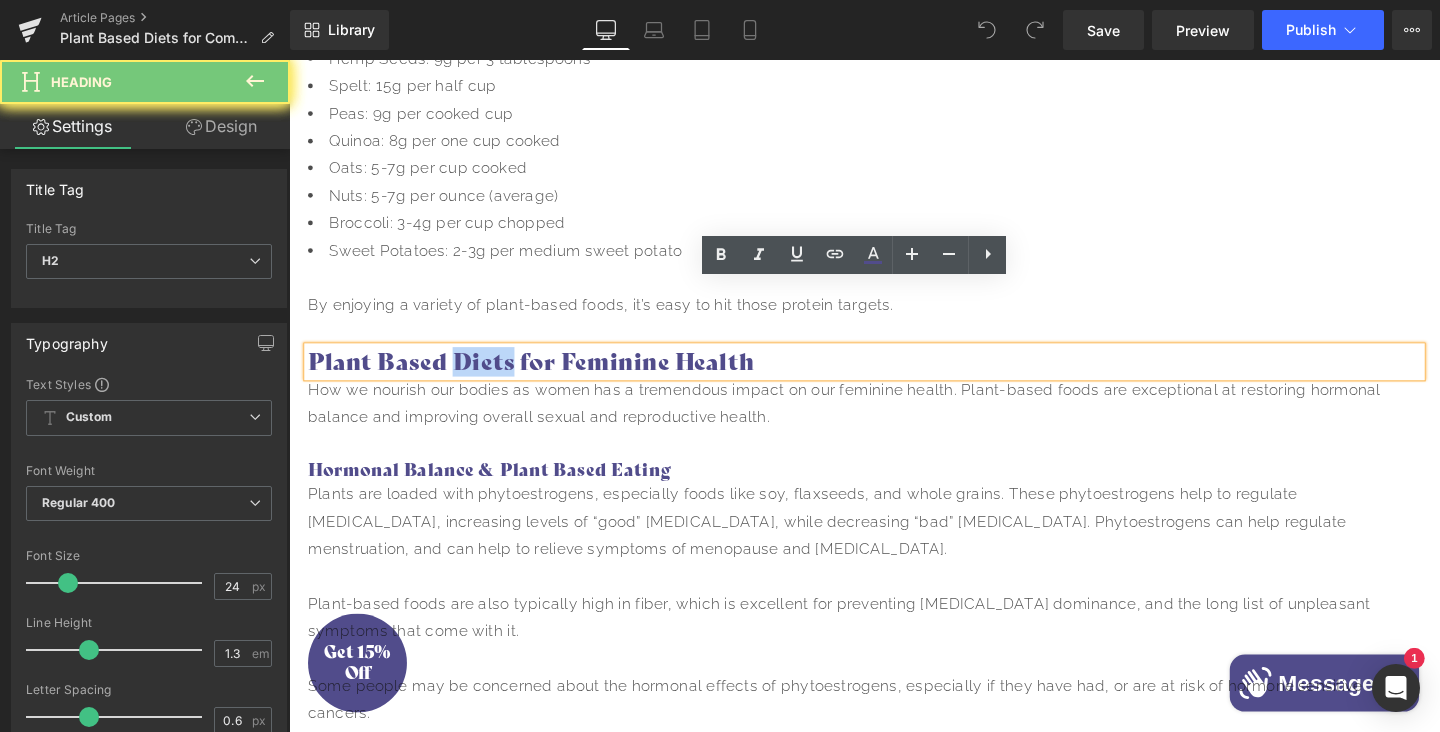 click on "Plant Based Diets for Feminine Health" at bounding box center (894, 377) 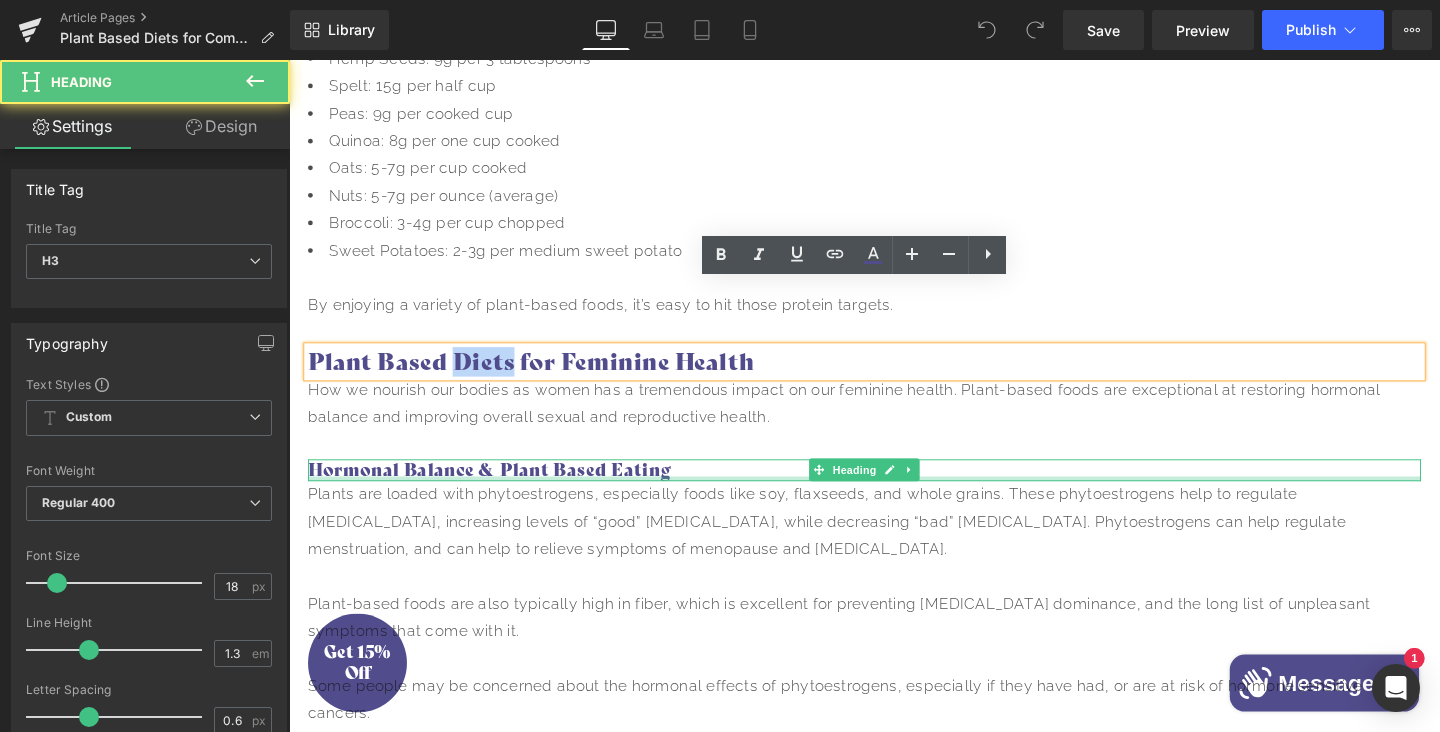 click at bounding box center (894, 500) 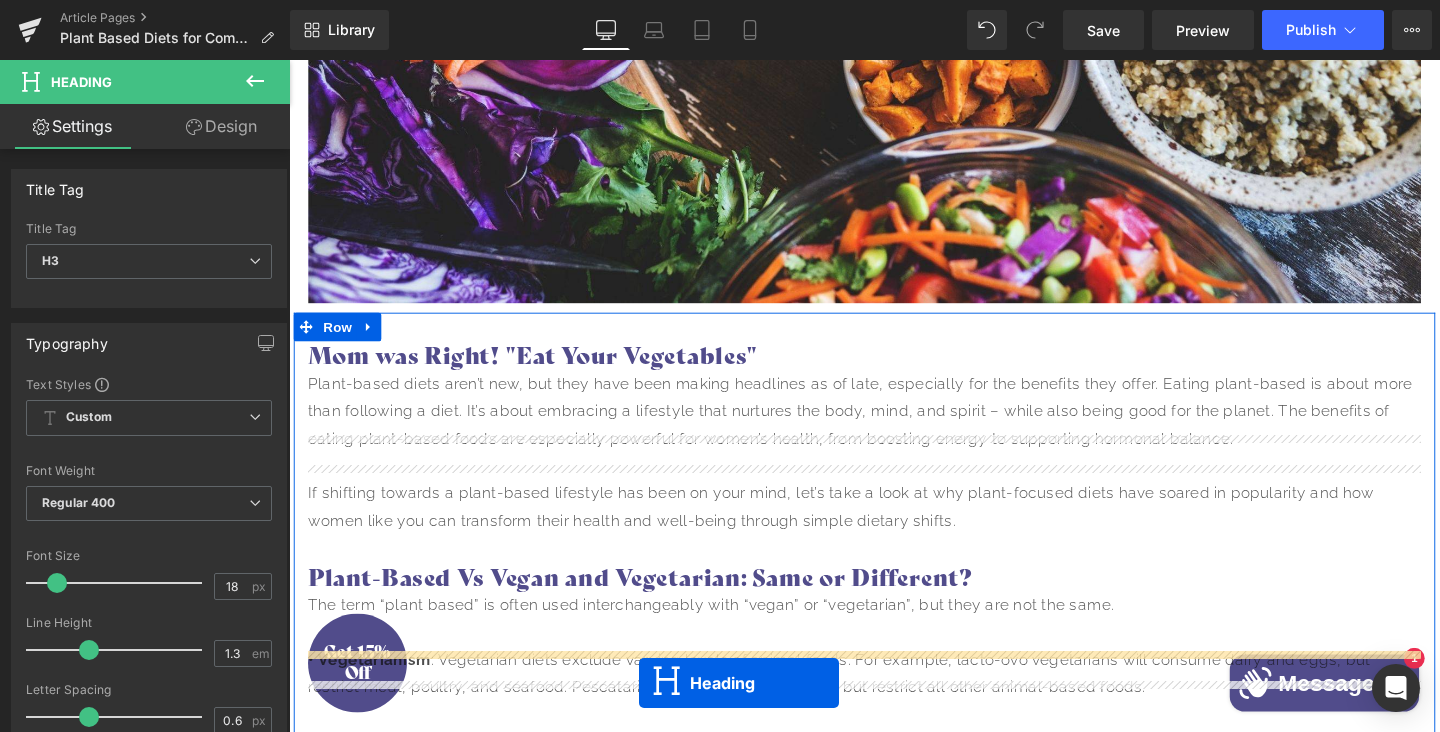 scroll, scrollTop: 904, scrollLeft: 0, axis: vertical 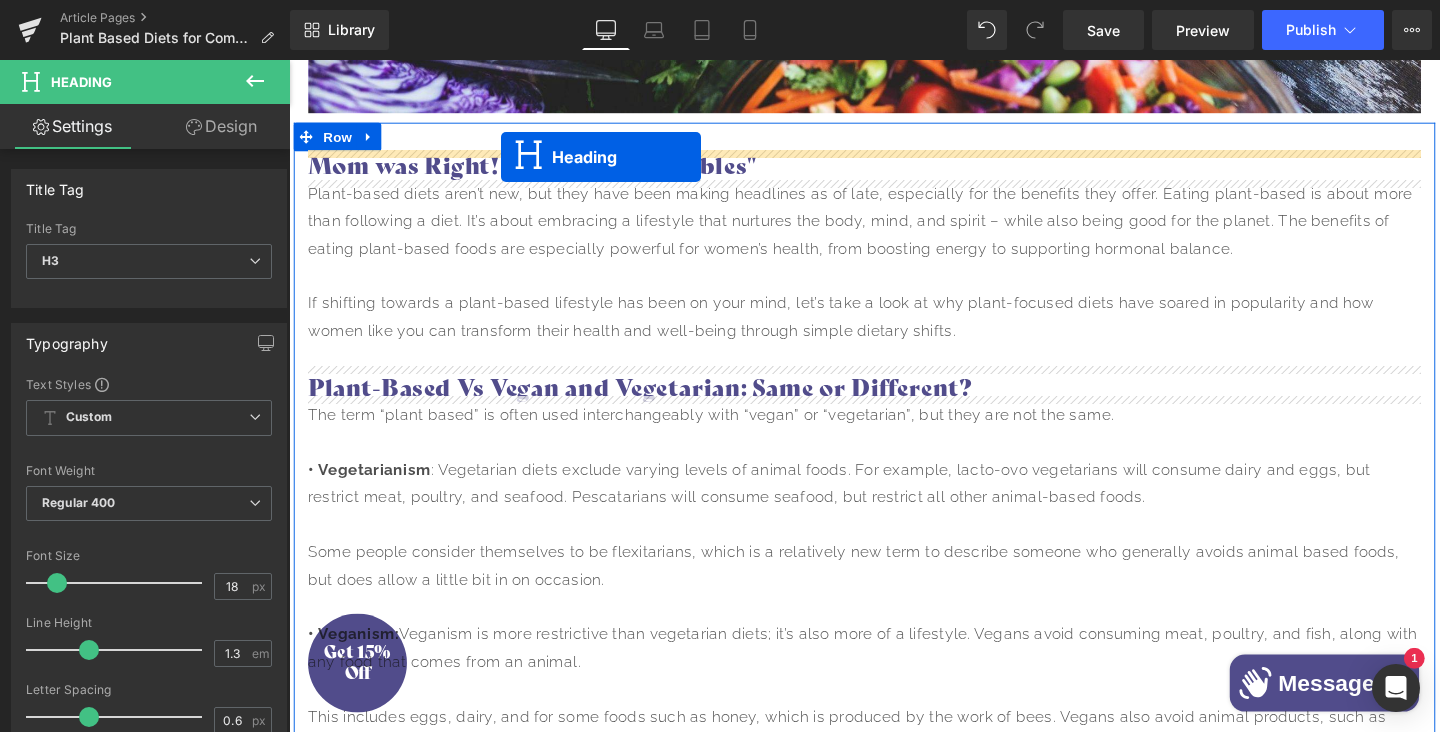 drag, startPoint x: 869, startPoint y: 312, endPoint x: 512, endPoint y: 162, distance: 387.23248 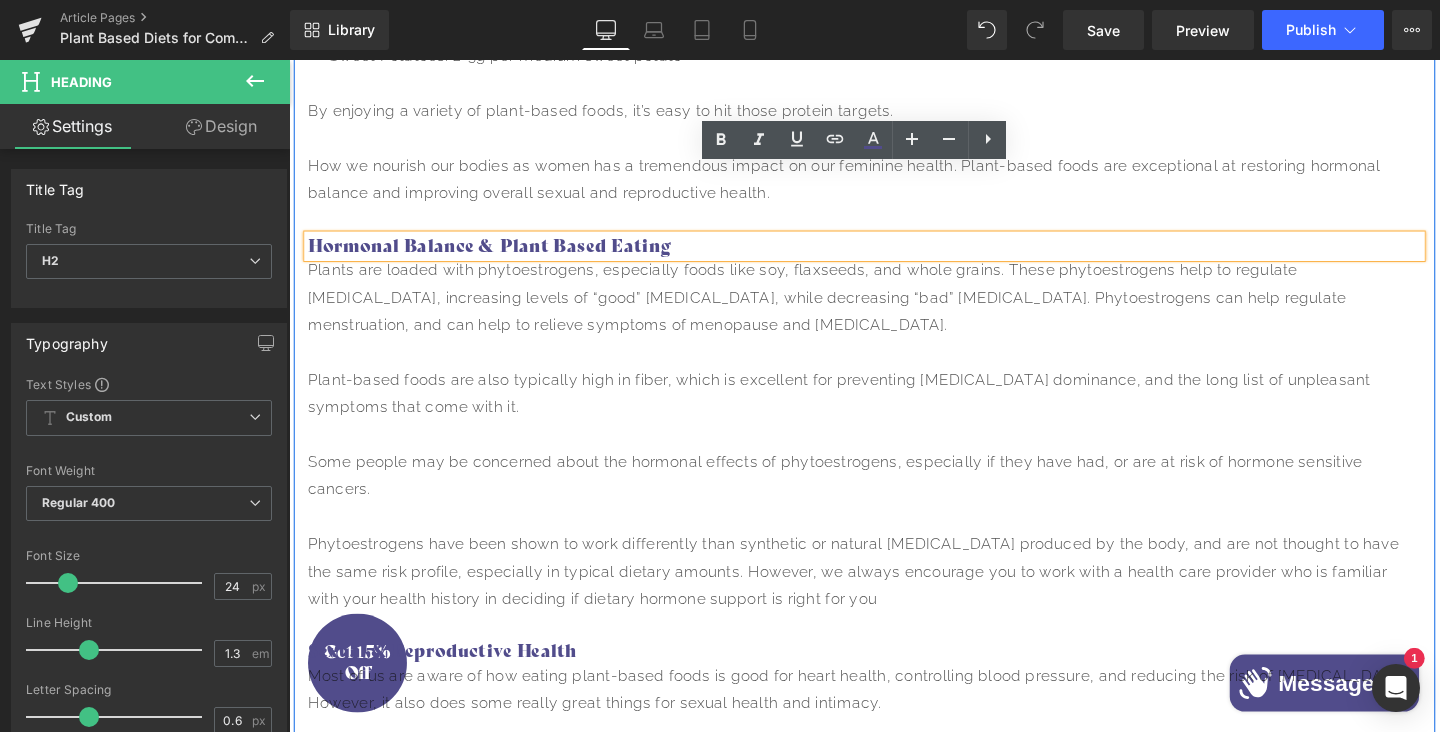 scroll, scrollTop: 3330, scrollLeft: 0, axis: vertical 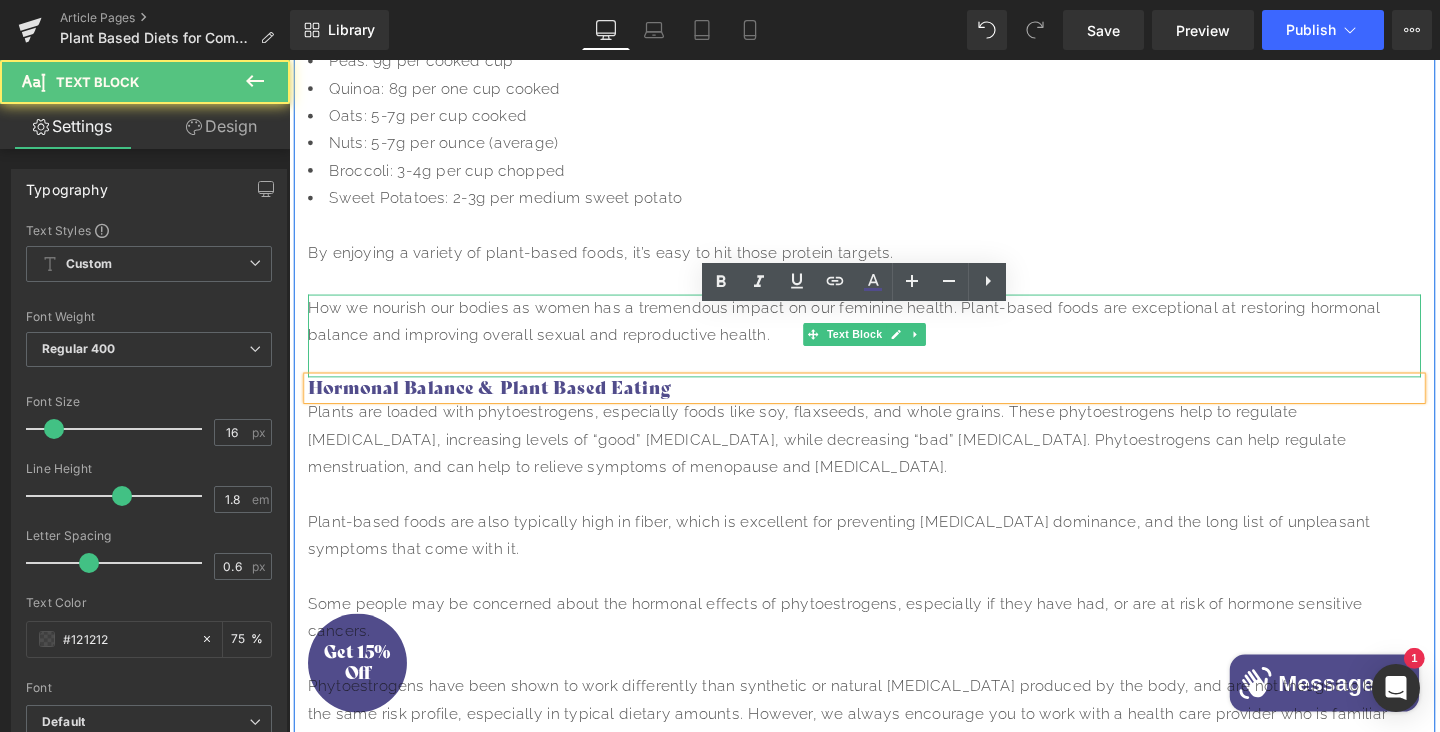 click on "How we nourish our bodies as women has a tremendous impact on our feminine health. Plant-based foods are exceptional at restoring hormonal balance and improving overall sexual and reproductive health." at bounding box center [894, 336] 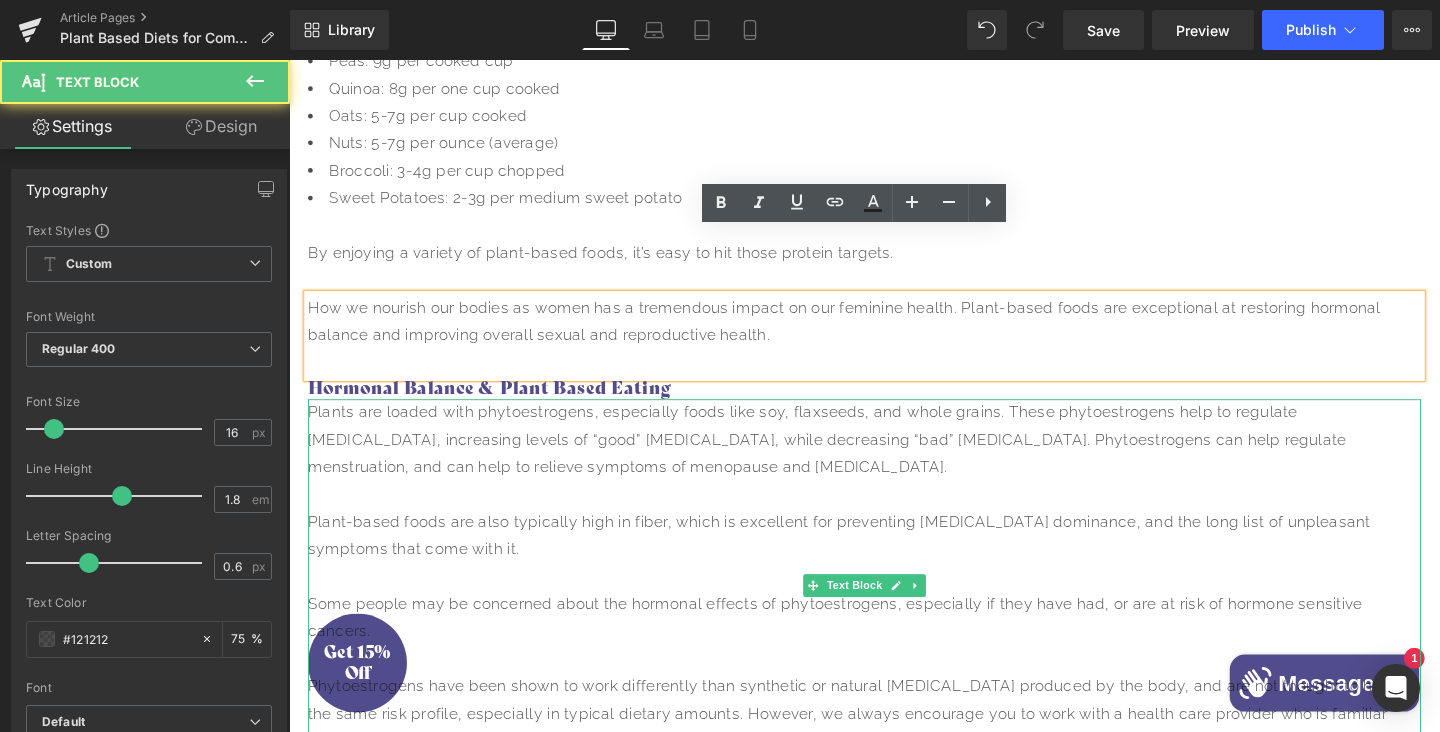 click on "Plants are loaded with phytoestrogens, especially foods like soy, flaxseeds, and whole grains. These phytoestrogens help to regulate [MEDICAL_DATA], increasing levels of “good” [MEDICAL_DATA], while decreasing “bad” [MEDICAL_DATA]. Phytoestrogens can help regulate menstruation, and can help to relieve symptoms of menopause and [MEDICAL_DATA]." at bounding box center (894, 460) 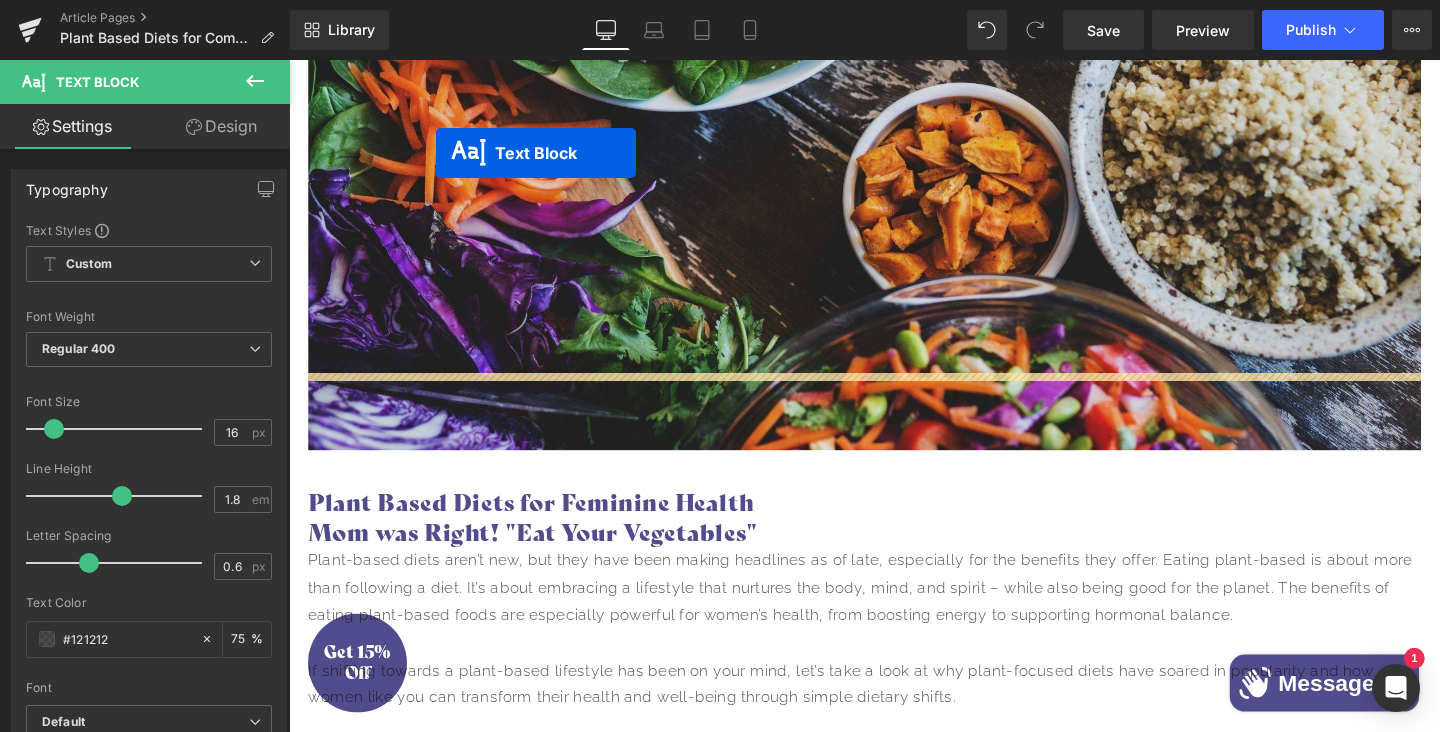 scroll, scrollTop: 490, scrollLeft: 0, axis: vertical 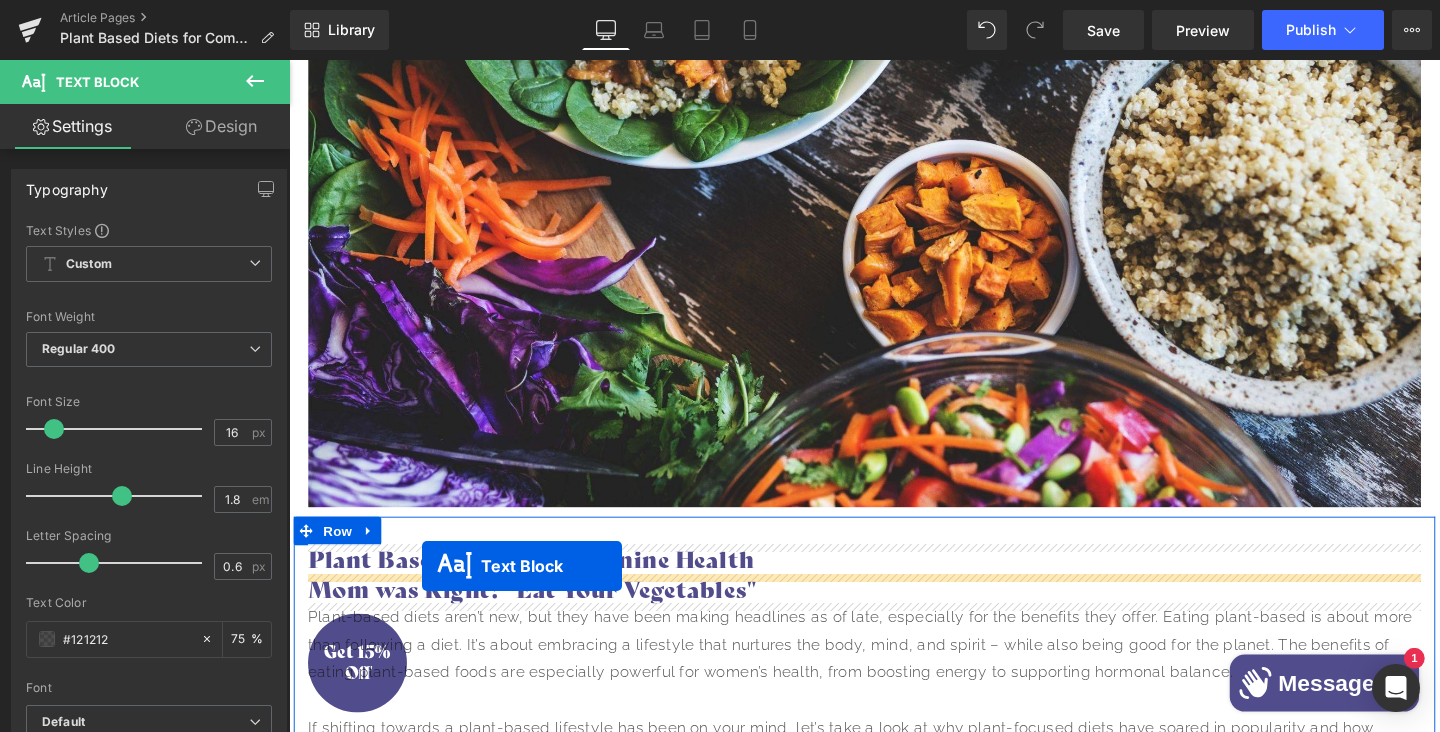 drag, startPoint x: 876, startPoint y: 281, endPoint x: 428, endPoint y: 590, distance: 544.2288 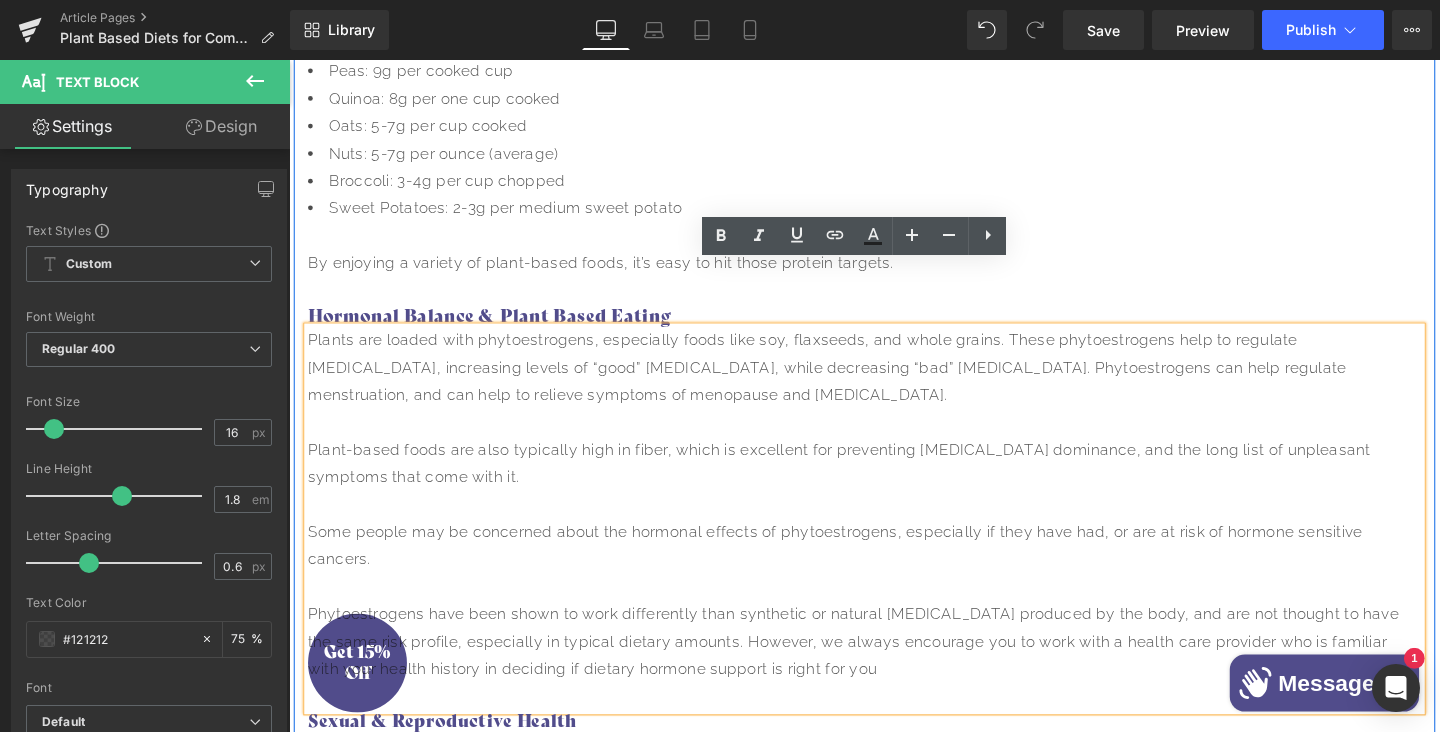 scroll, scrollTop: 3371, scrollLeft: 0, axis: vertical 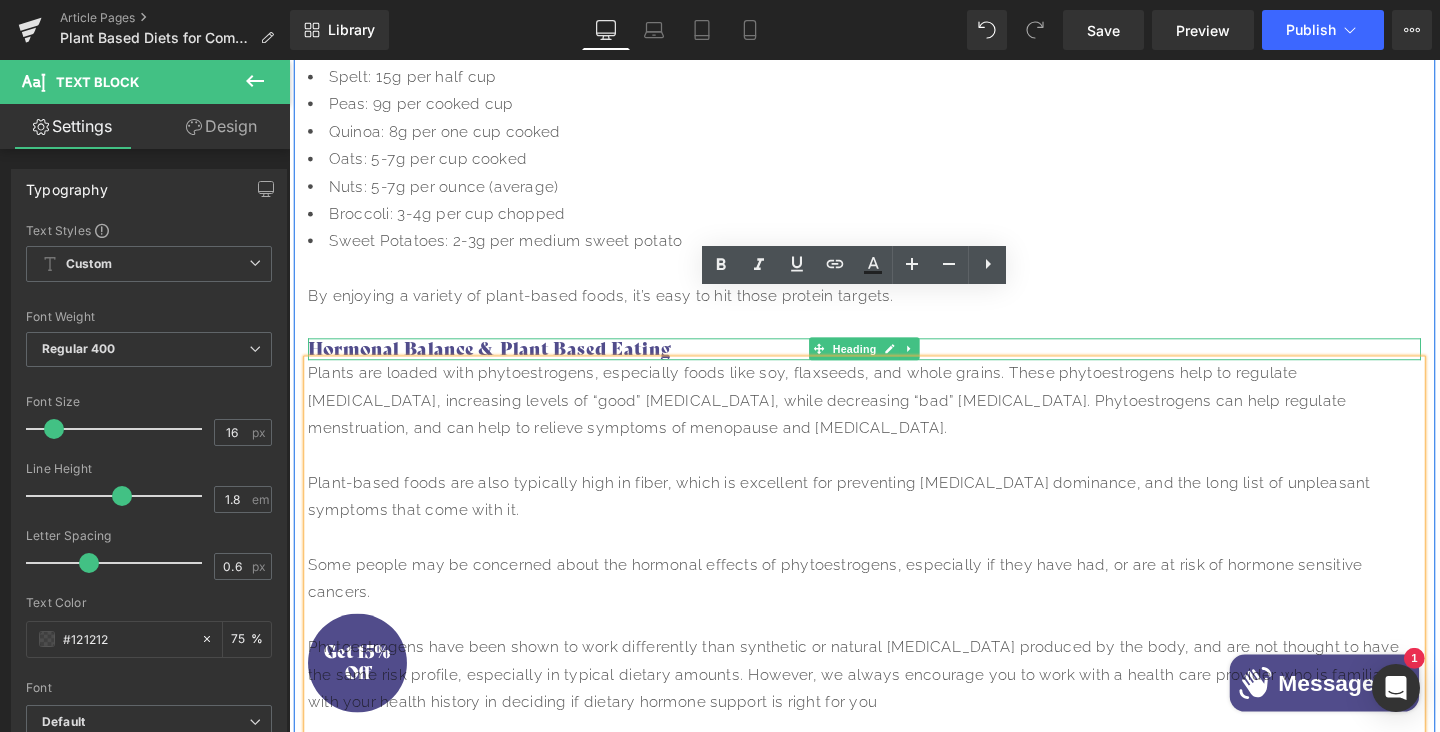 drag, startPoint x: 999, startPoint y: 339, endPoint x: 998, endPoint y: 299, distance: 40.012497 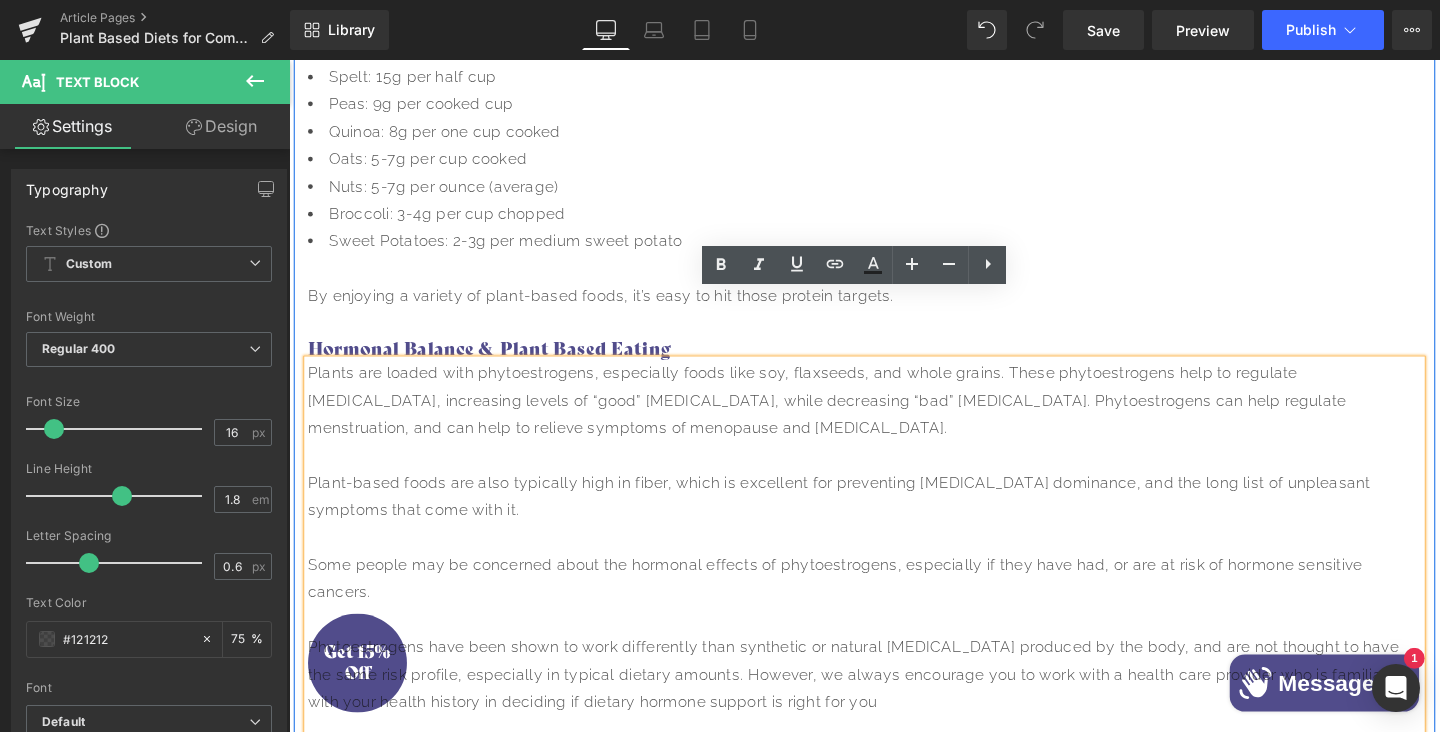 click at bounding box center (894, 476) 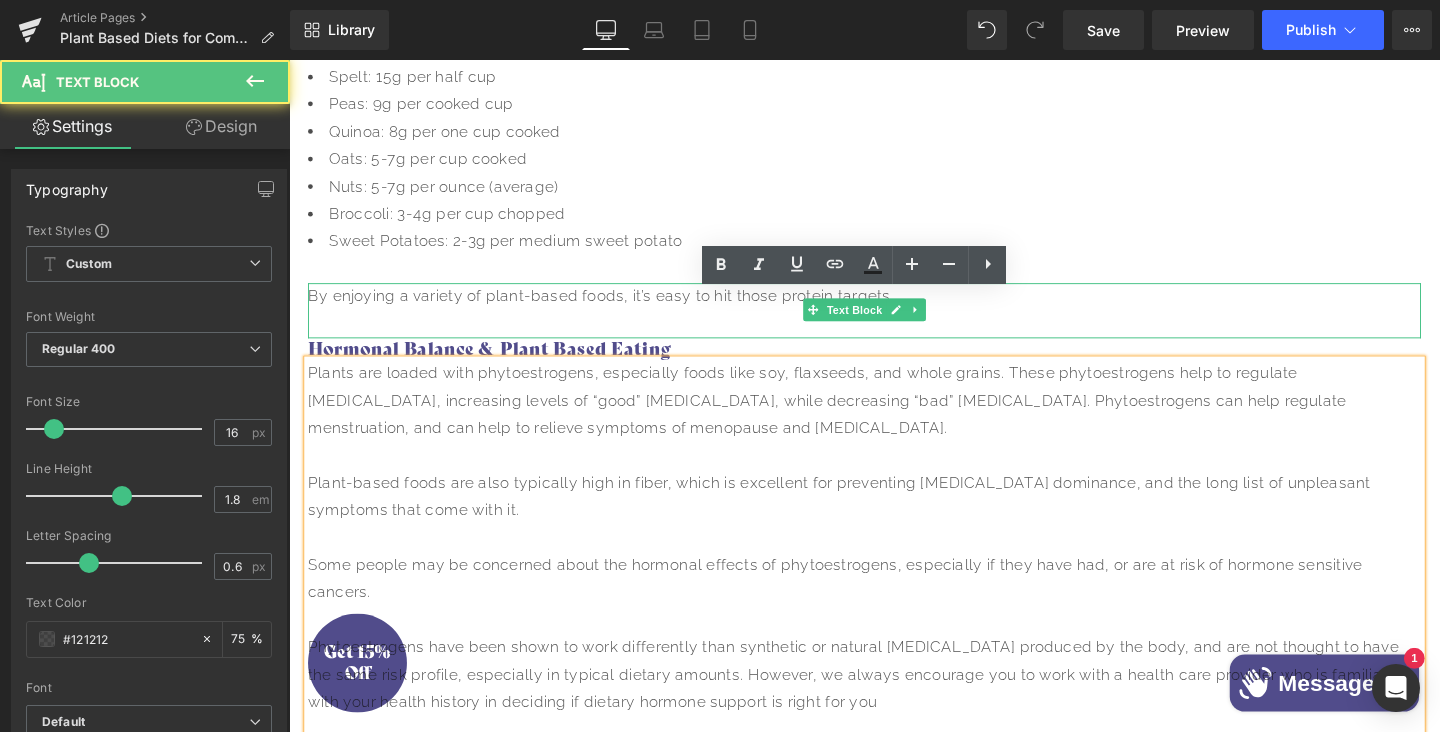 click at bounding box center [894, 338] 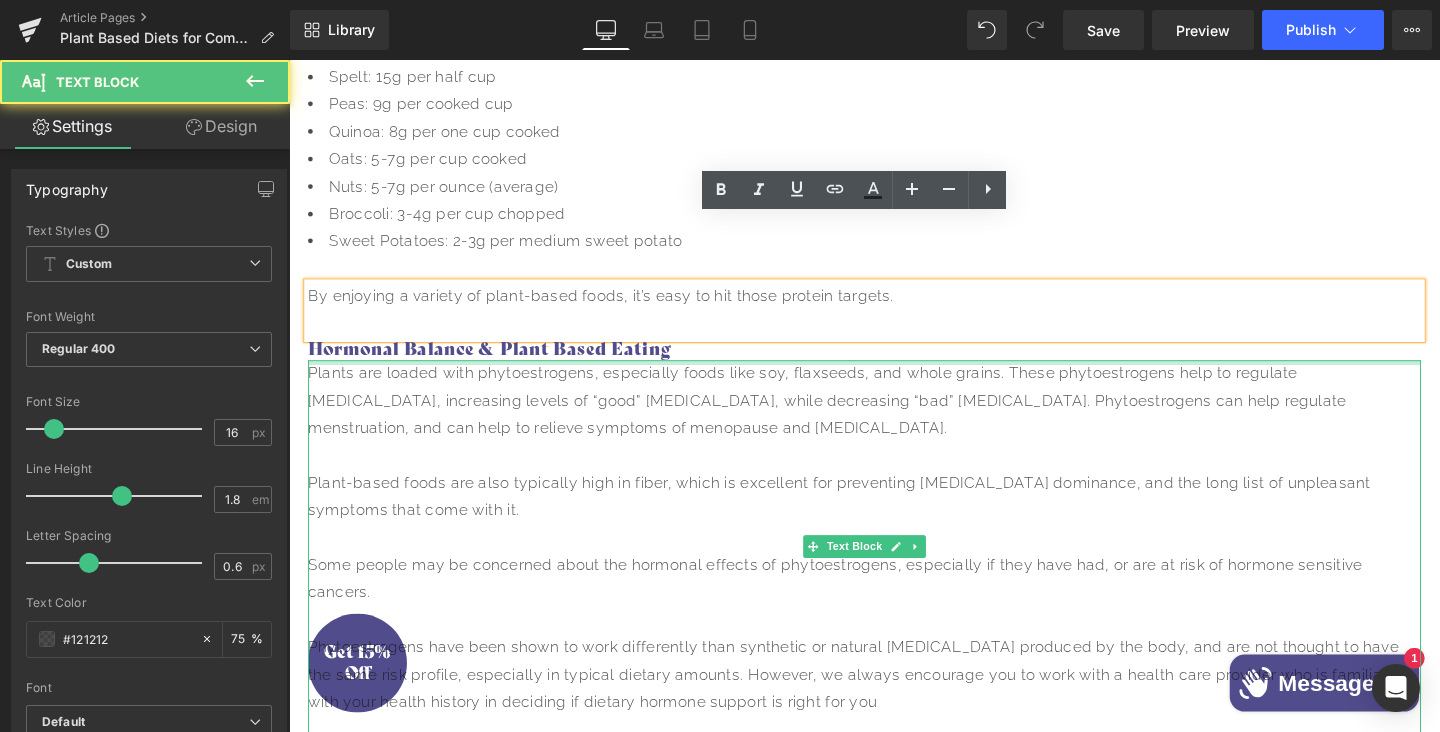 click at bounding box center [894, 378] 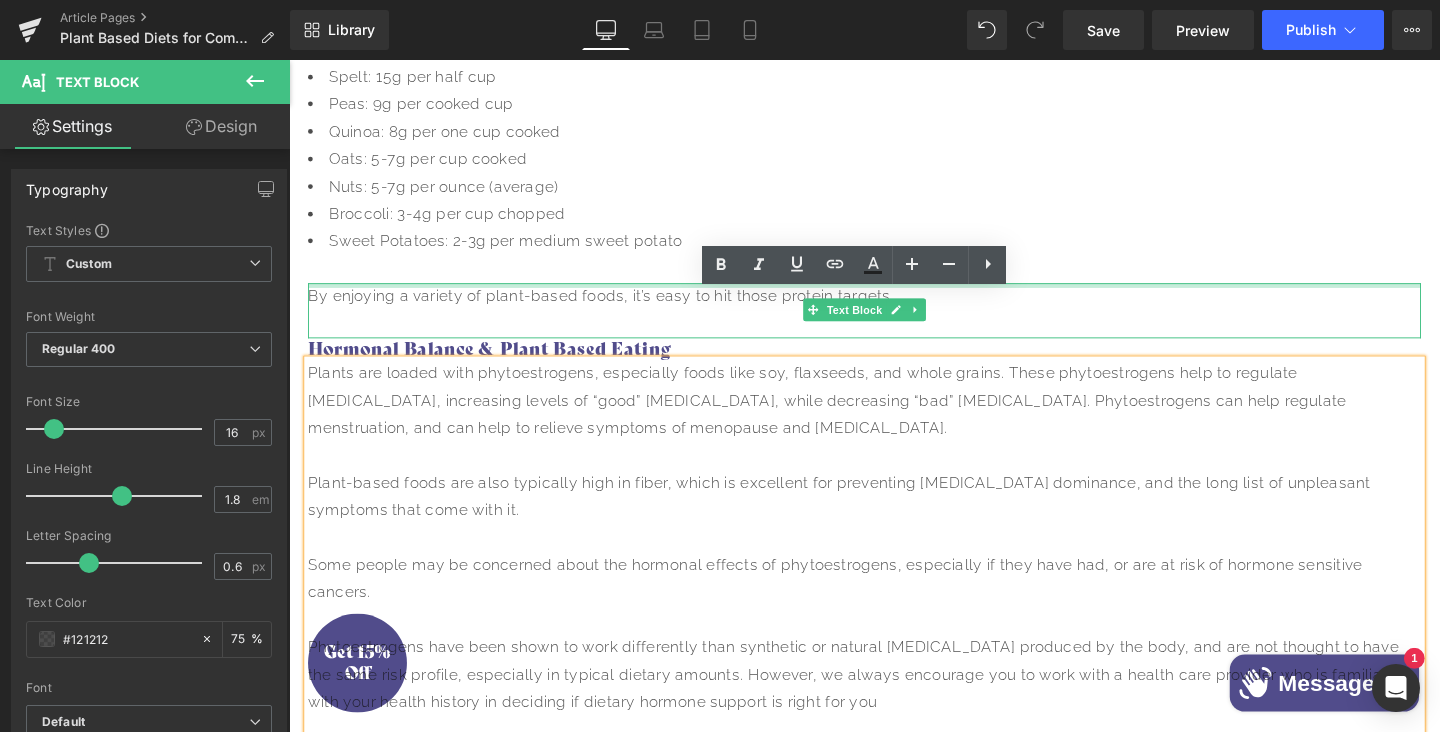 click at bounding box center [894, 297] 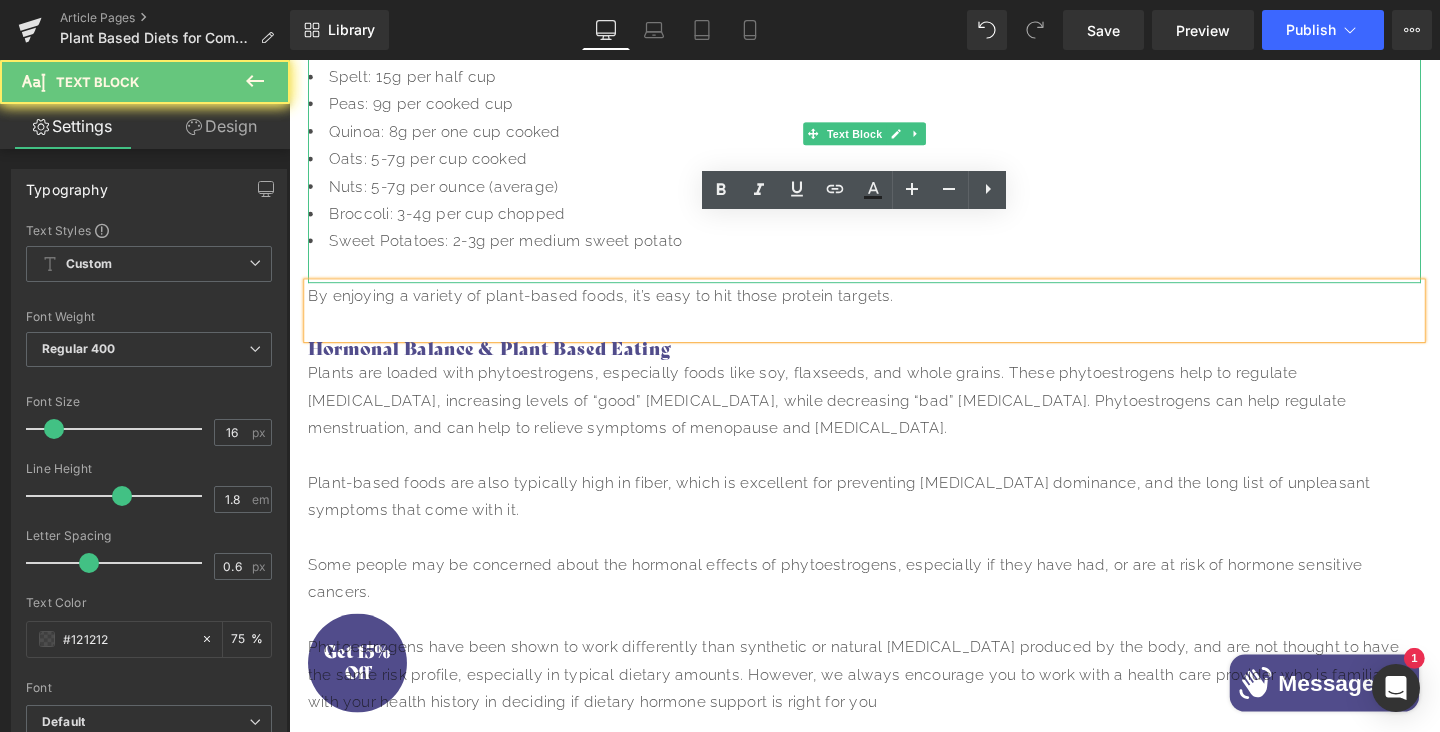 click at bounding box center (894, 280) 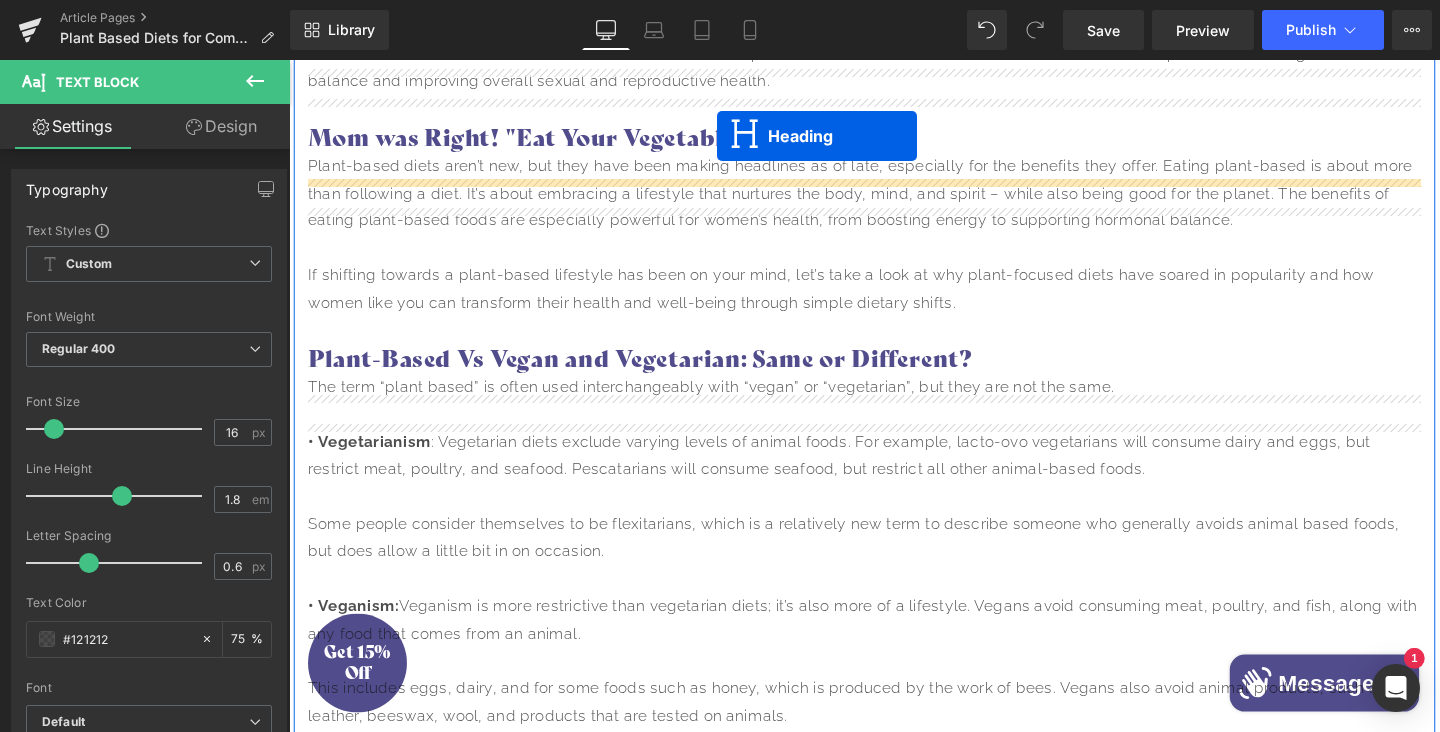 scroll, scrollTop: 911, scrollLeft: 0, axis: vertical 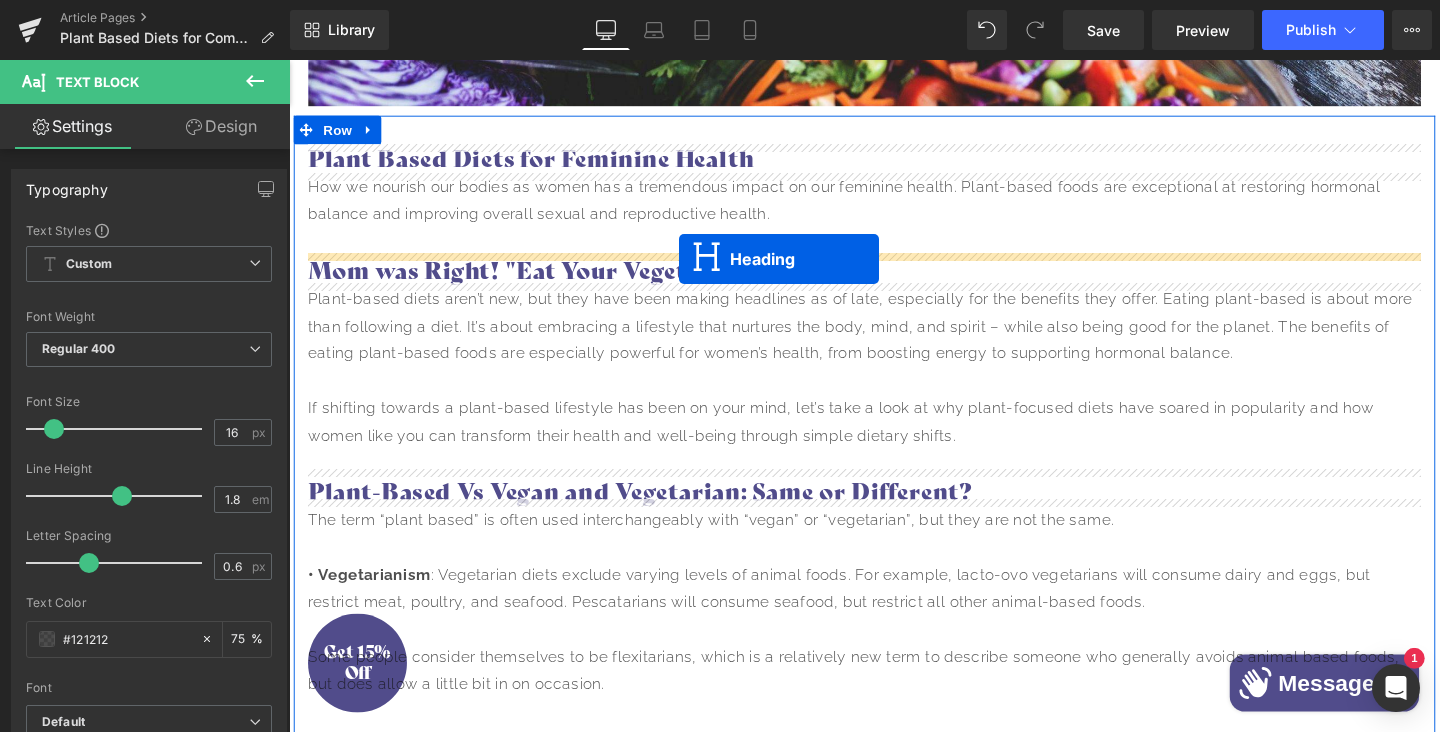 drag, startPoint x: 877, startPoint y: 294, endPoint x: 699, endPoint y: 269, distance: 179.74704 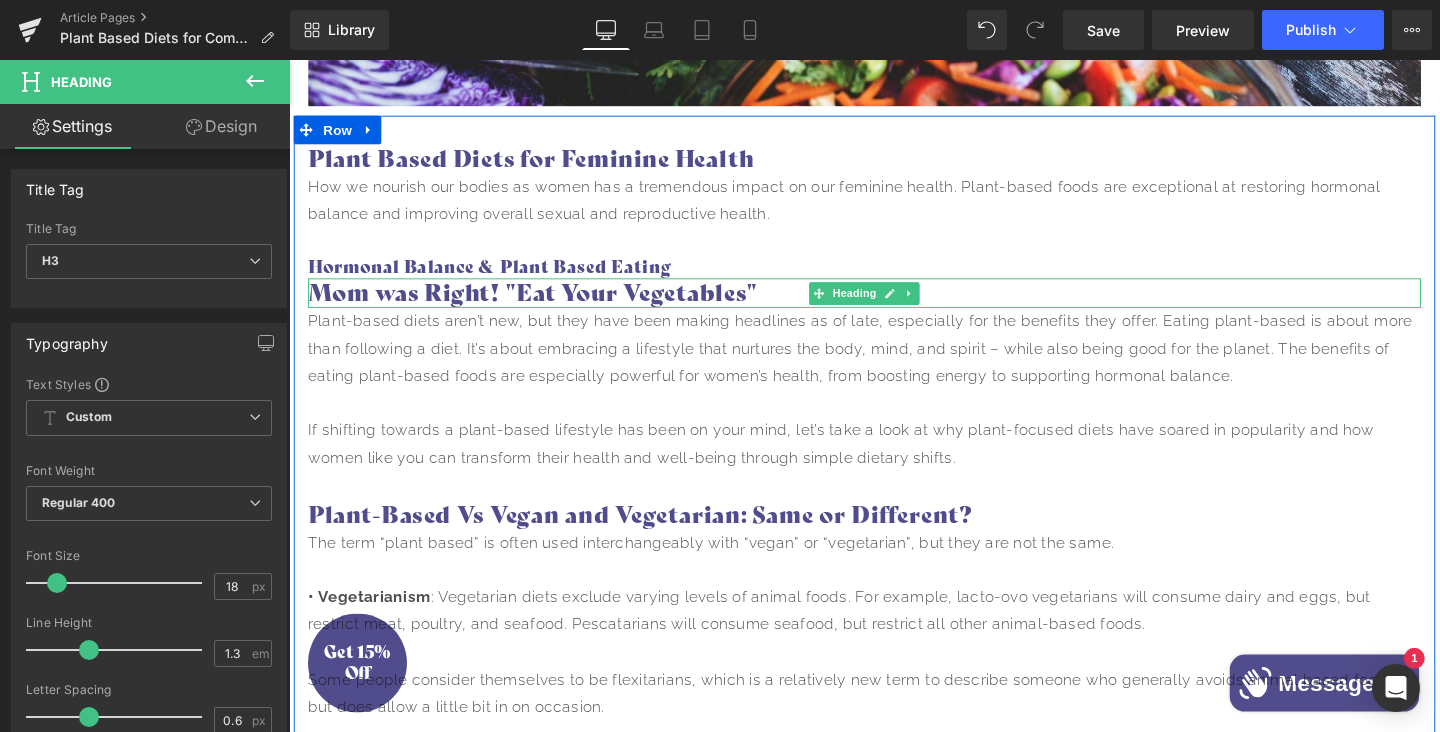 click on "Mom was Right! "Eat Your Vegetables"" at bounding box center (894, 305) 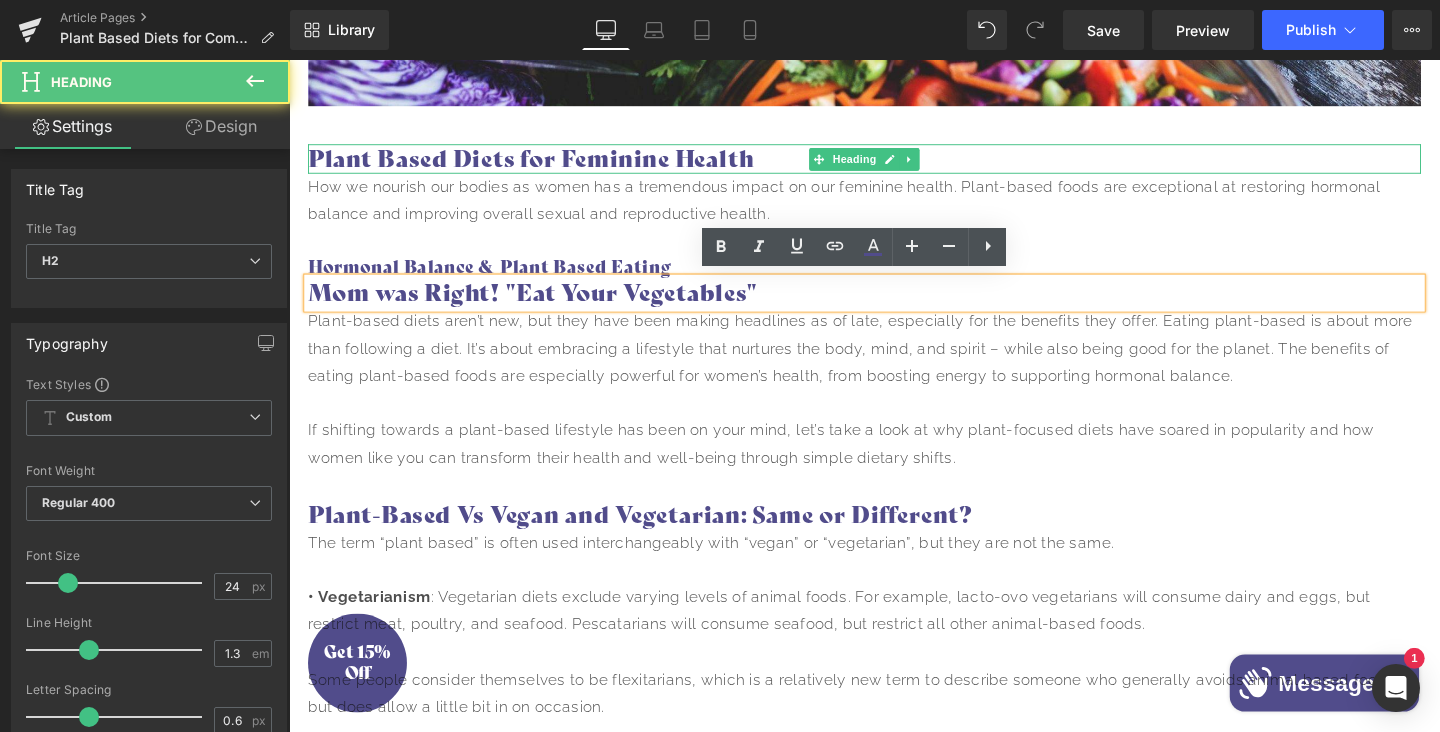 click on "Plant Based Diets for Feminine Health" at bounding box center (894, 164) 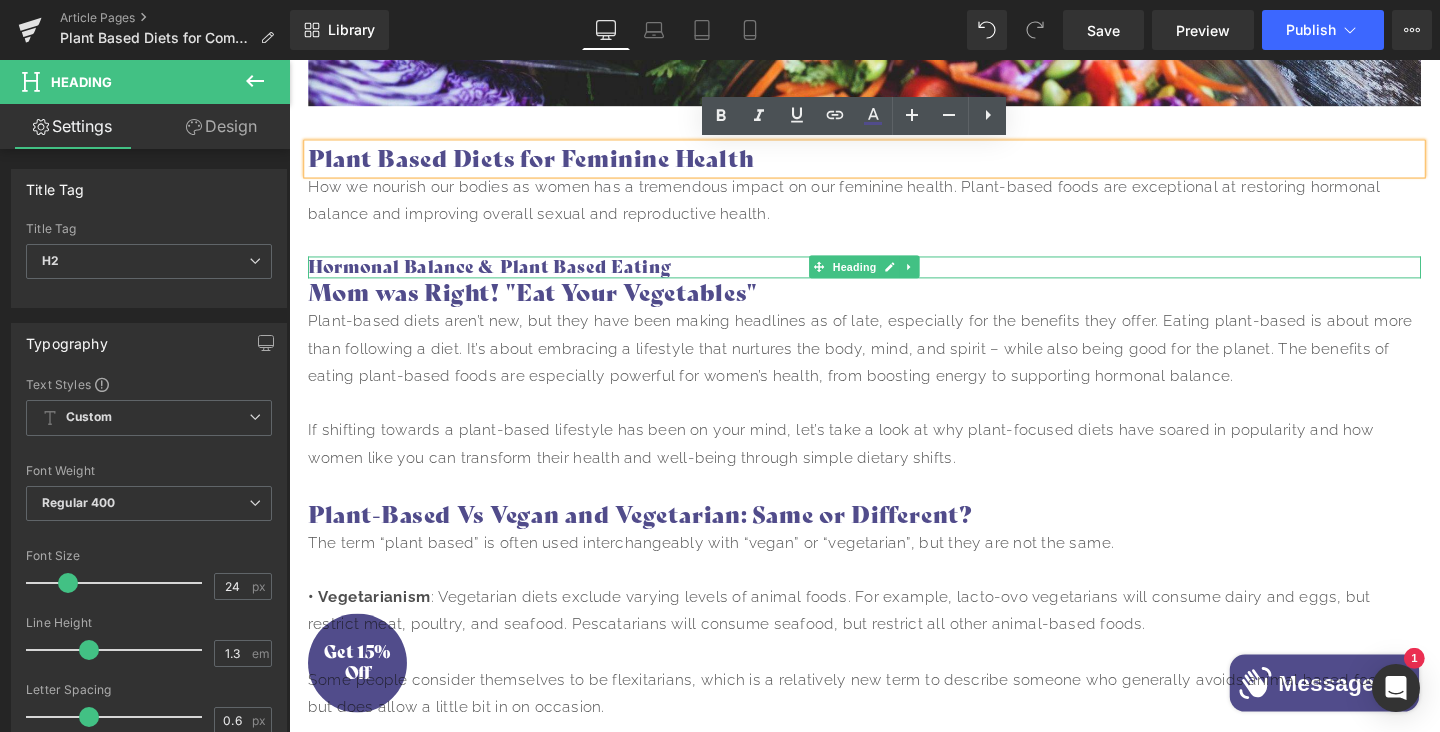 click on "Hormonal Balance & Plant Based Eating" at bounding box center (894, 278) 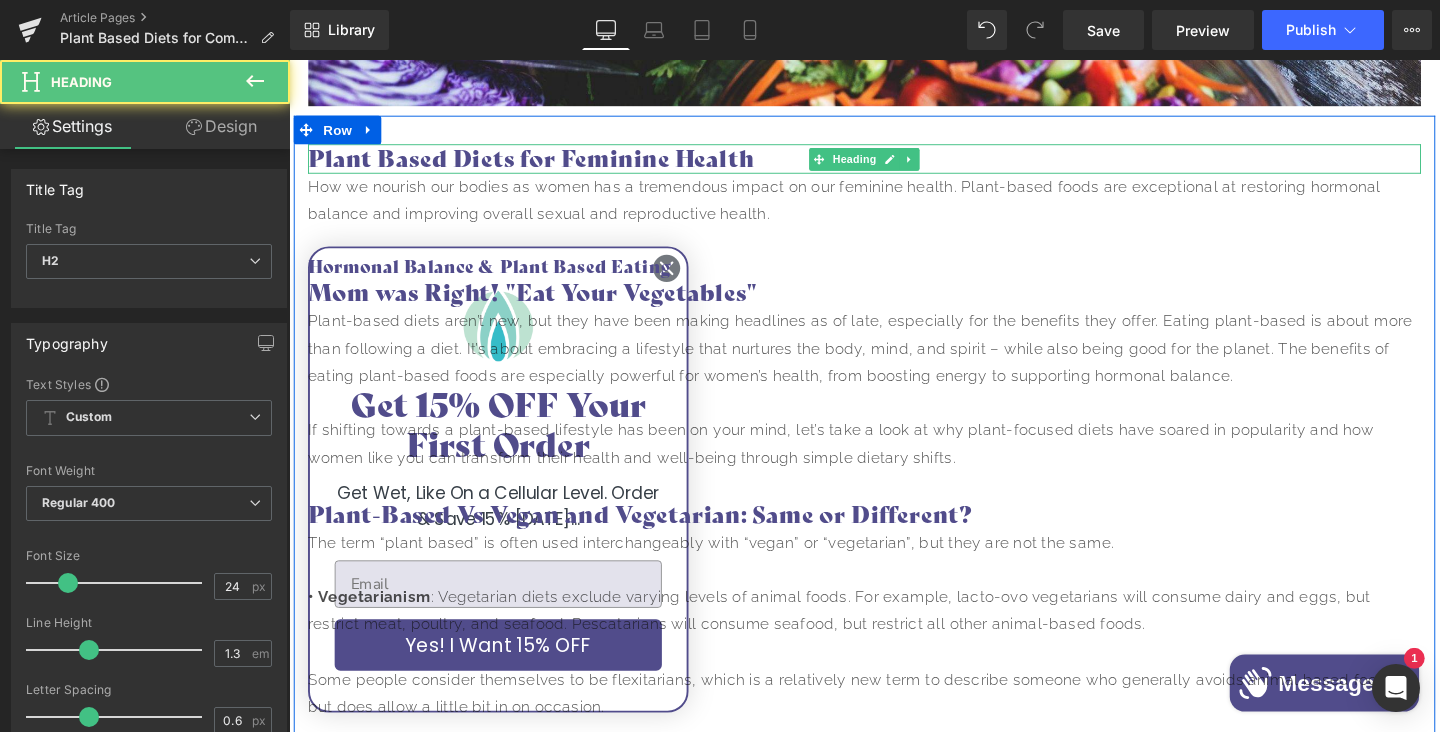 click on "Plant Based Diets for Feminine Health" at bounding box center (894, 164) 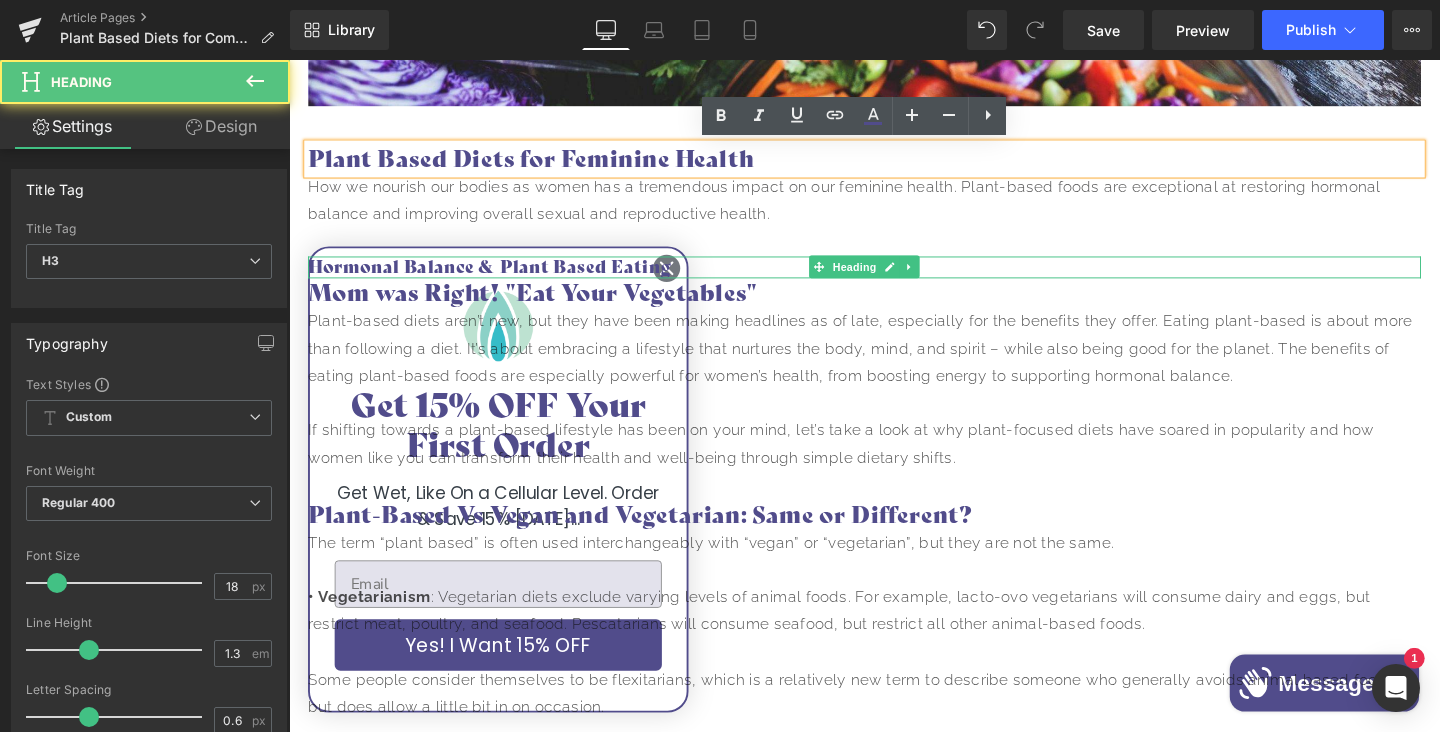 click on "Hormonal Balance & Plant Based Eating" at bounding box center (894, 278) 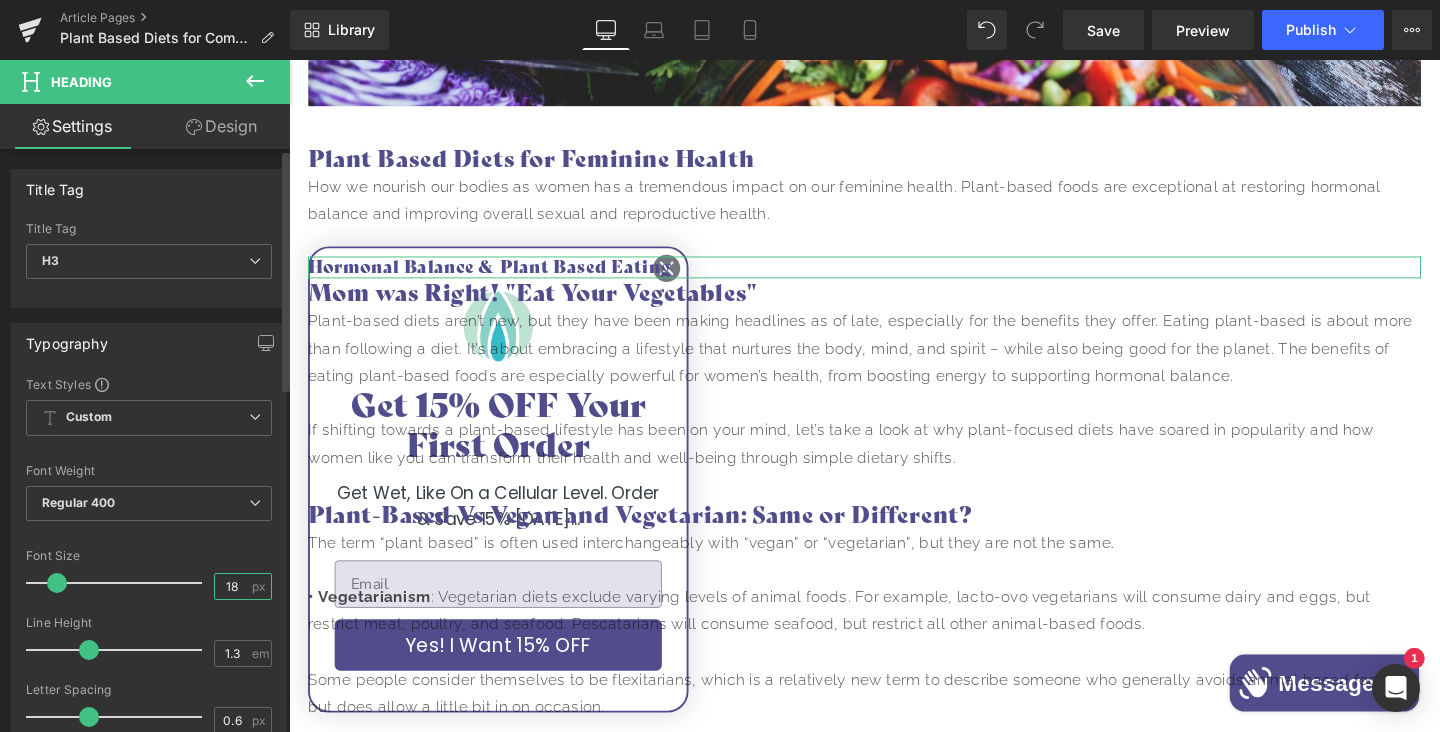 click on "18" at bounding box center (232, 586) 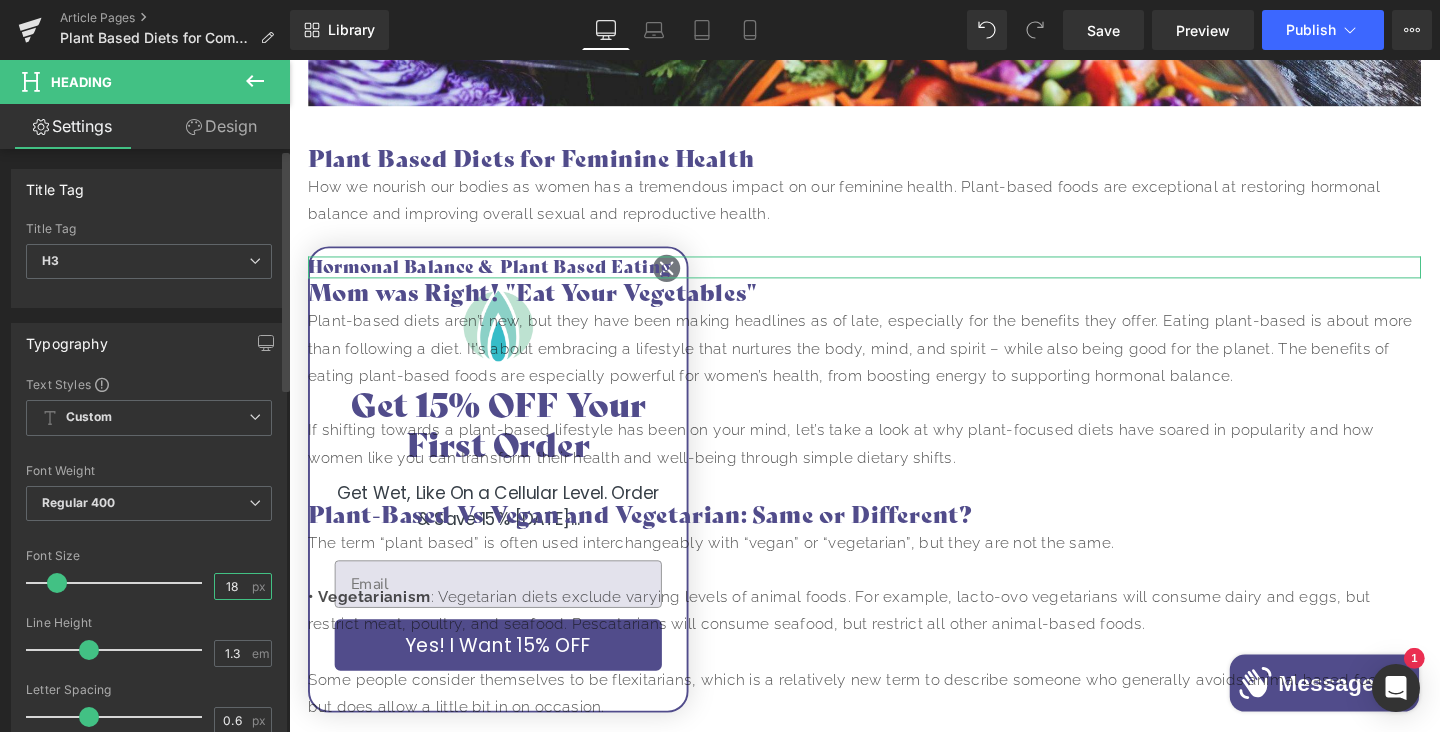 click on "18" at bounding box center (232, 586) 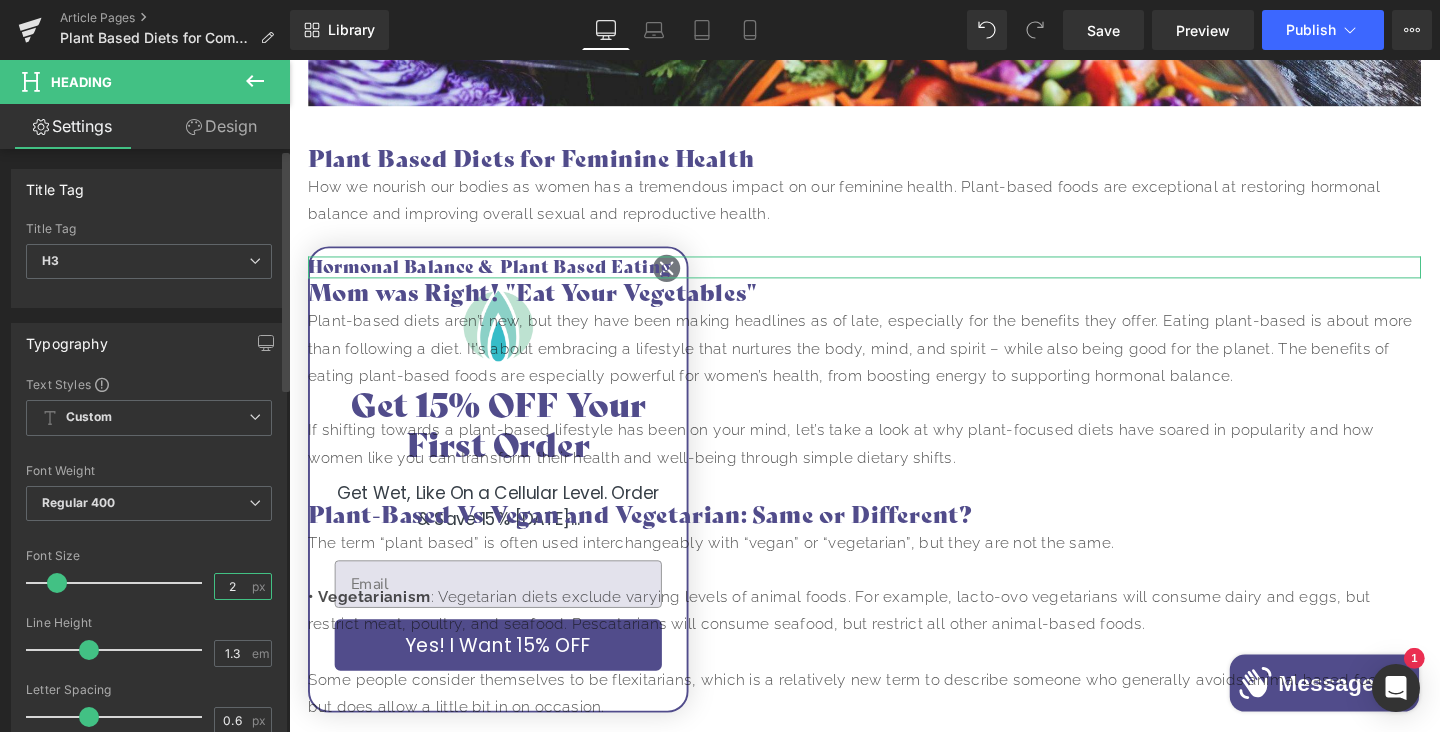 type on "24" 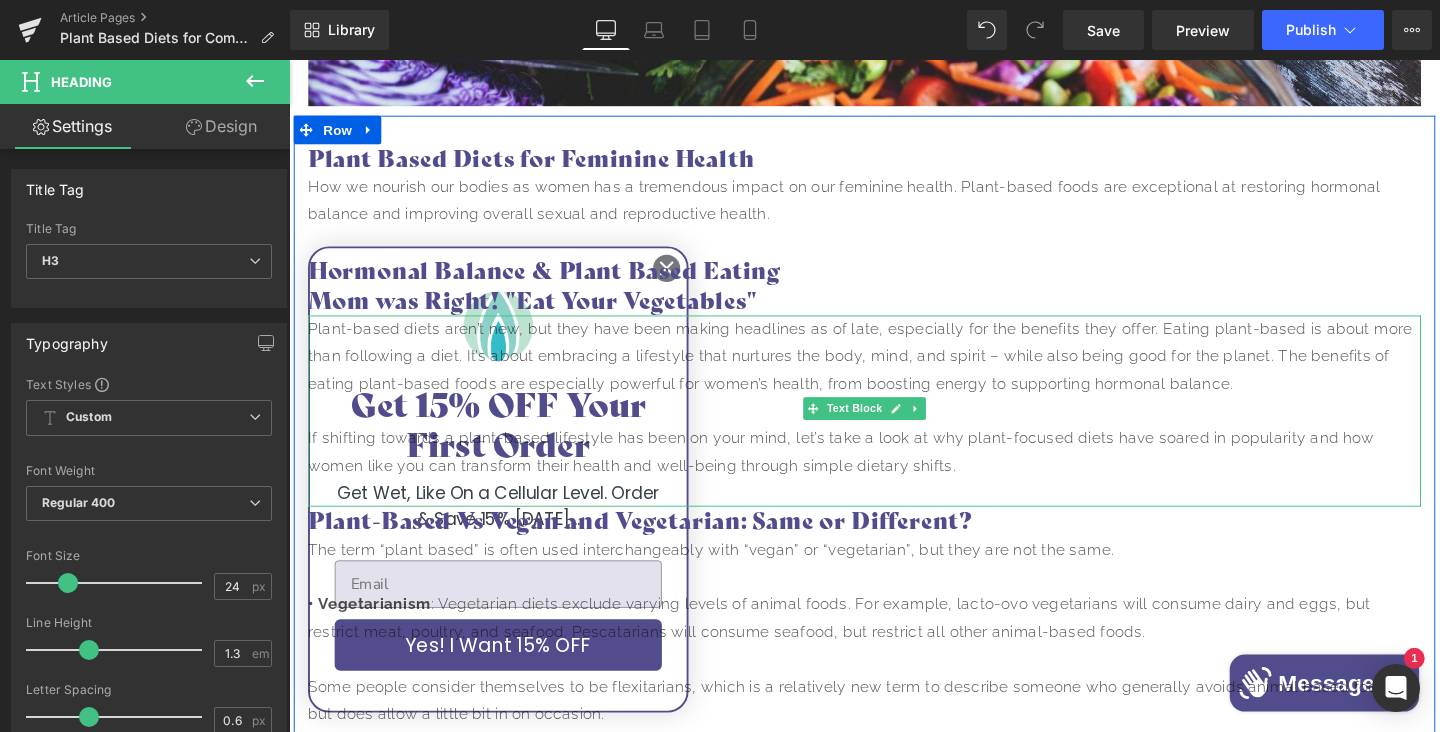 click on "Plant-based diets aren’t new, but they have been making headlines as of late, especially for the benefits they offer. Eating plant-based is about more than following a diet. It’s about embracing a lifestyle that nurtures the body, mind, and spirit – while also being good for the planet. The benefits of eating plant-based foods are especially powerful for women’s health, from boosting energy to supporting hormonal balance." at bounding box center (894, 372) 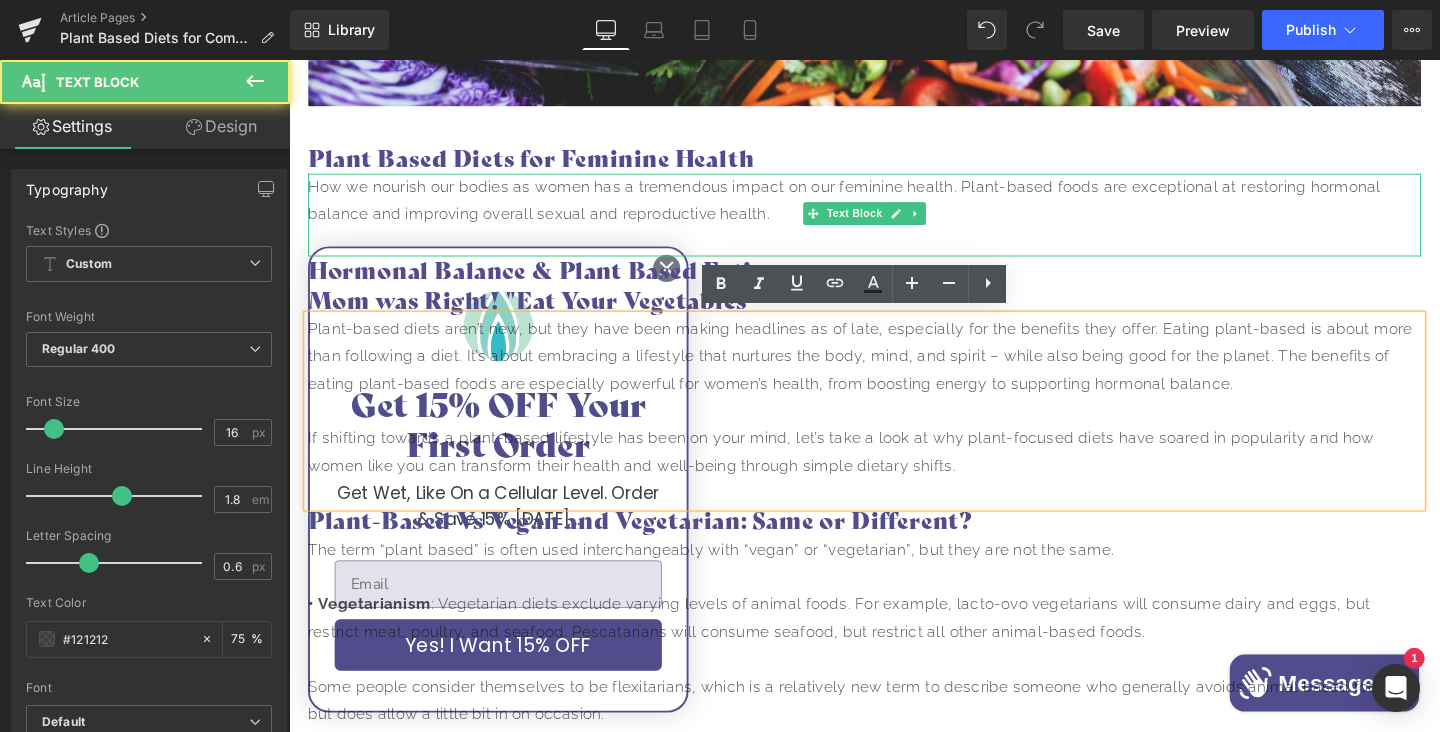 click on "How we nourish our bodies as women has a tremendous impact on our feminine health. Plant-based foods are exceptional at restoring hormonal balance and improving overall sexual and reproductive health." at bounding box center [894, 209] 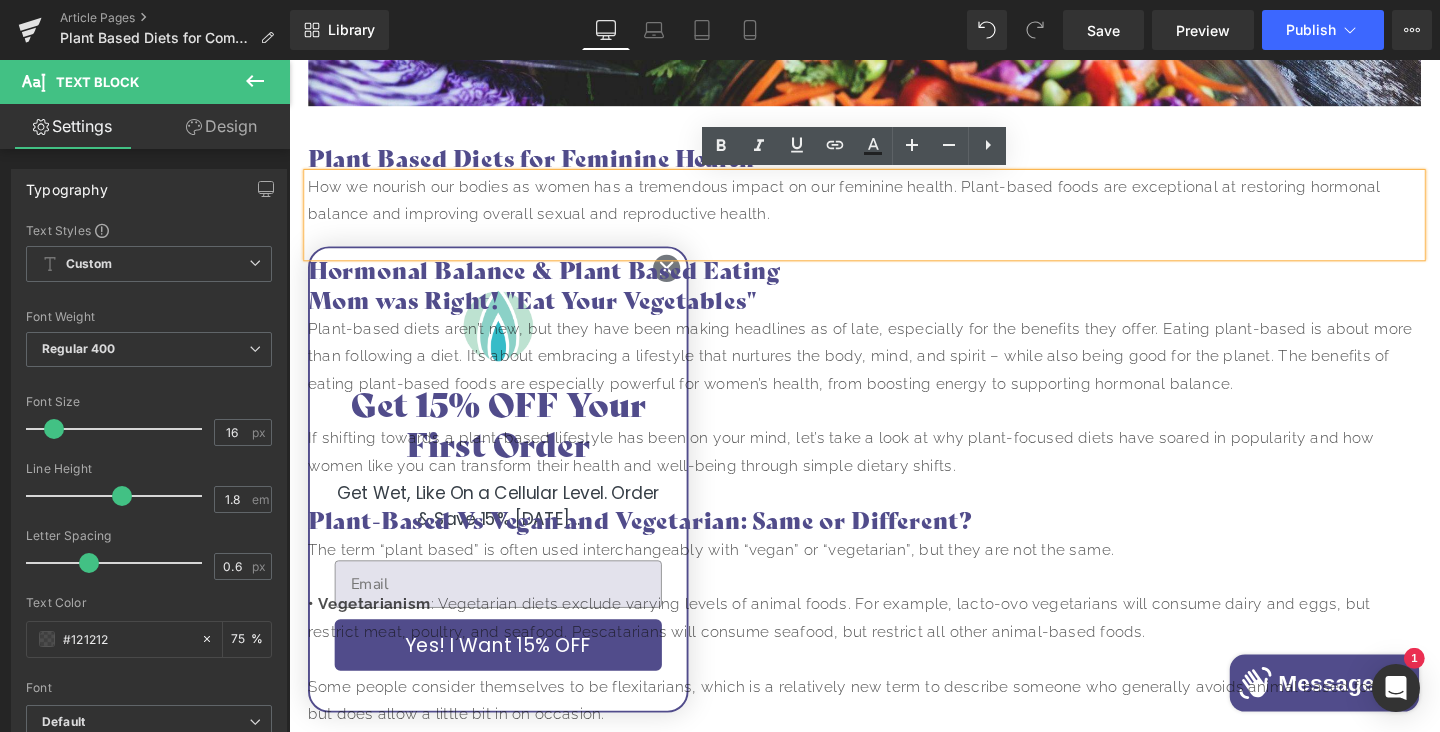 click at bounding box center (894, 252) 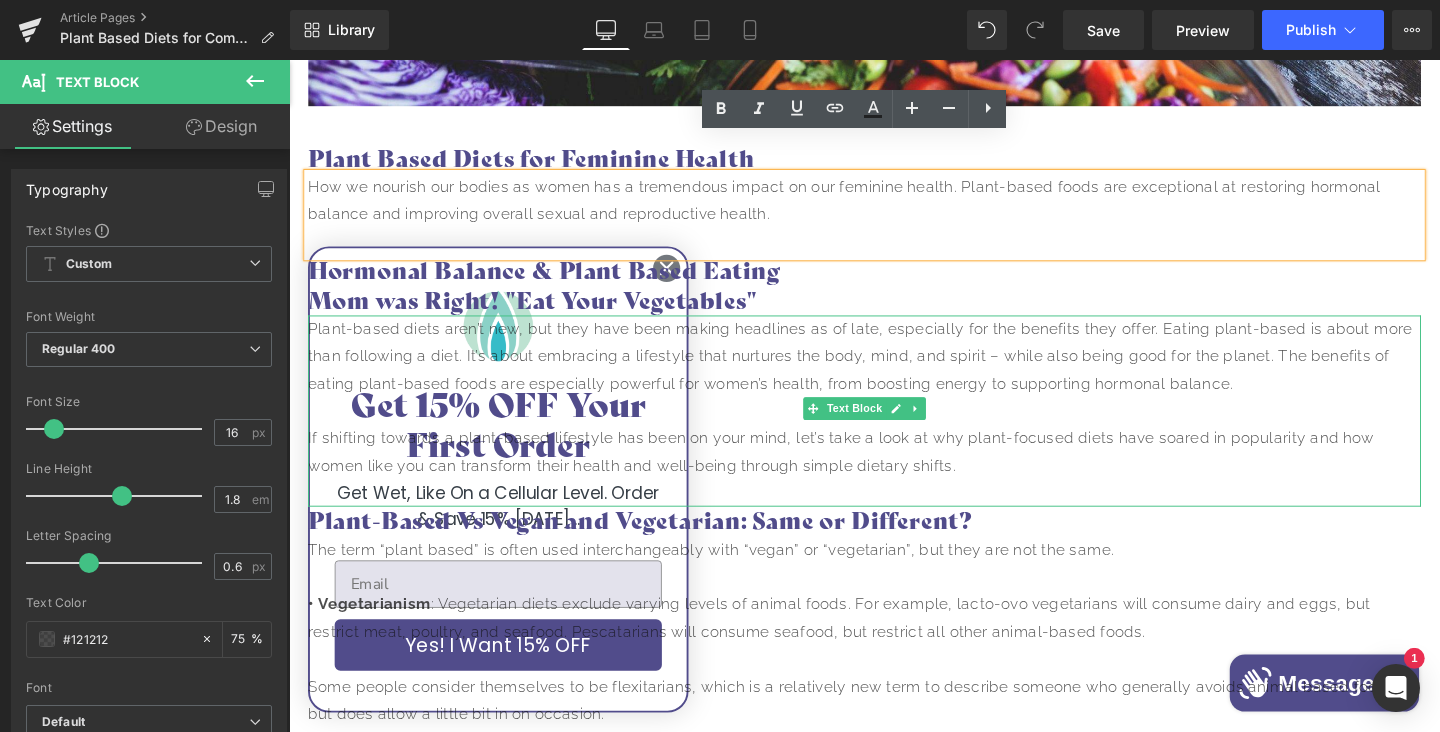scroll, scrollTop: 1067, scrollLeft: 0, axis: vertical 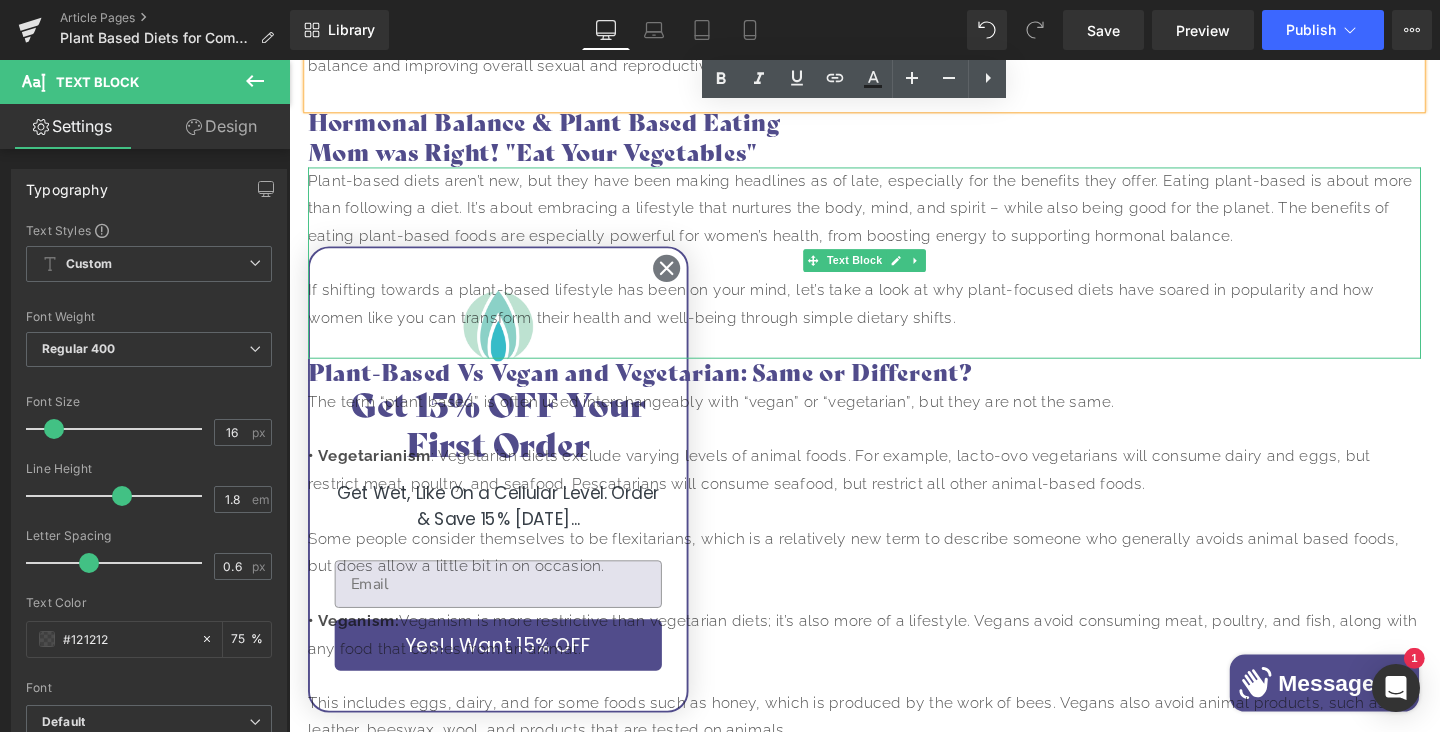 click at bounding box center [894, 273] 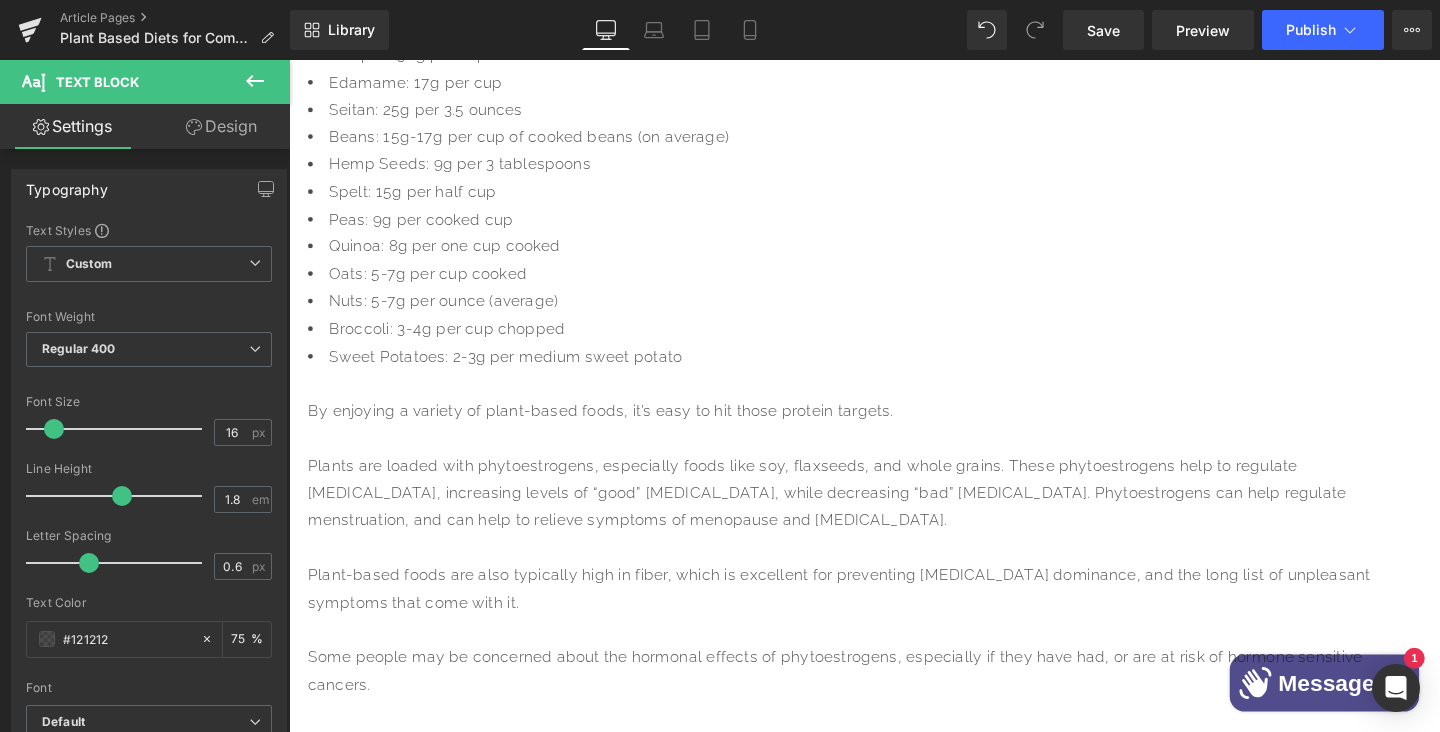 scroll, scrollTop: 3366, scrollLeft: 0, axis: vertical 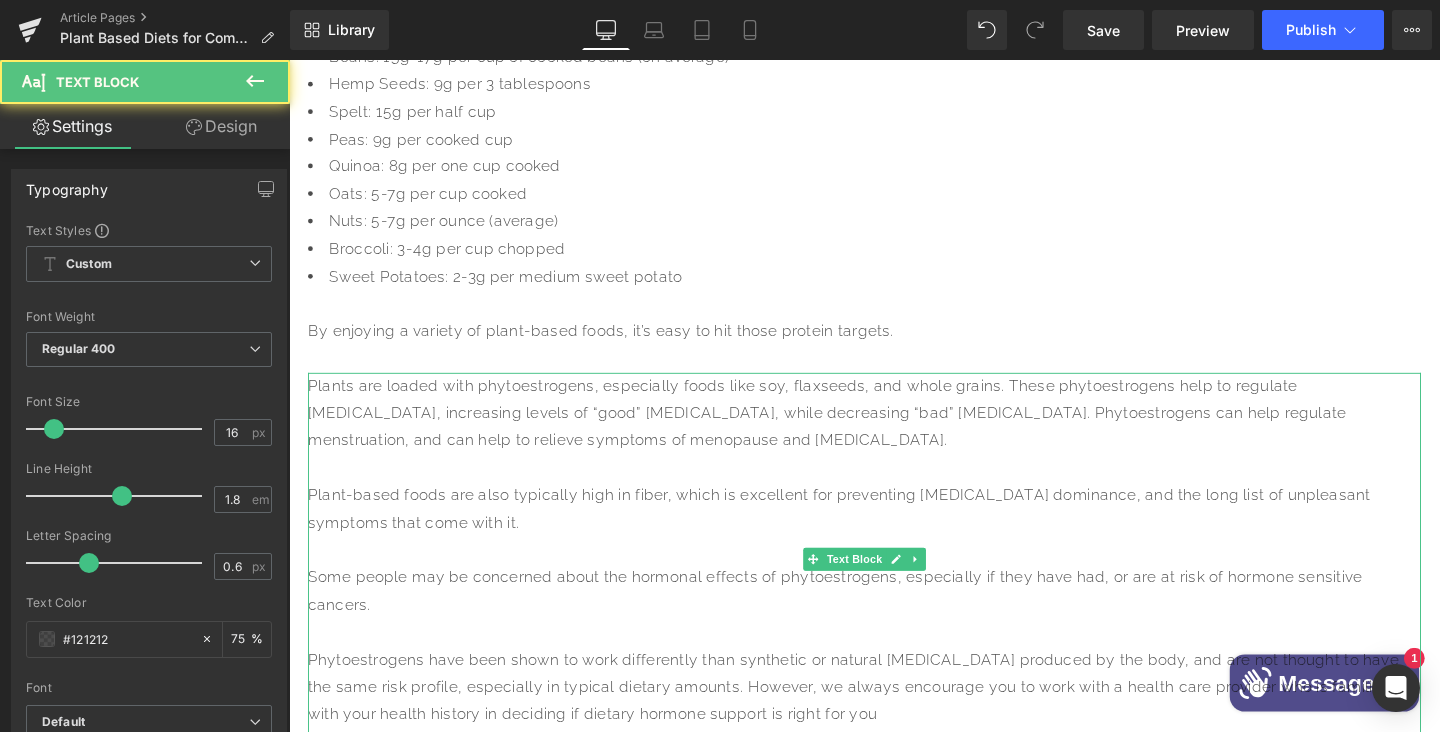click on "Plant-based foods are also typically high in fiber, which is excellent for preventing [MEDICAL_DATA] dominance, and the long list of unpleasant symptoms that come with it." at bounding box center [894, 533] 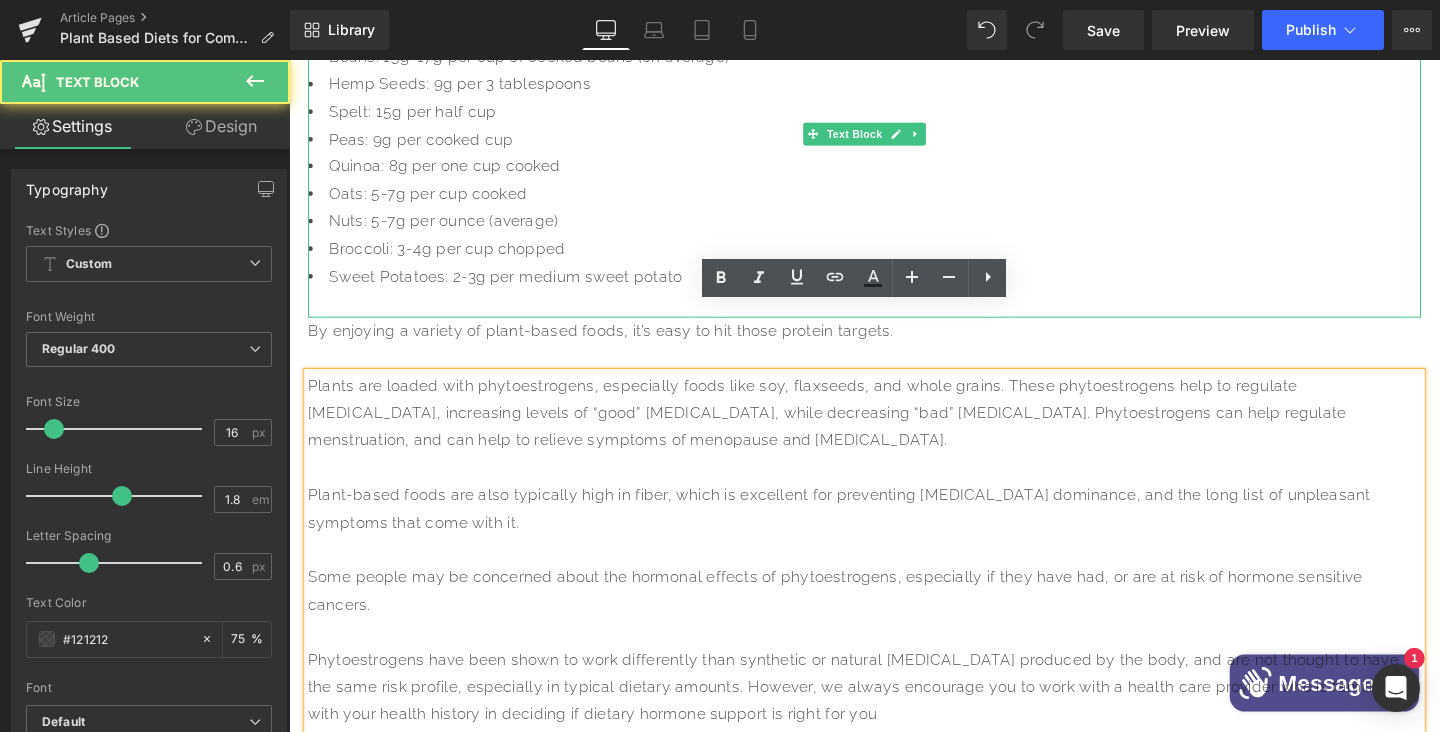 click at bounding box center (894, 316) 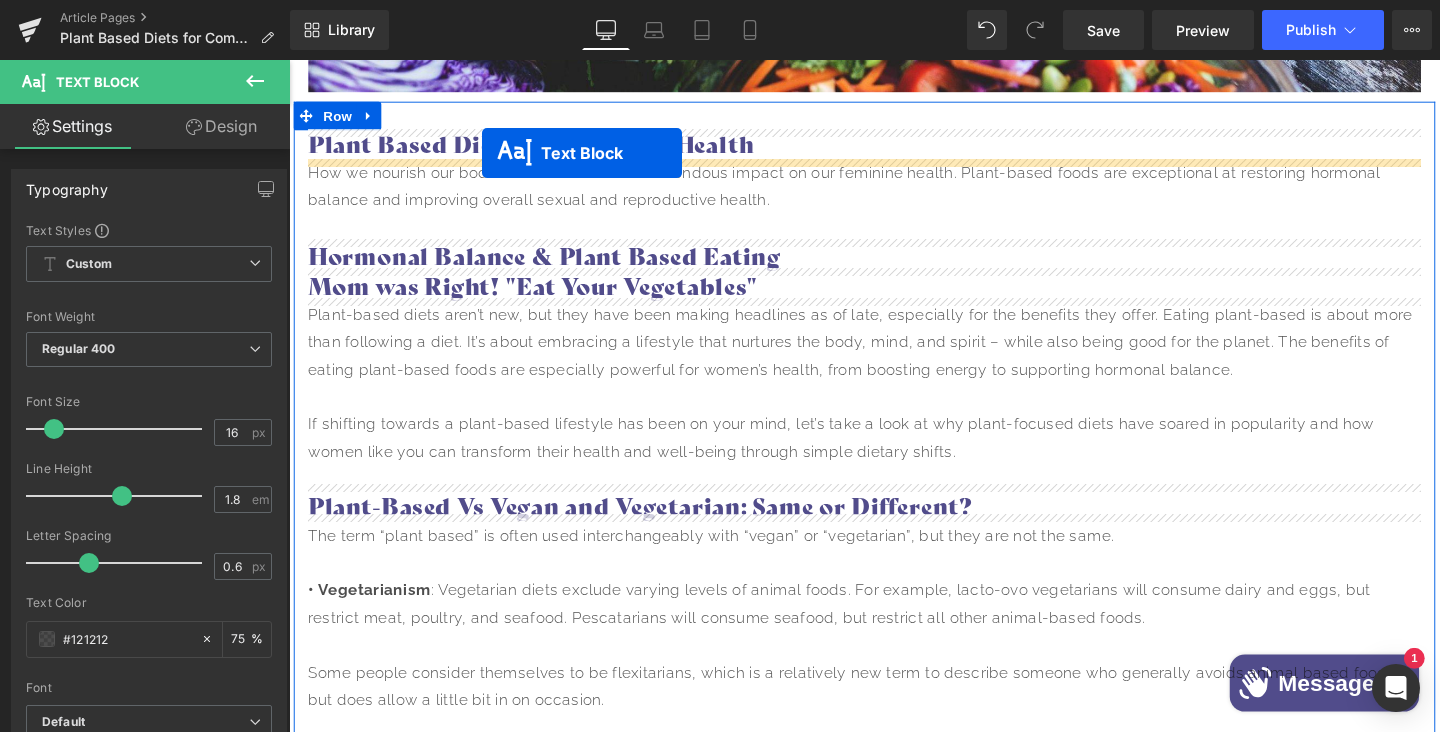 scroll, scrollTop: 886, scrollLeft: 0, axis: vertical 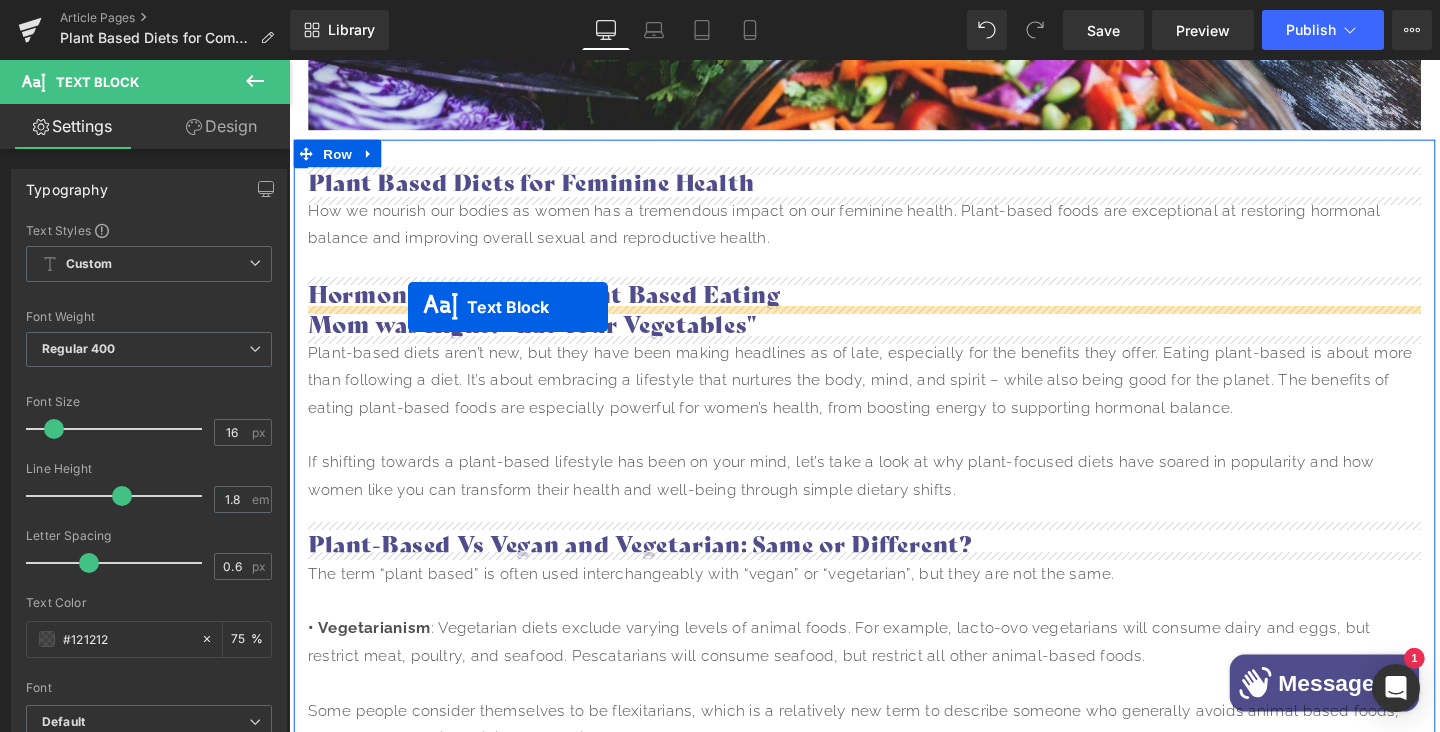 drag, startPoint x: 879, startPoint y: 519, endPoint x: 414, endPoint y: 320, distance: 505.79245 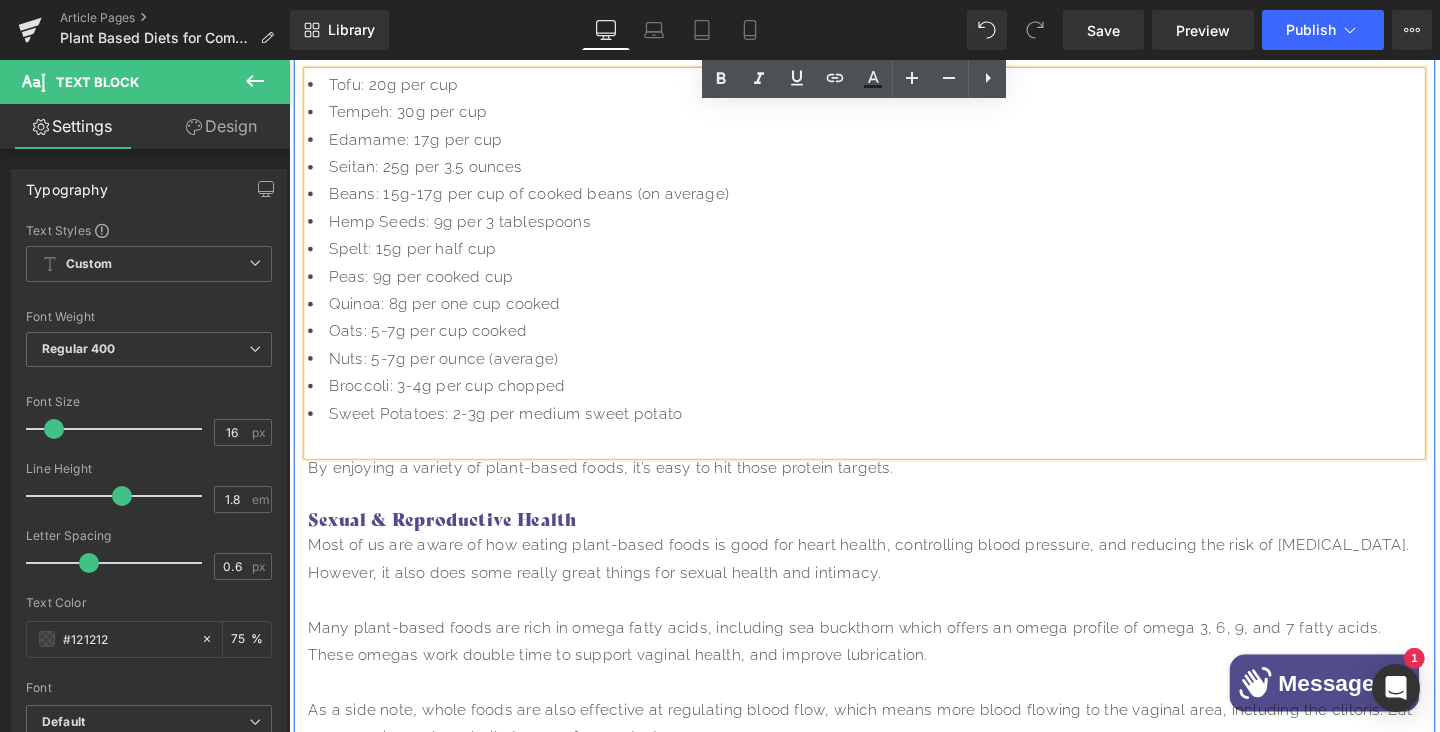scroll, scrollTop: 3731, scrollLeft: 0, axis: vertical 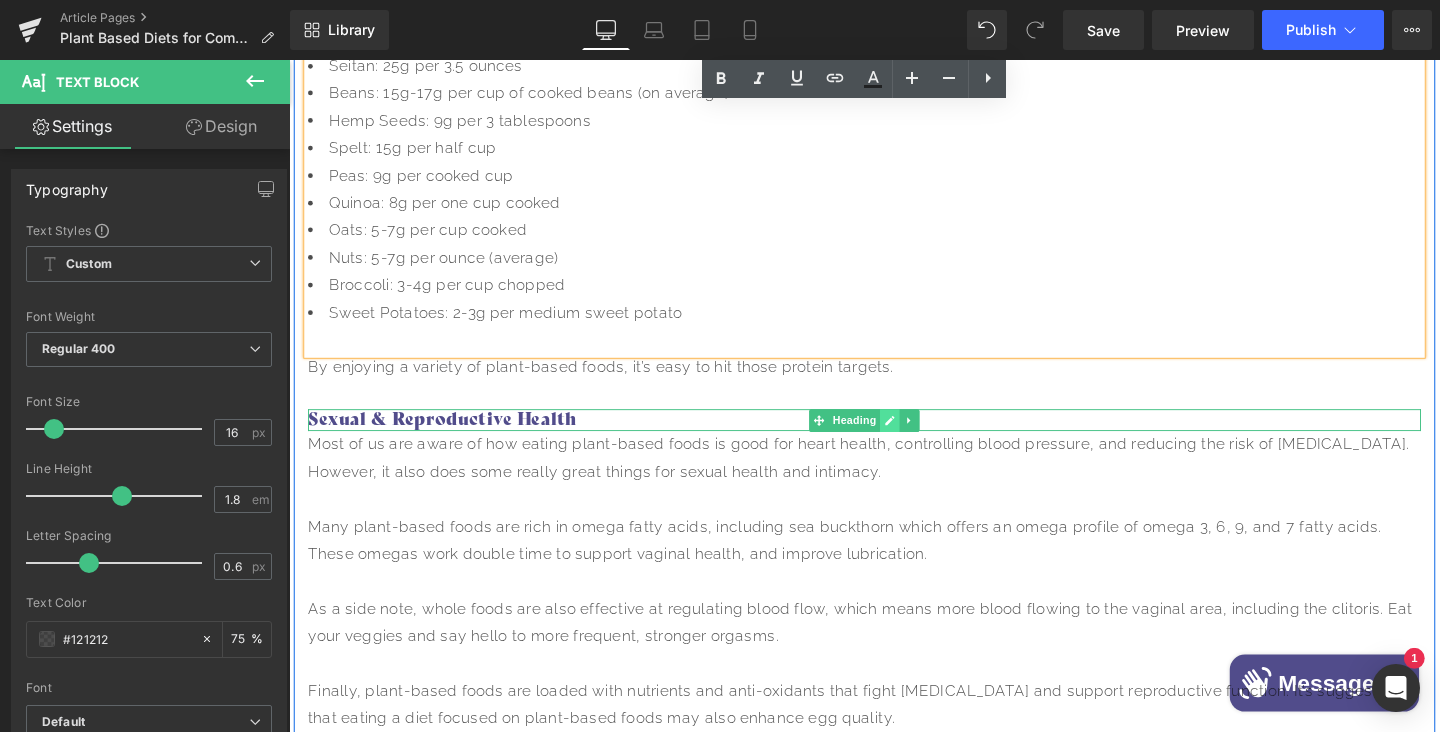 click 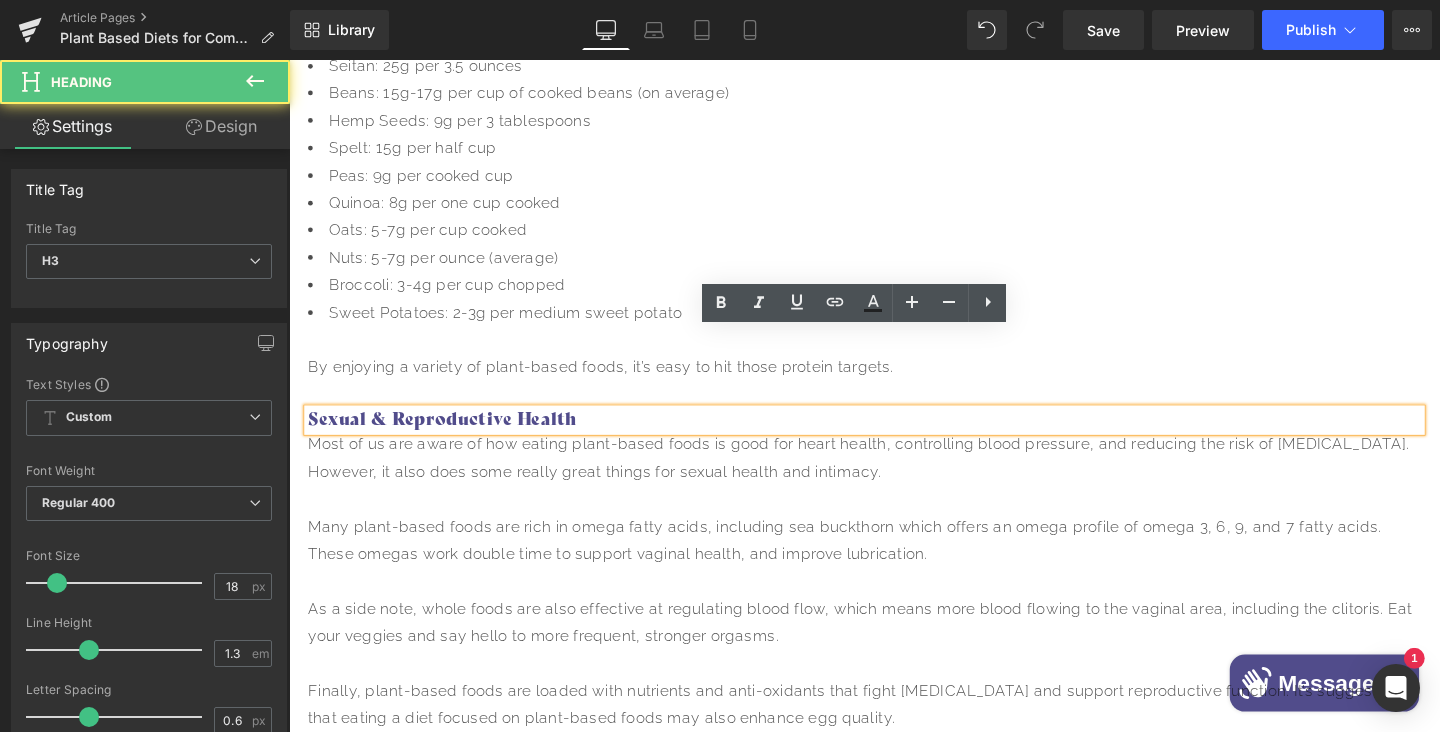 click on "Sexual & Reproductive Health" at bounding box center (894, 438) 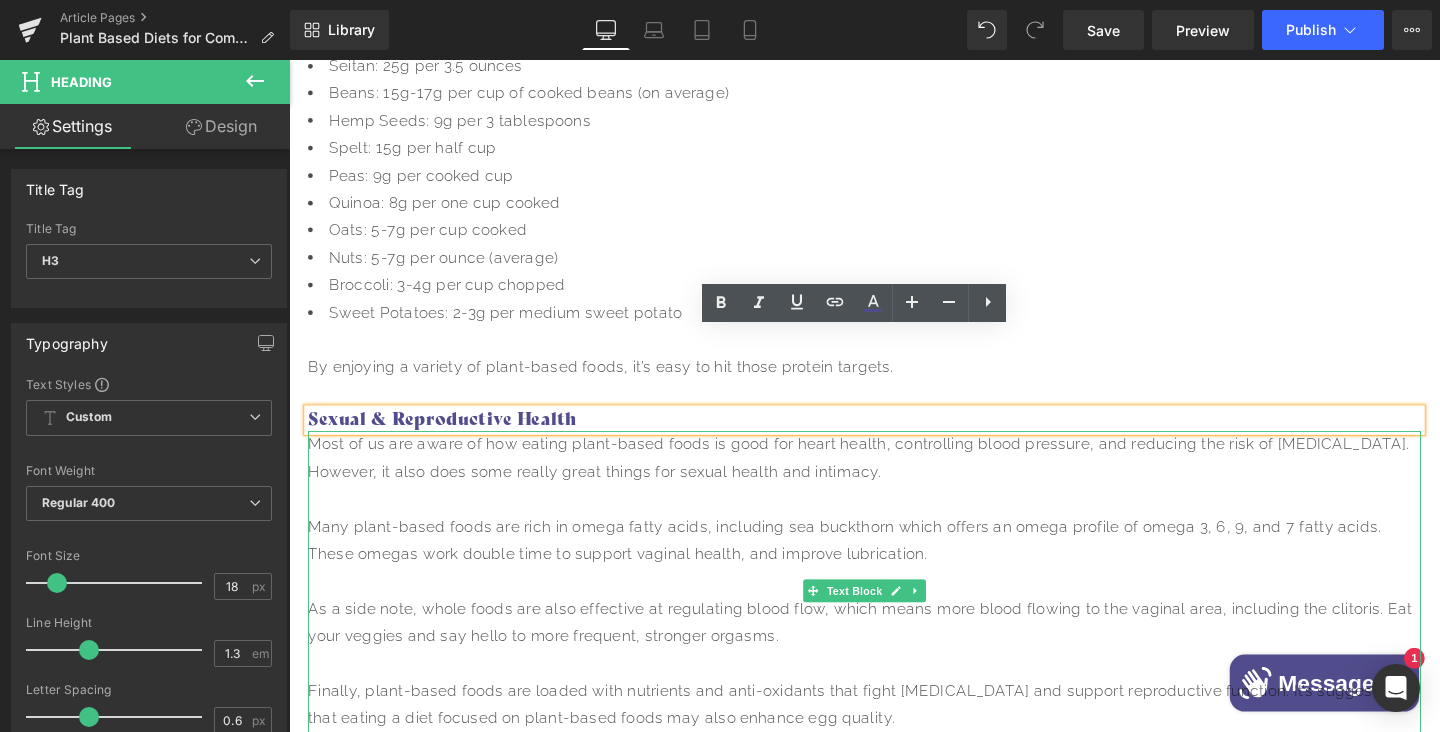click at bounding box center (894, 522) 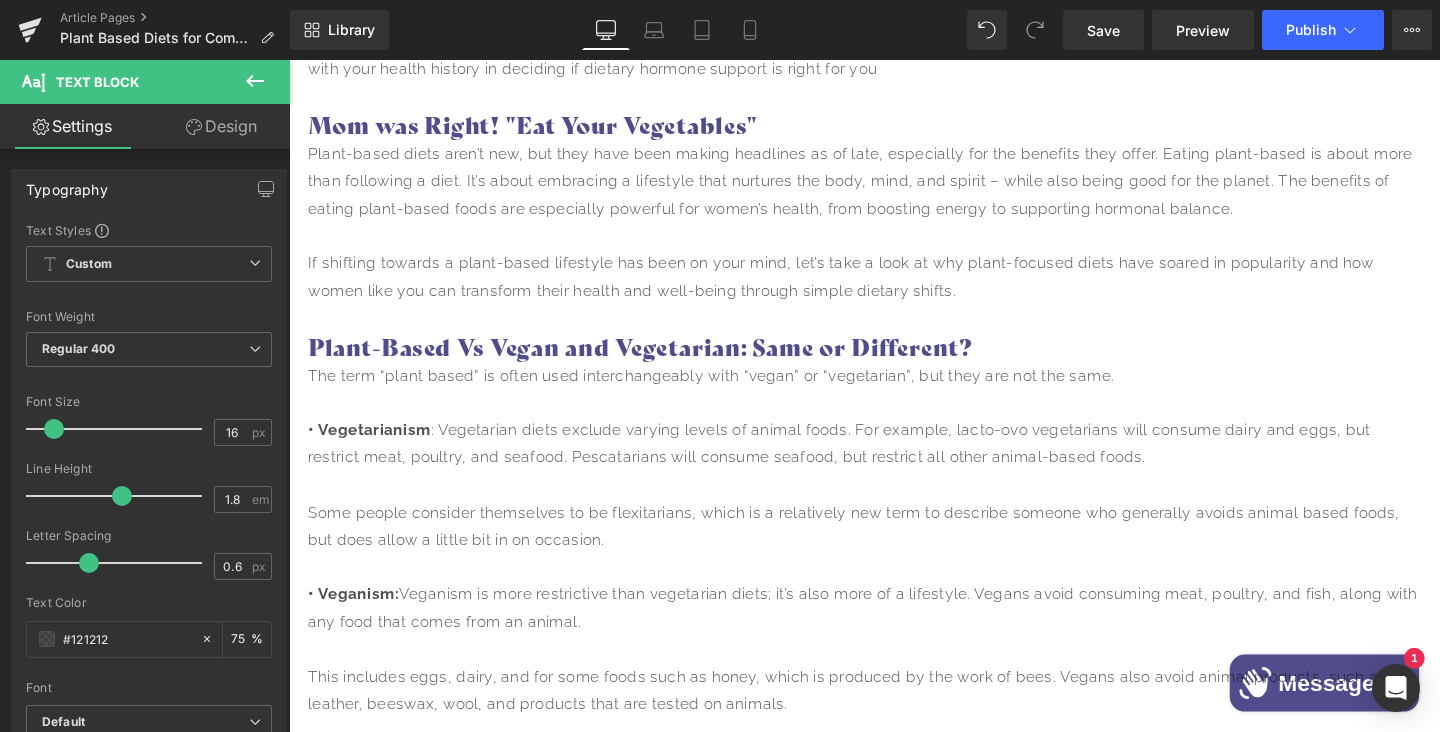 scroll, scrollTop: 1381, scrollLeft: 0, axis: vertical 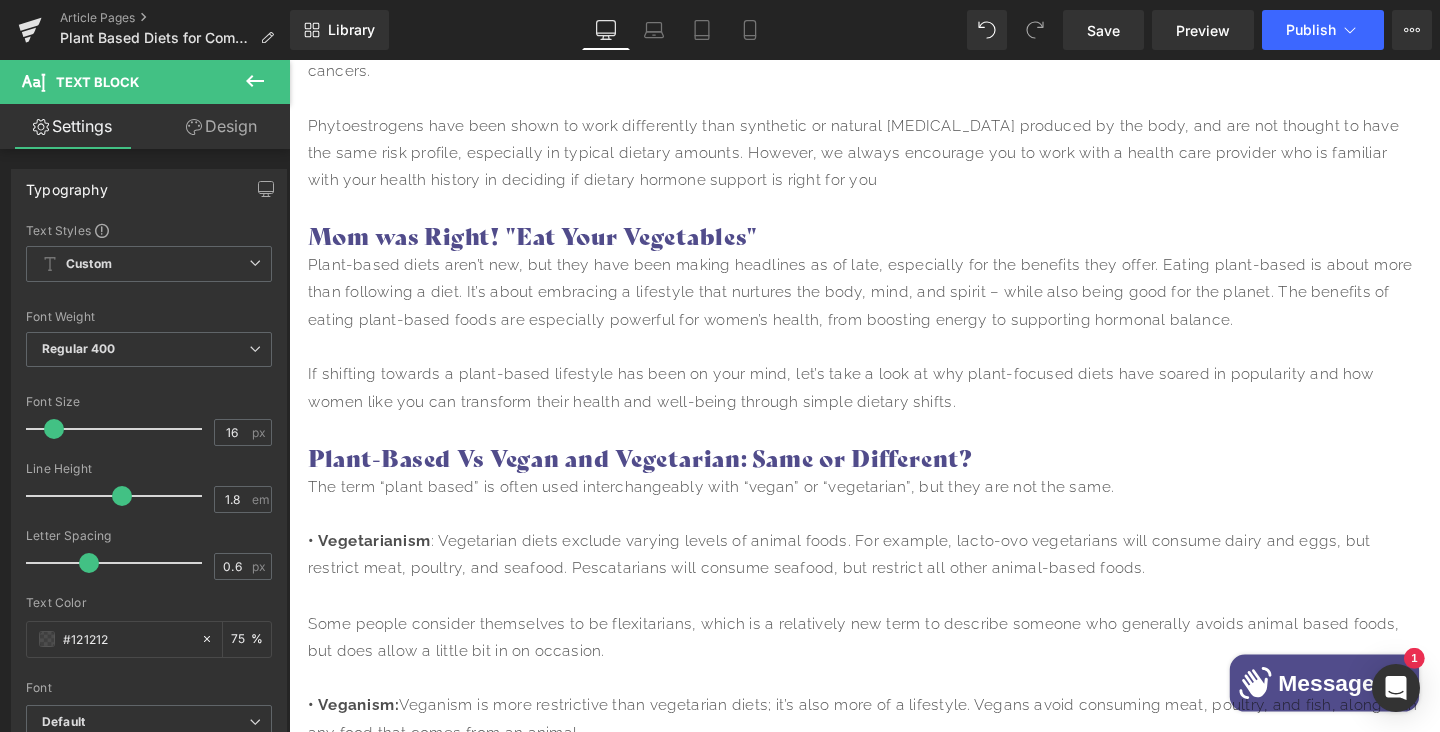 type 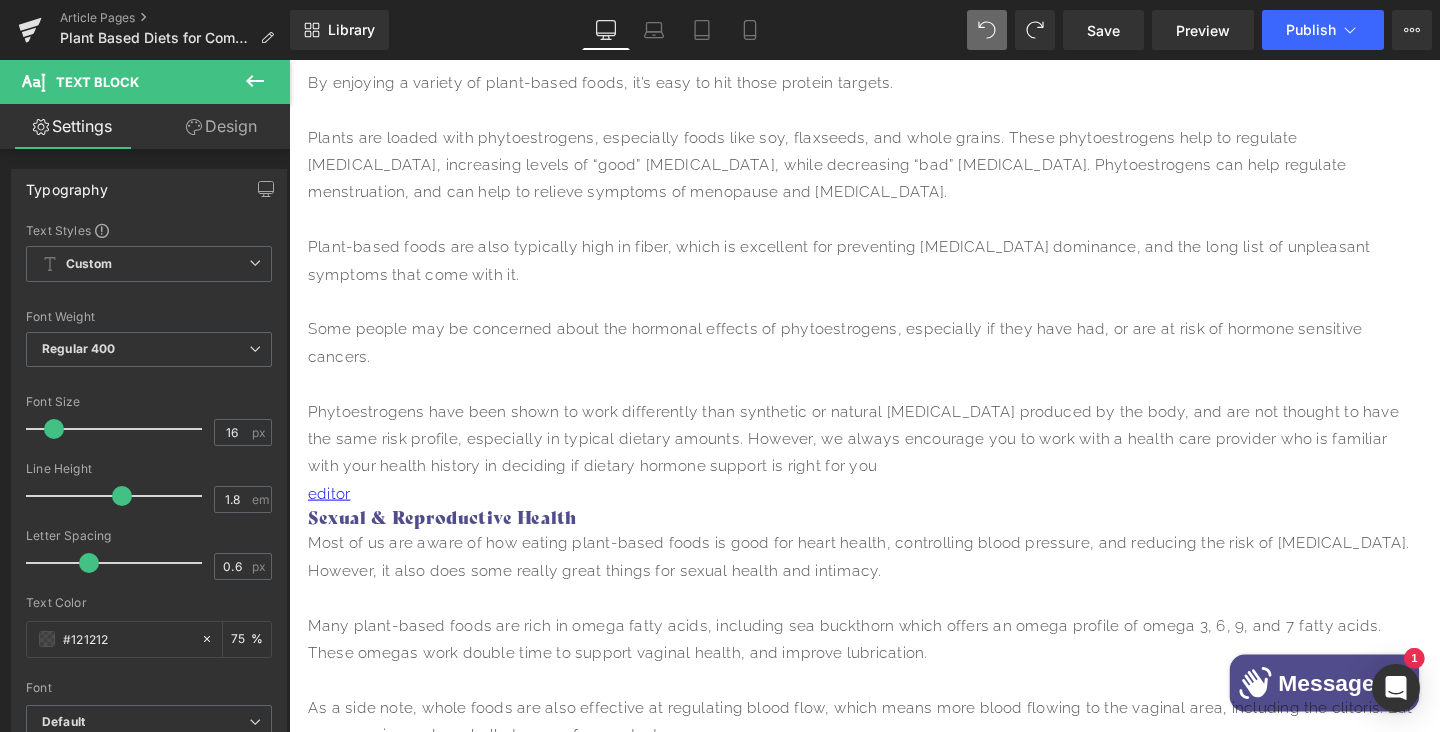 scroll, scrollTop: 3773, scrollLeft: 0, axis: vertical 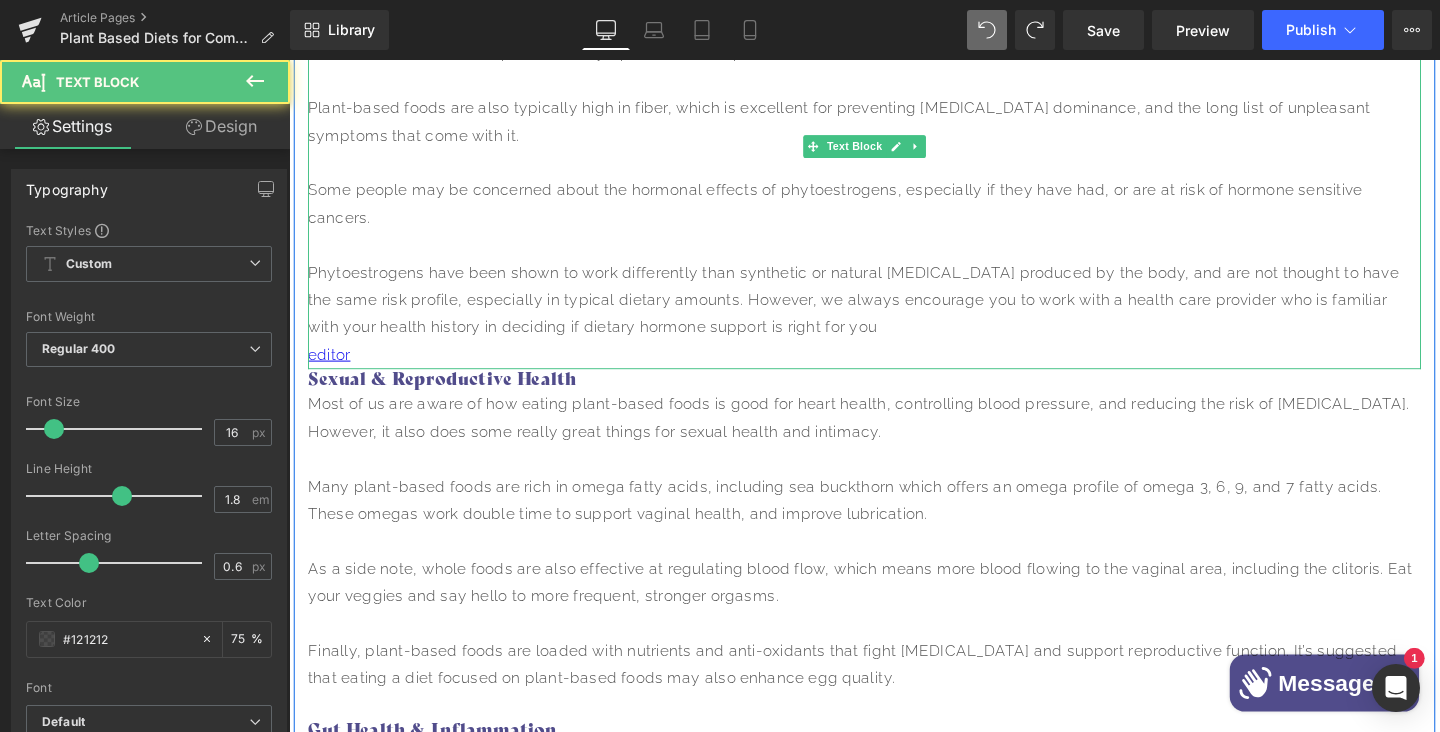click on "editor" at bounding box center (894, 370) 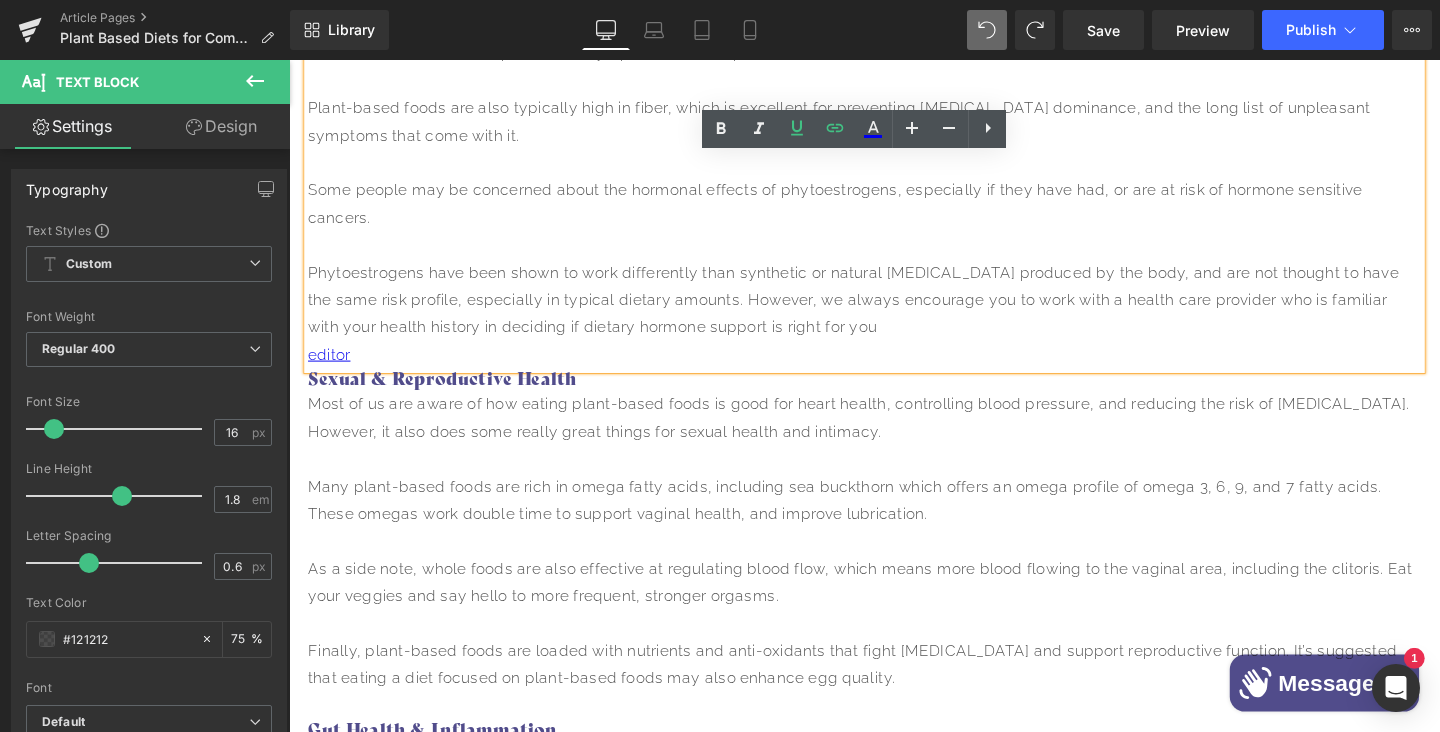 type 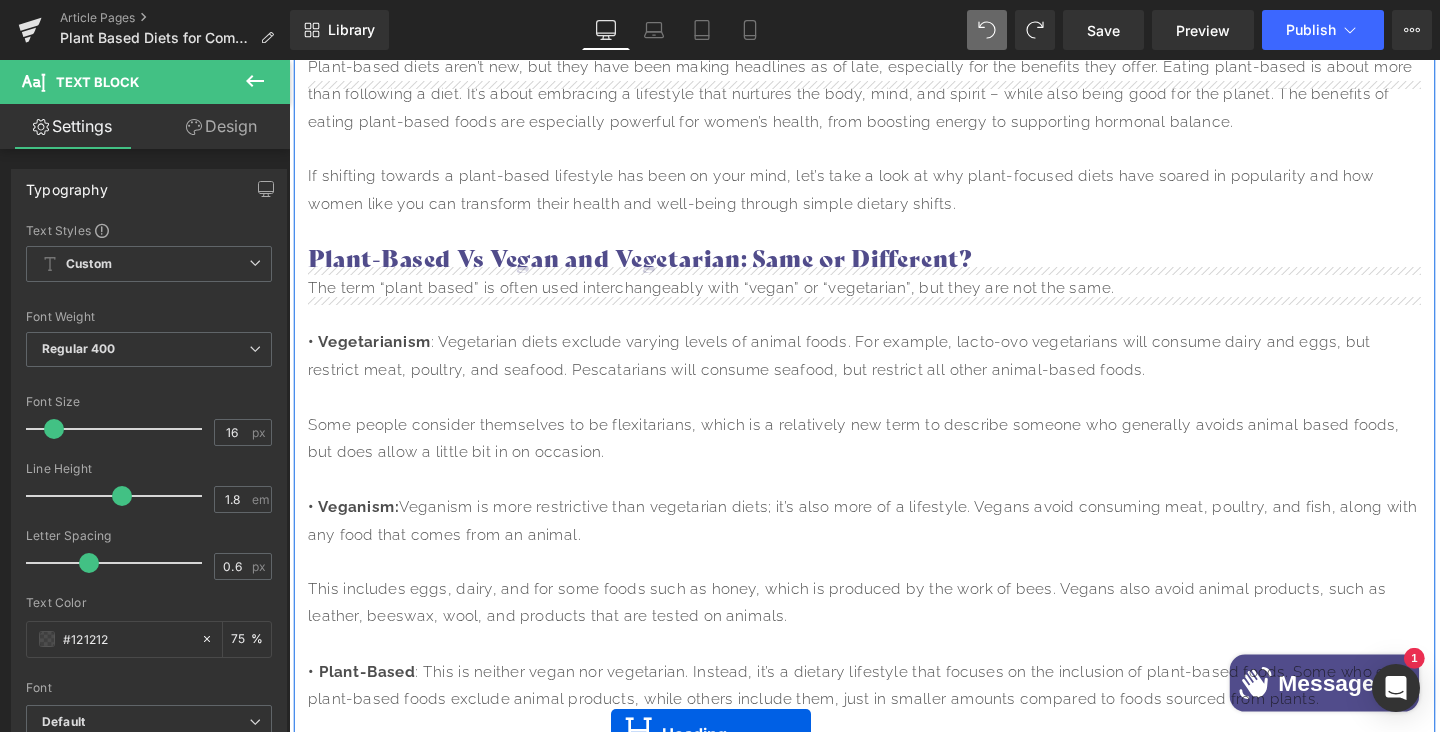 scroll, scrollTop: 1046, scrollLeft: 0, axis: vertical 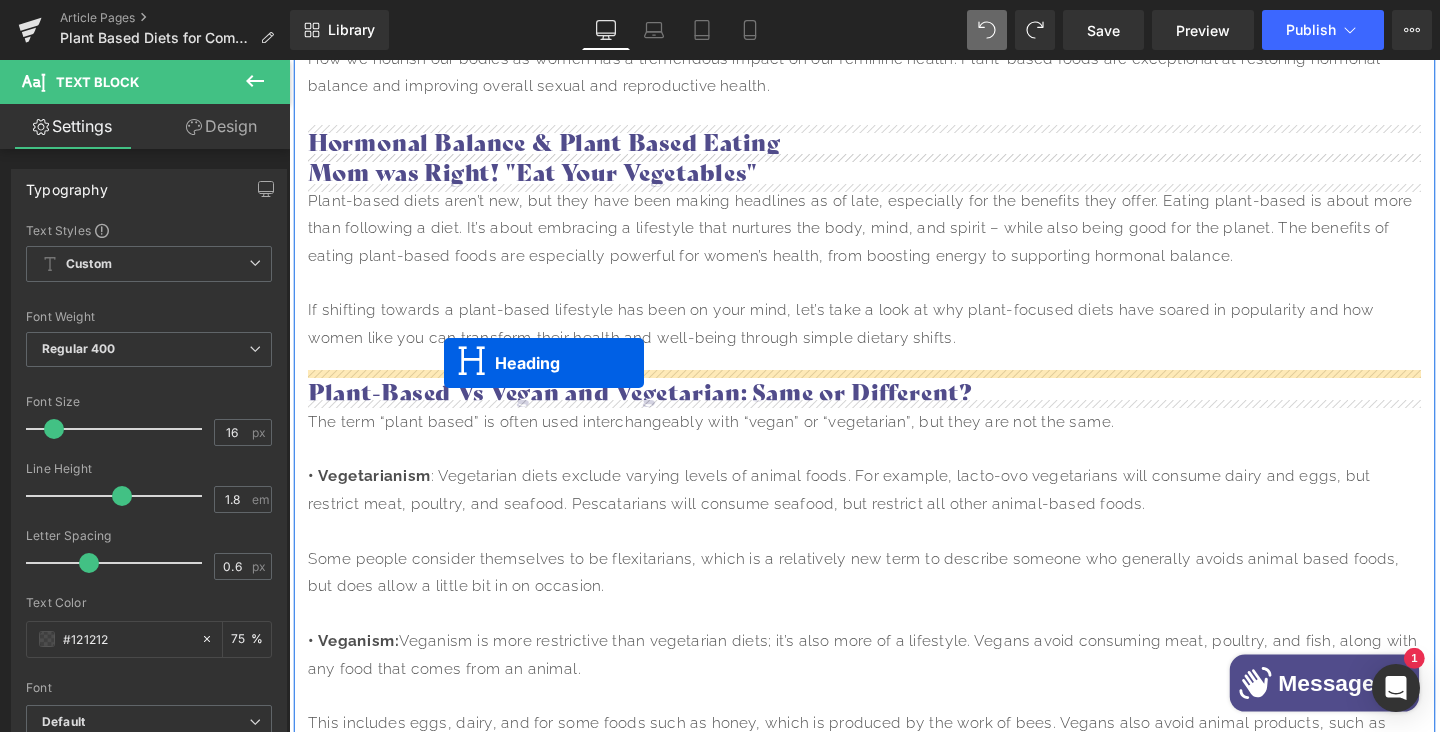 drag, startPoint x: 876, startPoint y: 288, endPoint x: 452, endPoint y: 379, distance: 433.6554 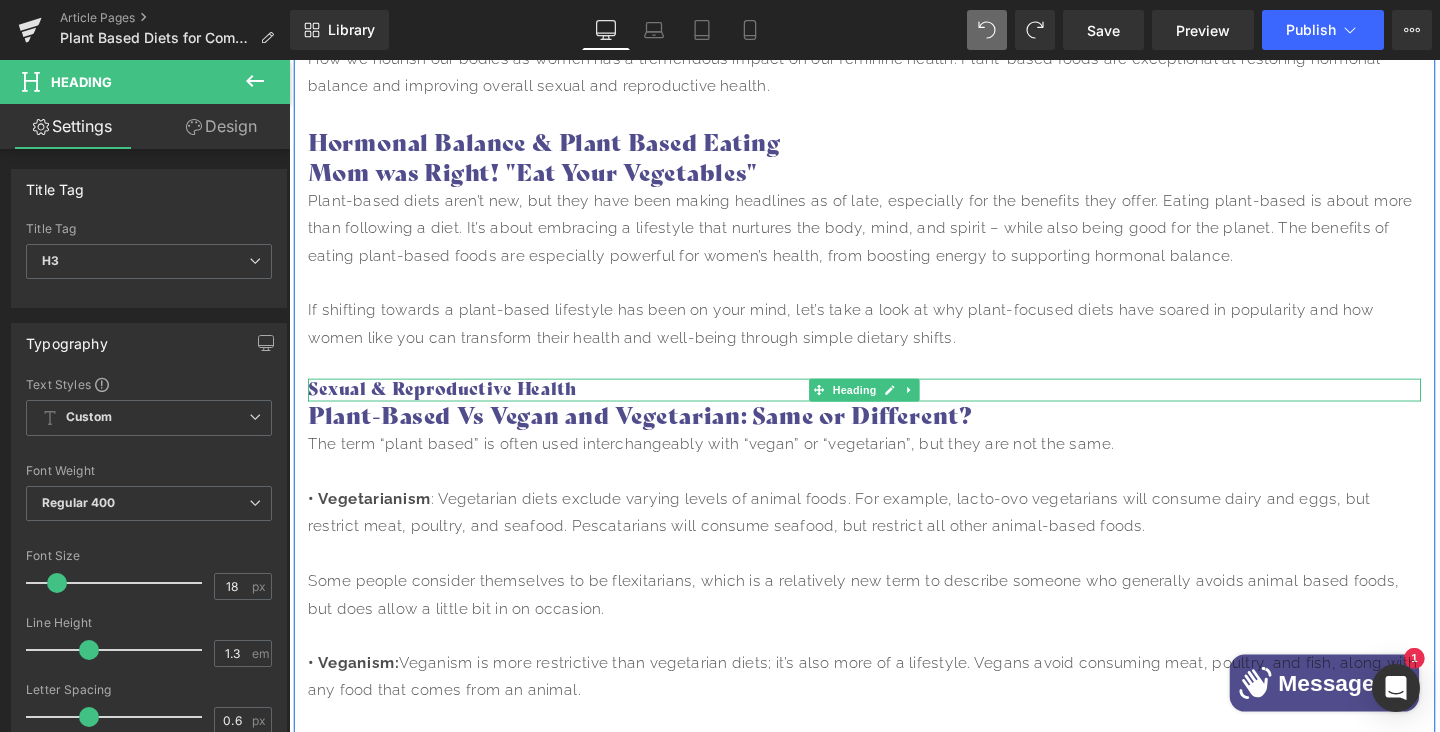 click on "Sexual & Reproductive Health" at bounding box center [894, 406] 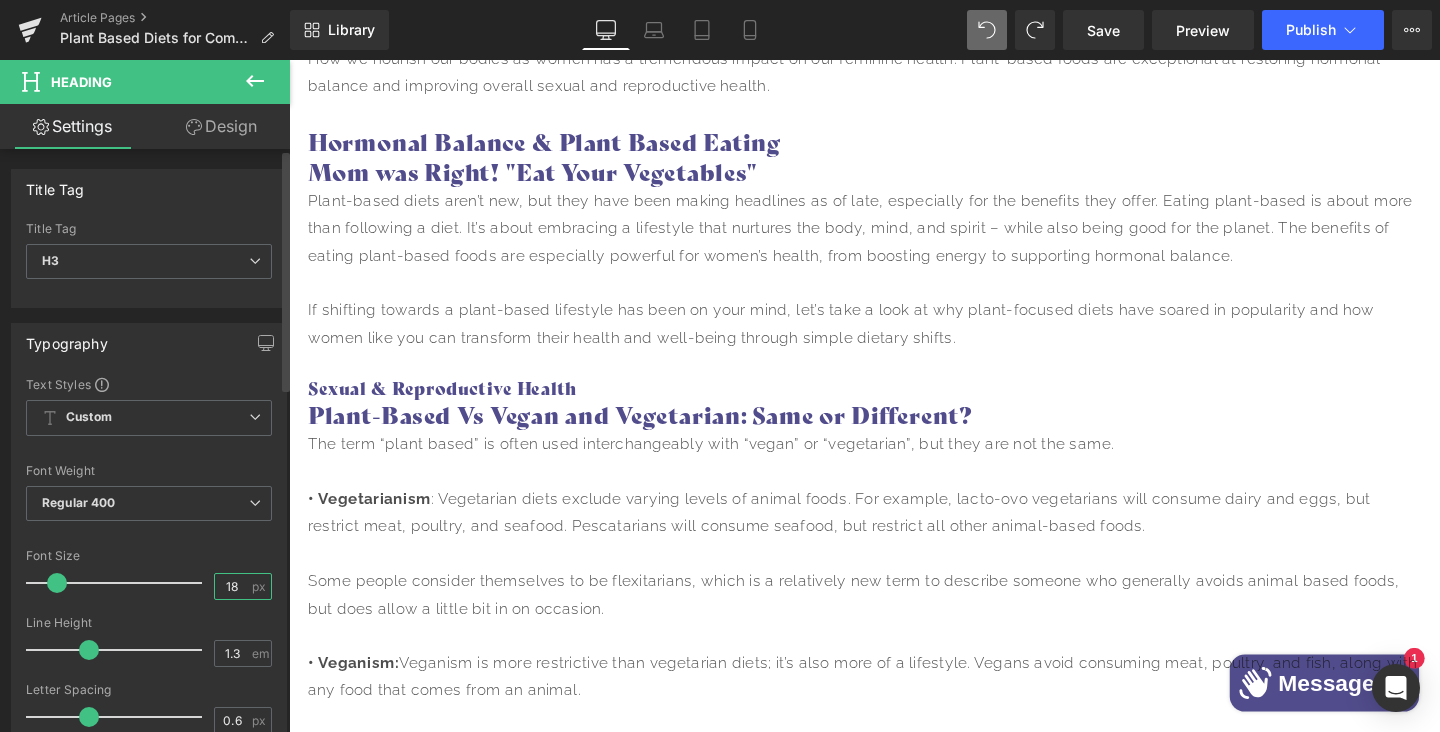 click on "18" at bounding box center (232, 586) 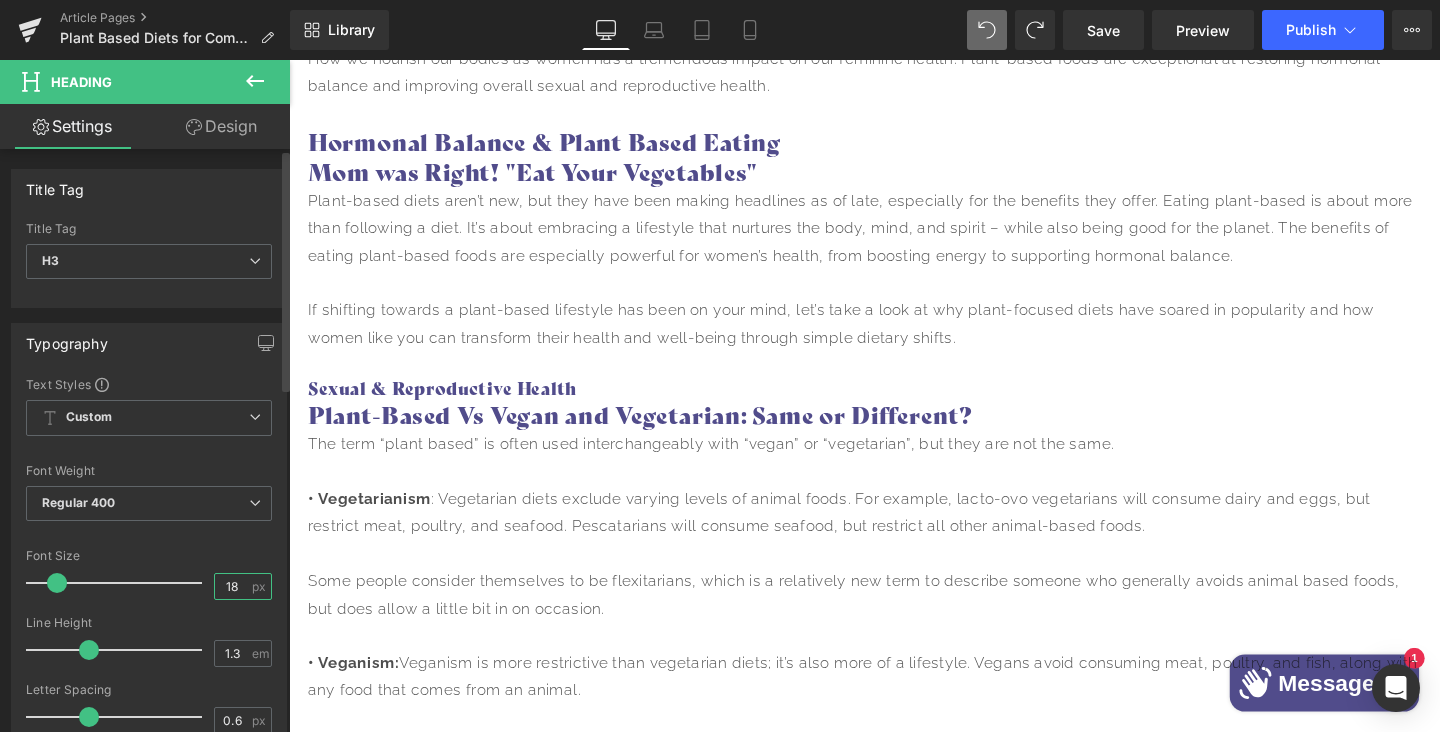 click on "18" at bounding box center (232, 586) 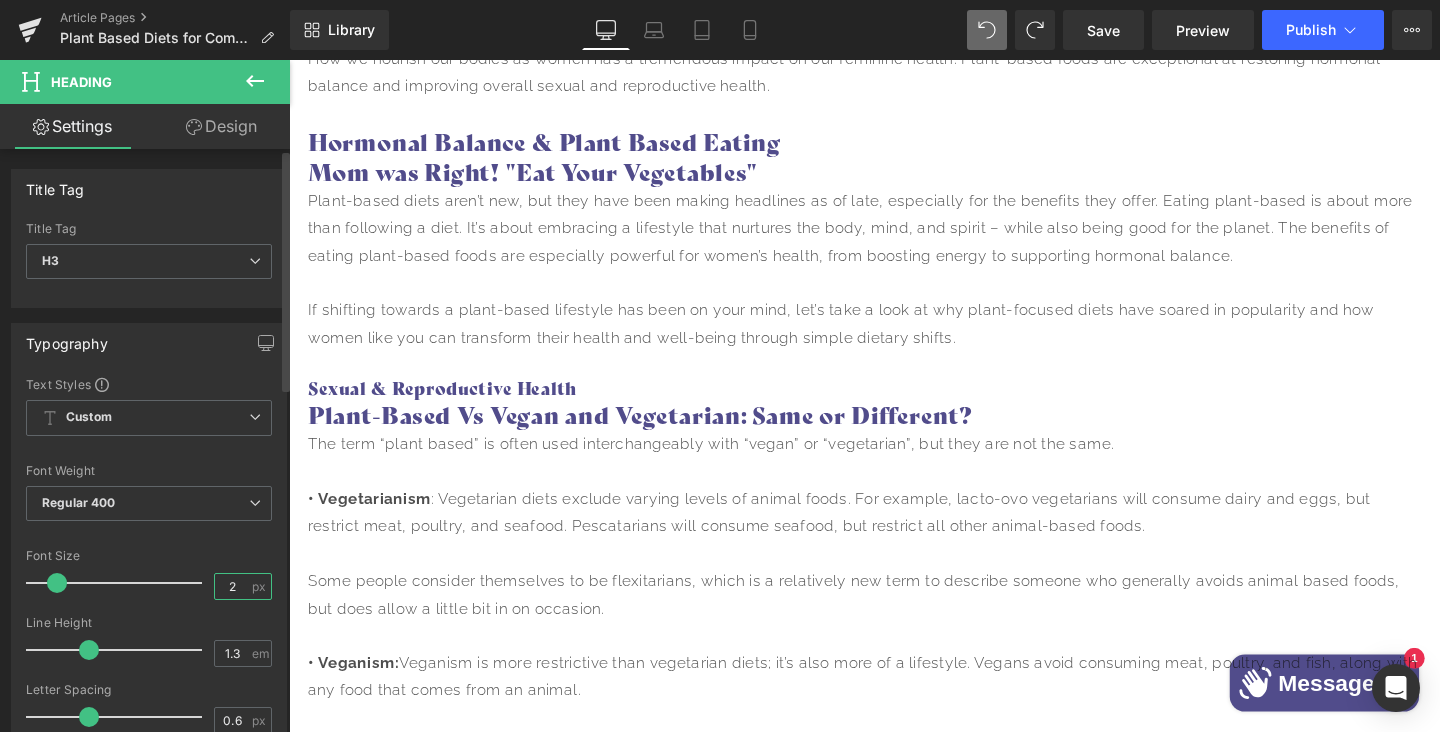 type on "24" 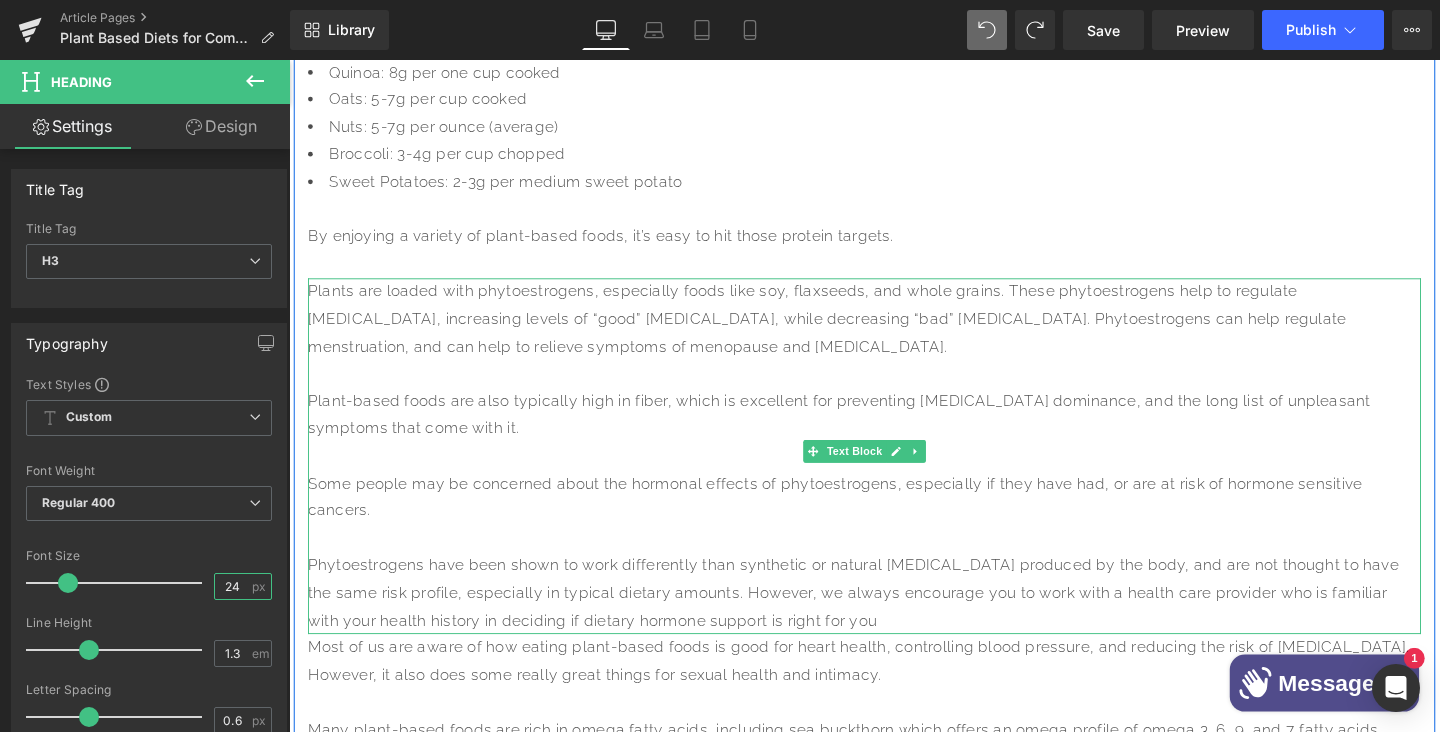 scroll, scrollTop: 3472, scrollLeft: 0, axis: vertical 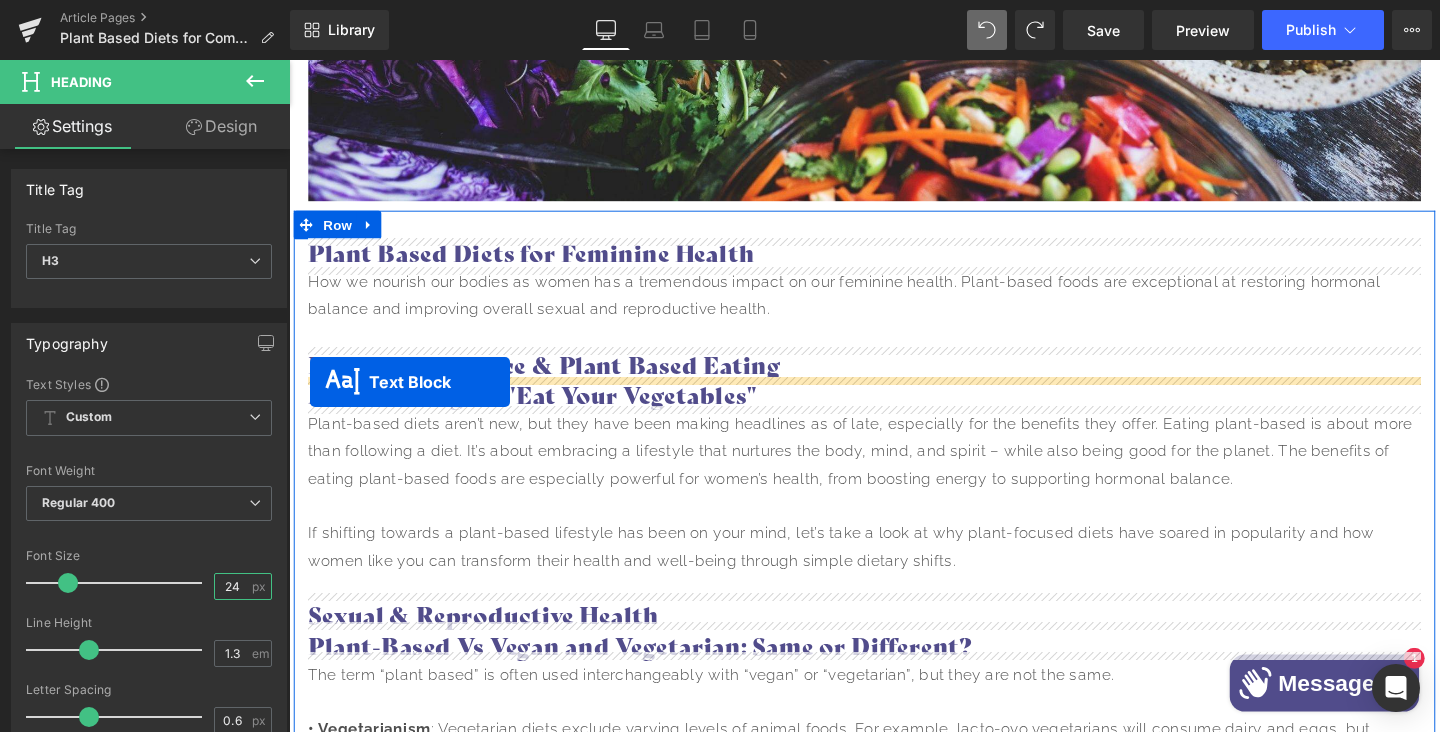 drag, startPoint x: 876, startPoint y: 428, endPoint x: 311, endPoint y: 399, distance: 565.7438 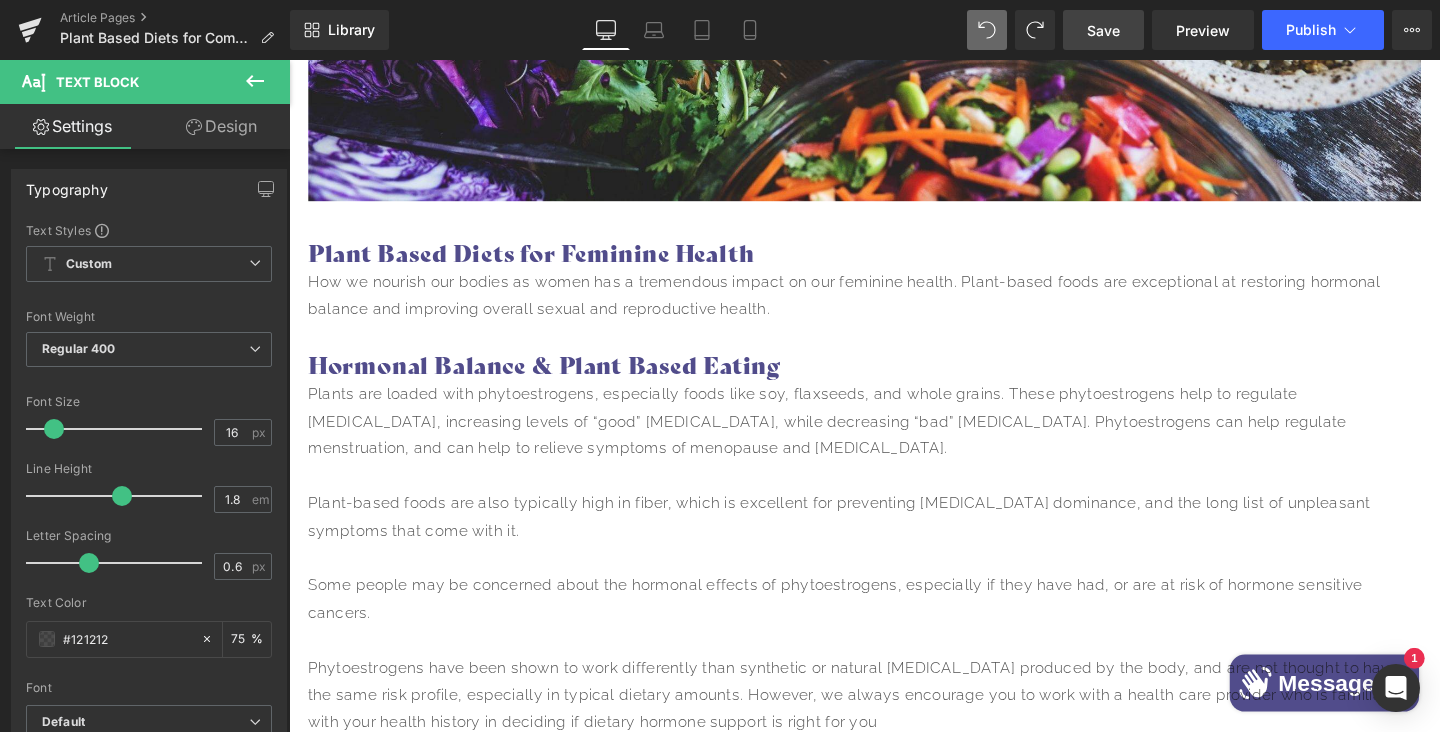 click on "Save" at bounding box center (1103, 30) 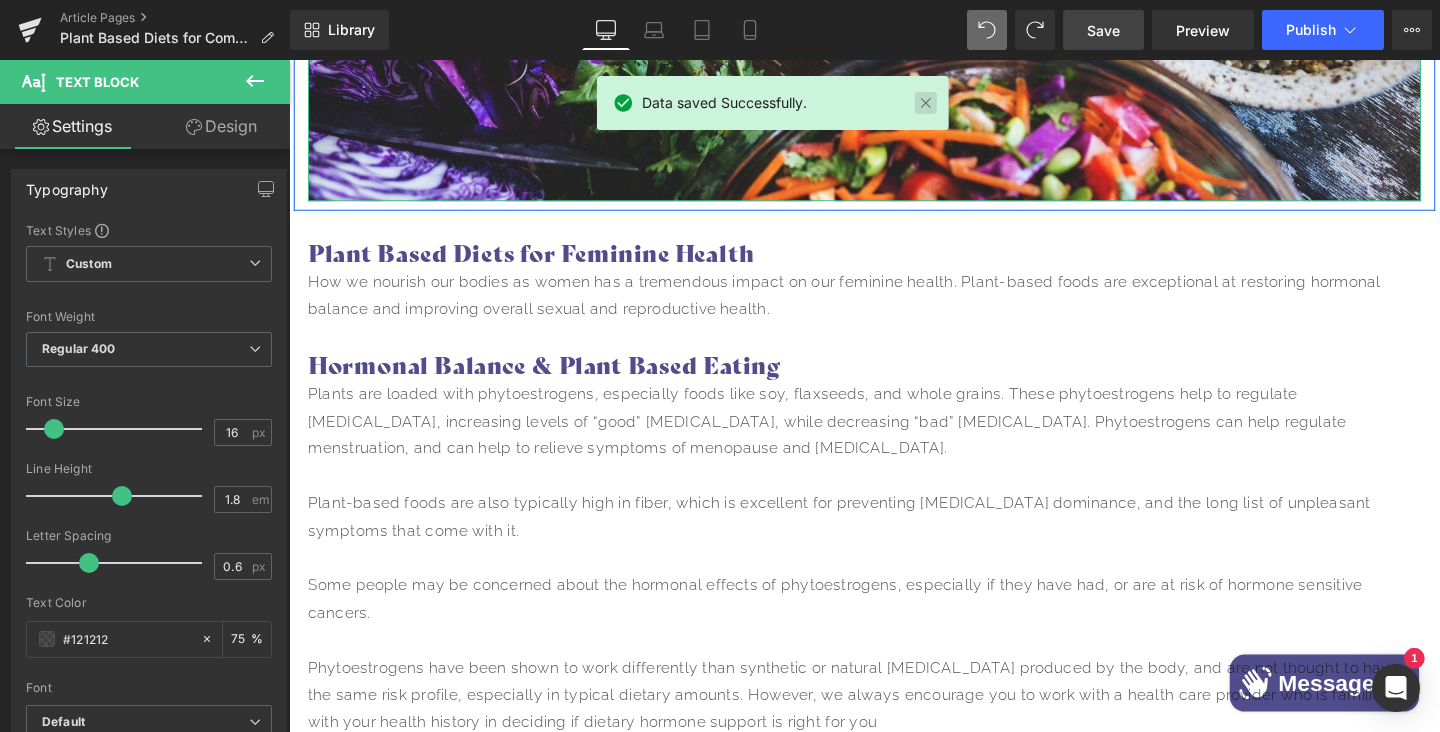 click at bounding box center (926, 103) 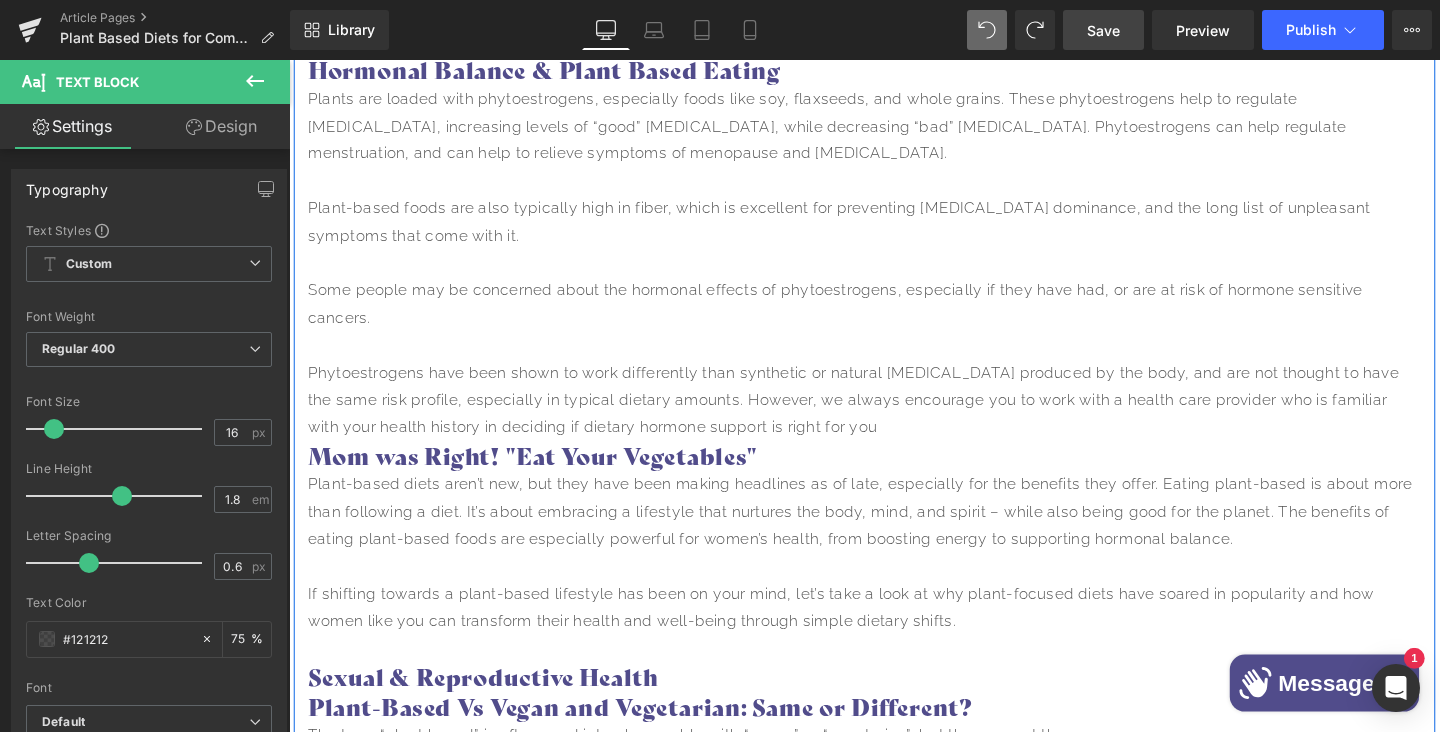 scroll, scrollTop: 1154, scrollLeft: 0, axis: vertical 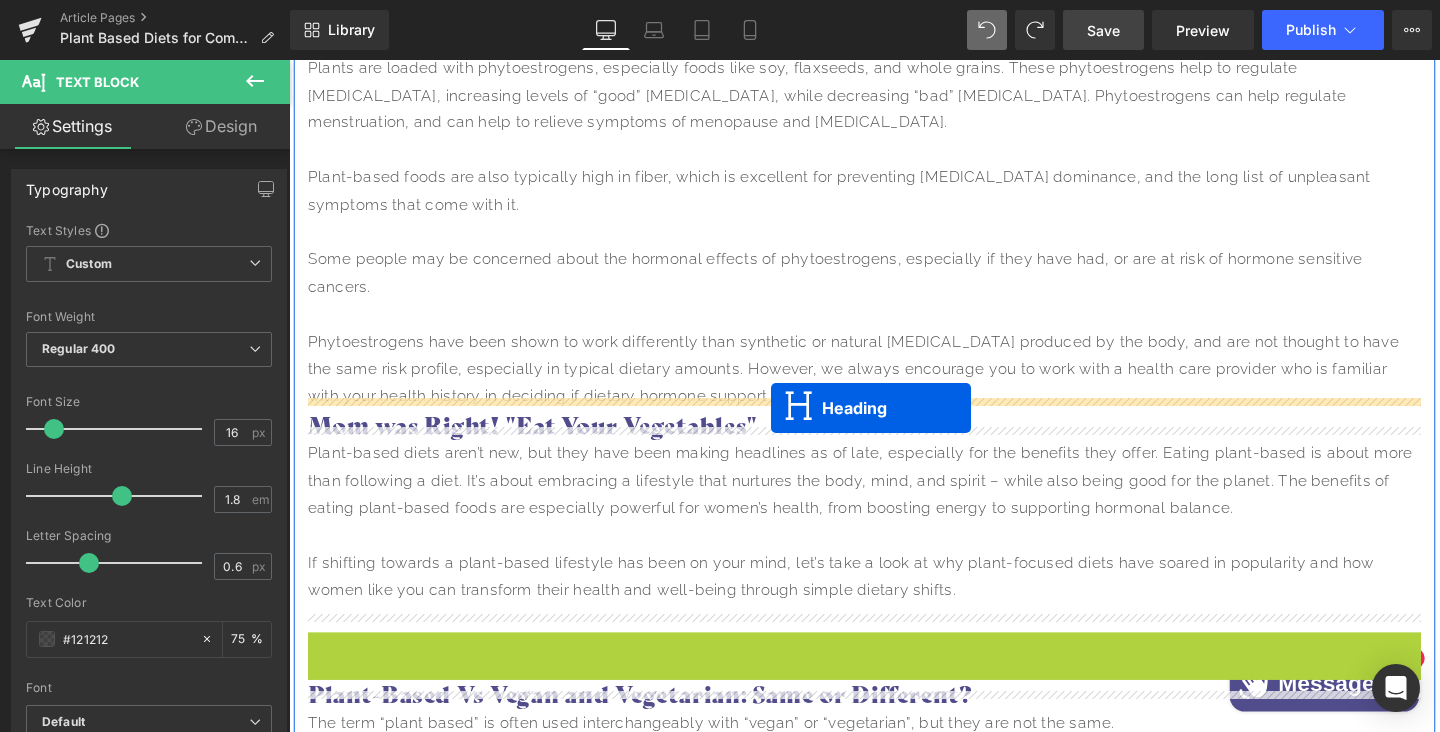 drag, startPoint x: 874, startPoint y: 659, endPoint x: 796, endPoint y: 426, distance: 245.70918 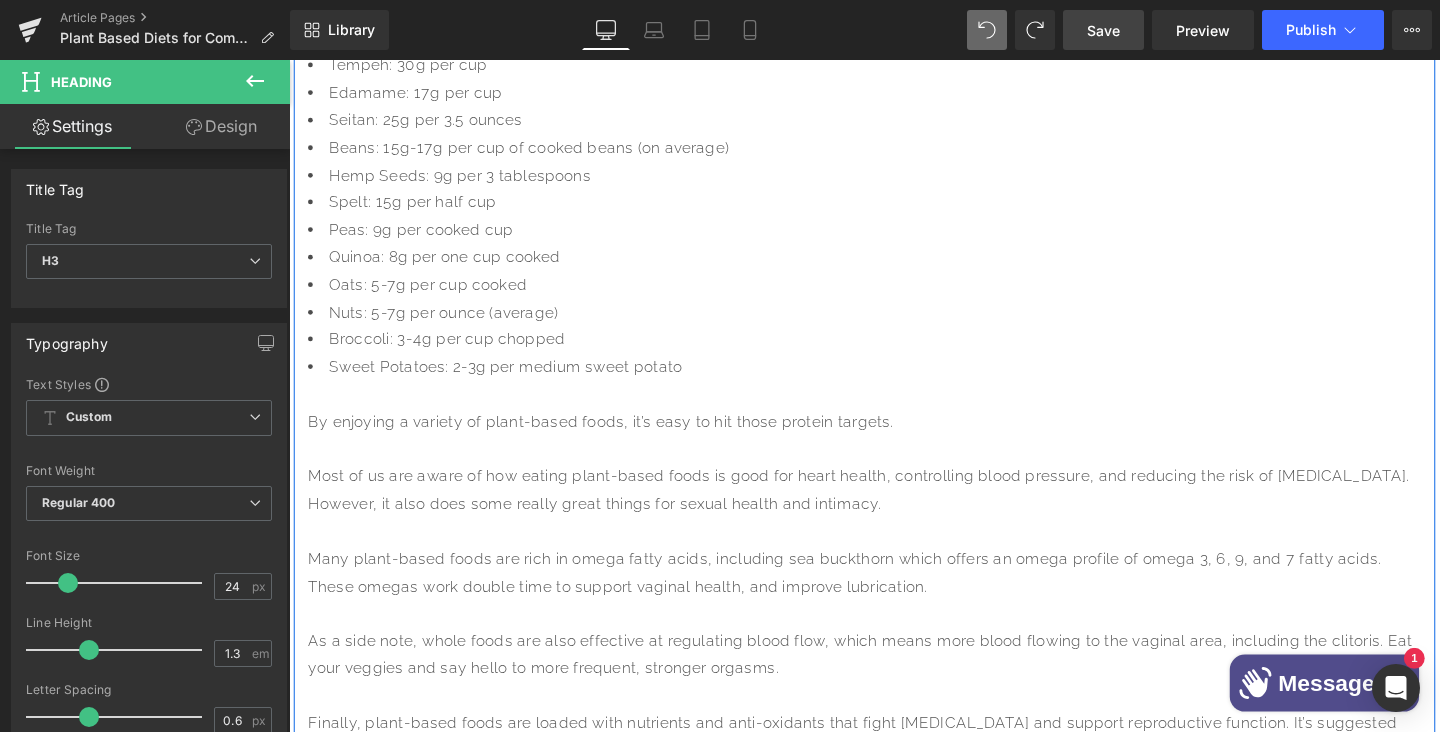 scroll, scrollTop: 3701, scrollLeft: 0, axis: vertical 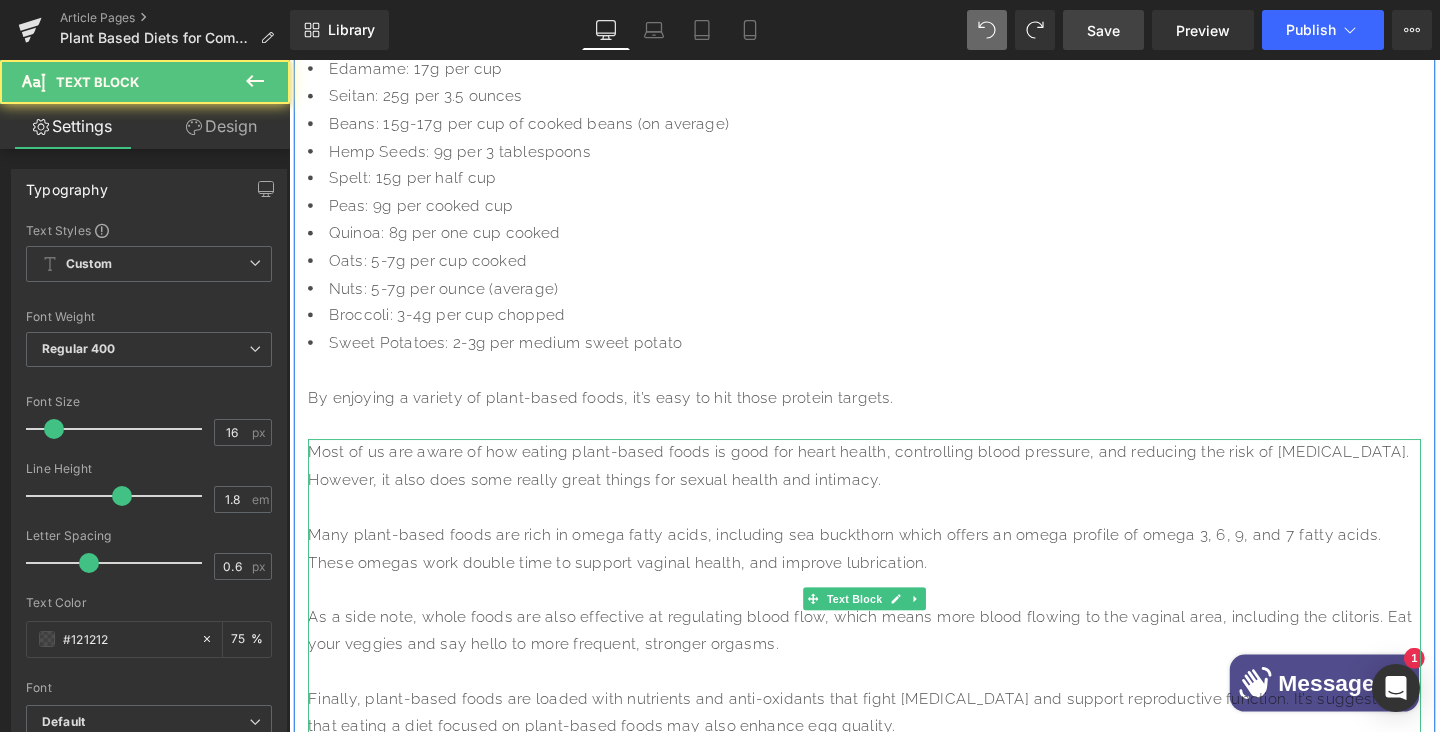 click at bounding box center [894, 617] 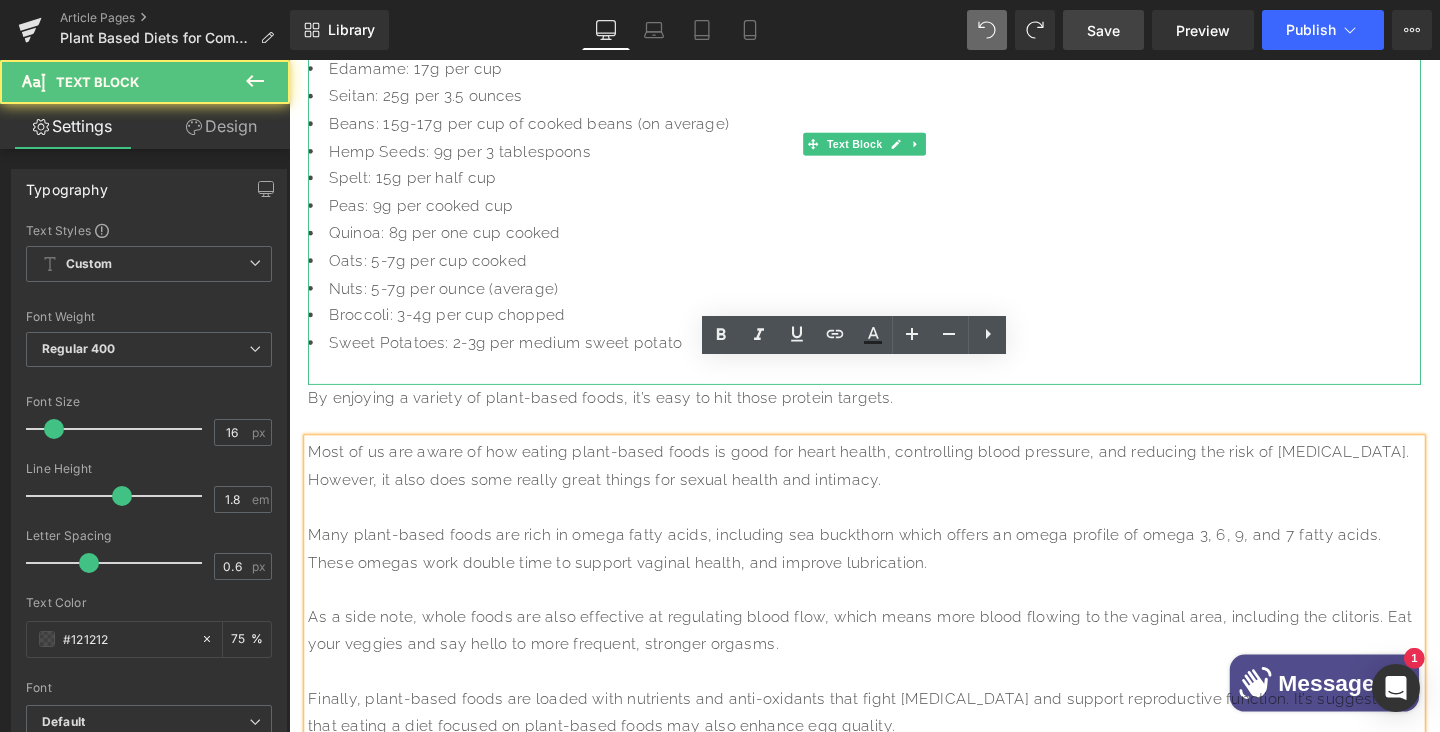 click on "Sweet Potatoes: 2-3g per medium sweet potato" at bounding box center [894, 358] 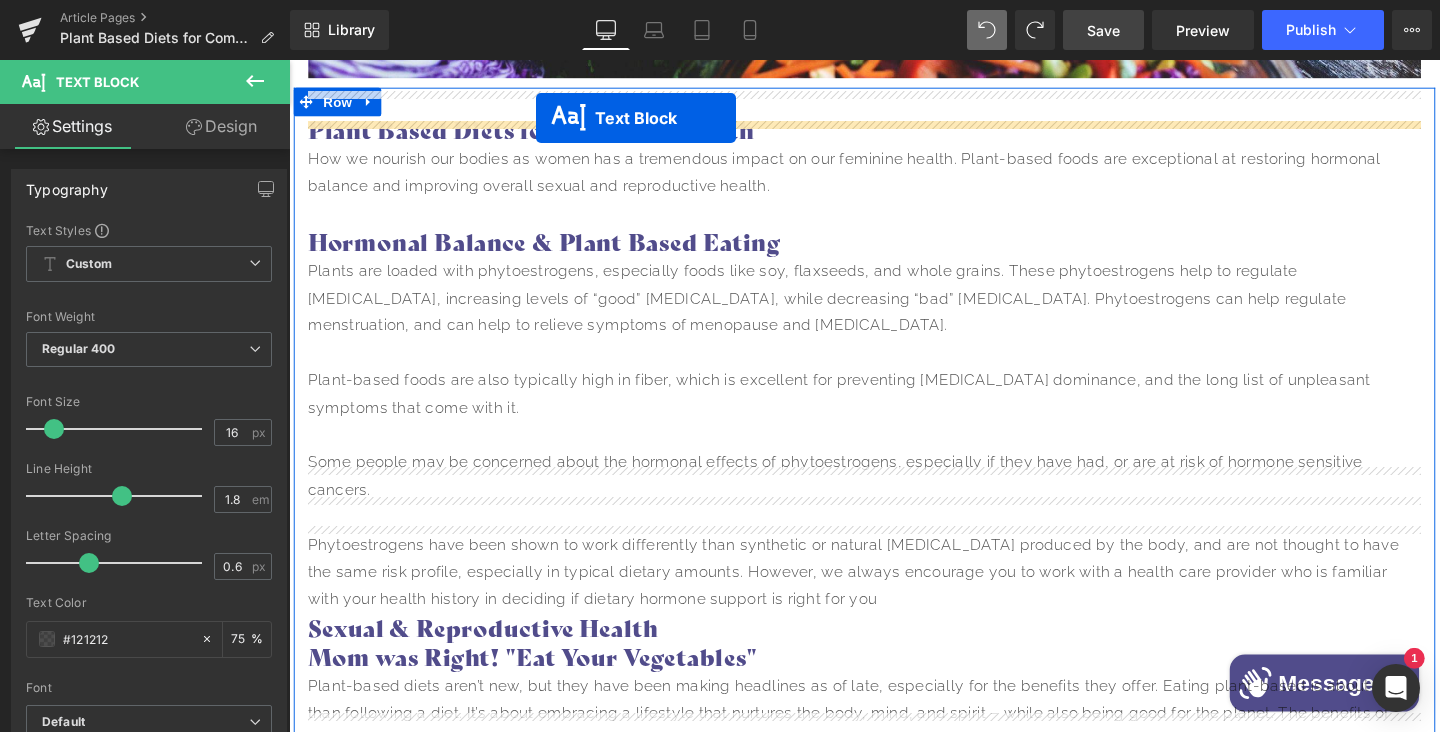 scroll, scrollTop: 921, scrollLeft: 0, axis: vertical 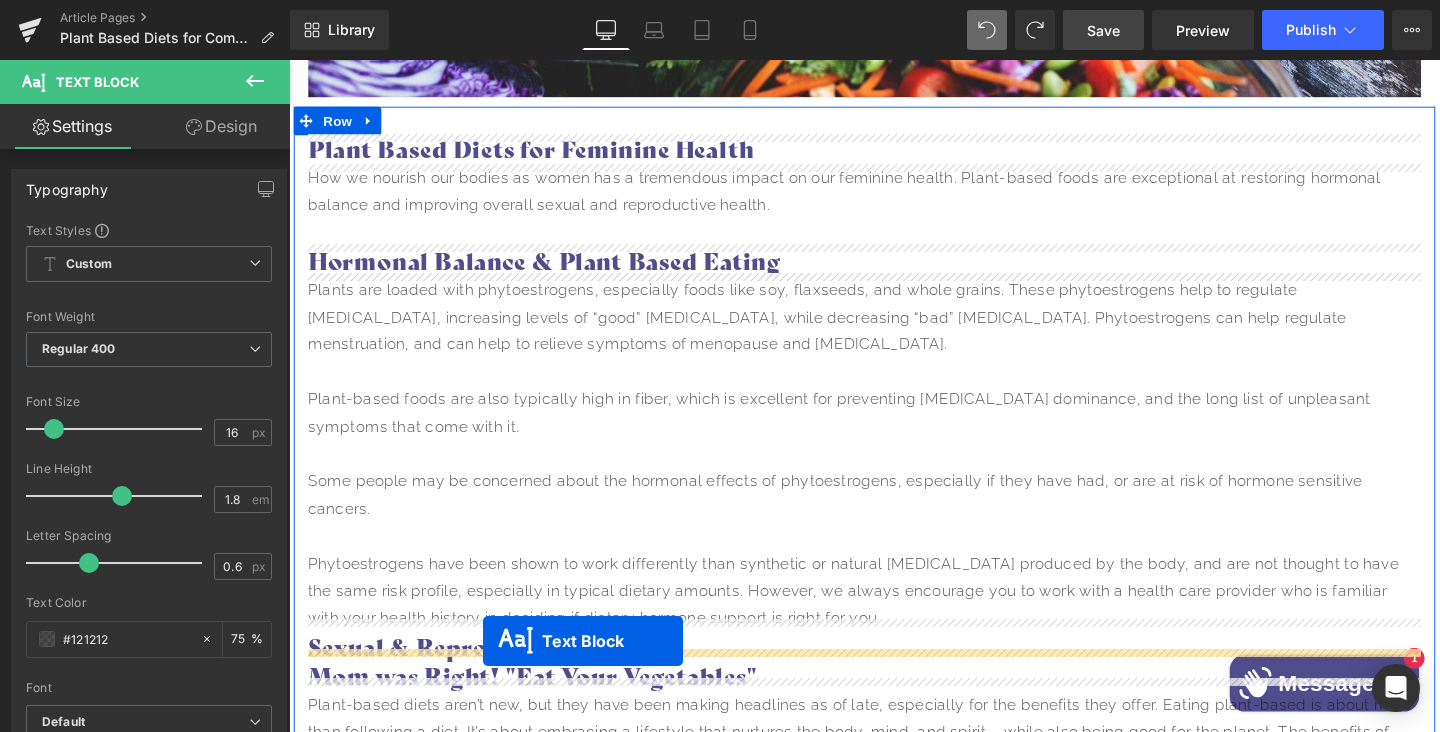 drag, startPoint x: 890, startPoint y: 549, endPoint x: 493, endPoint y: 669, distance: 414.7397 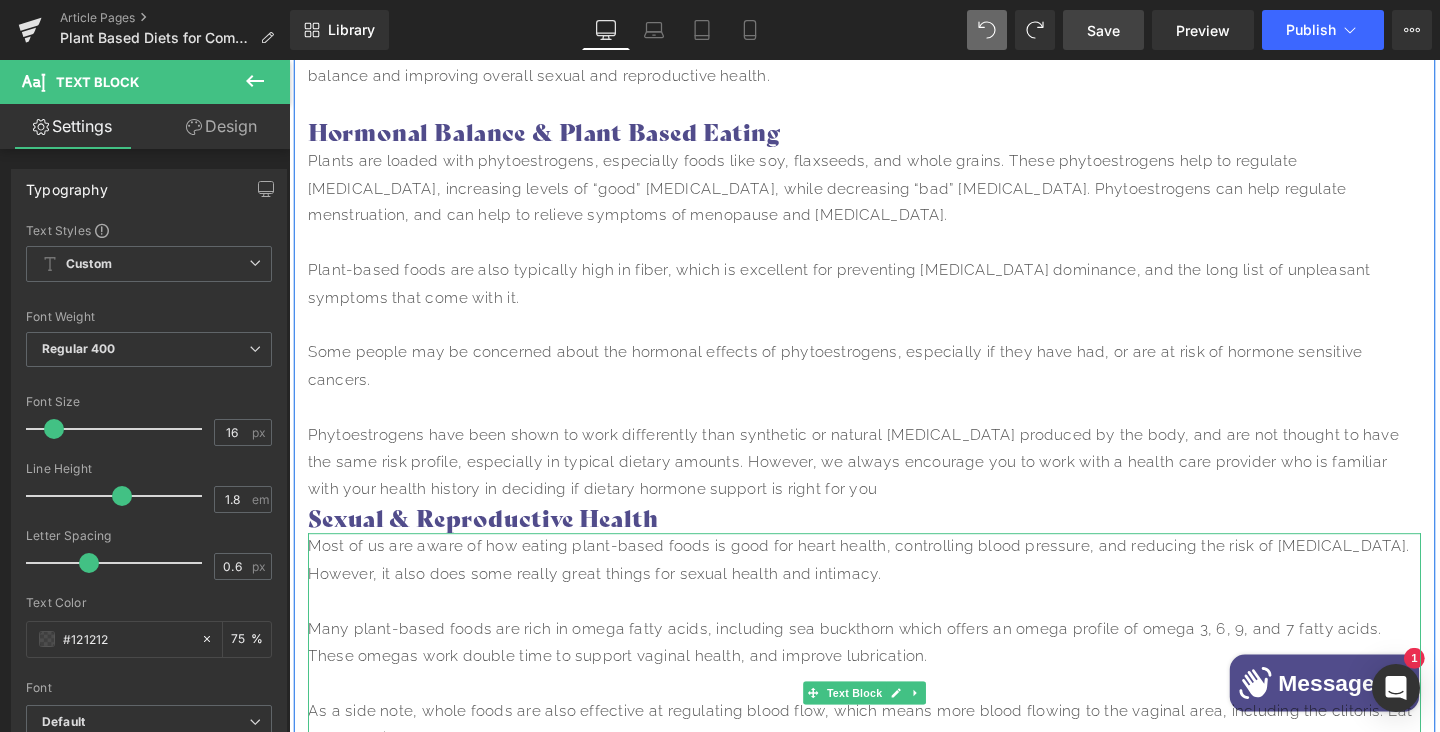 scroll, scrollTop: 1220, scrollLeft: 0, axis: vertical 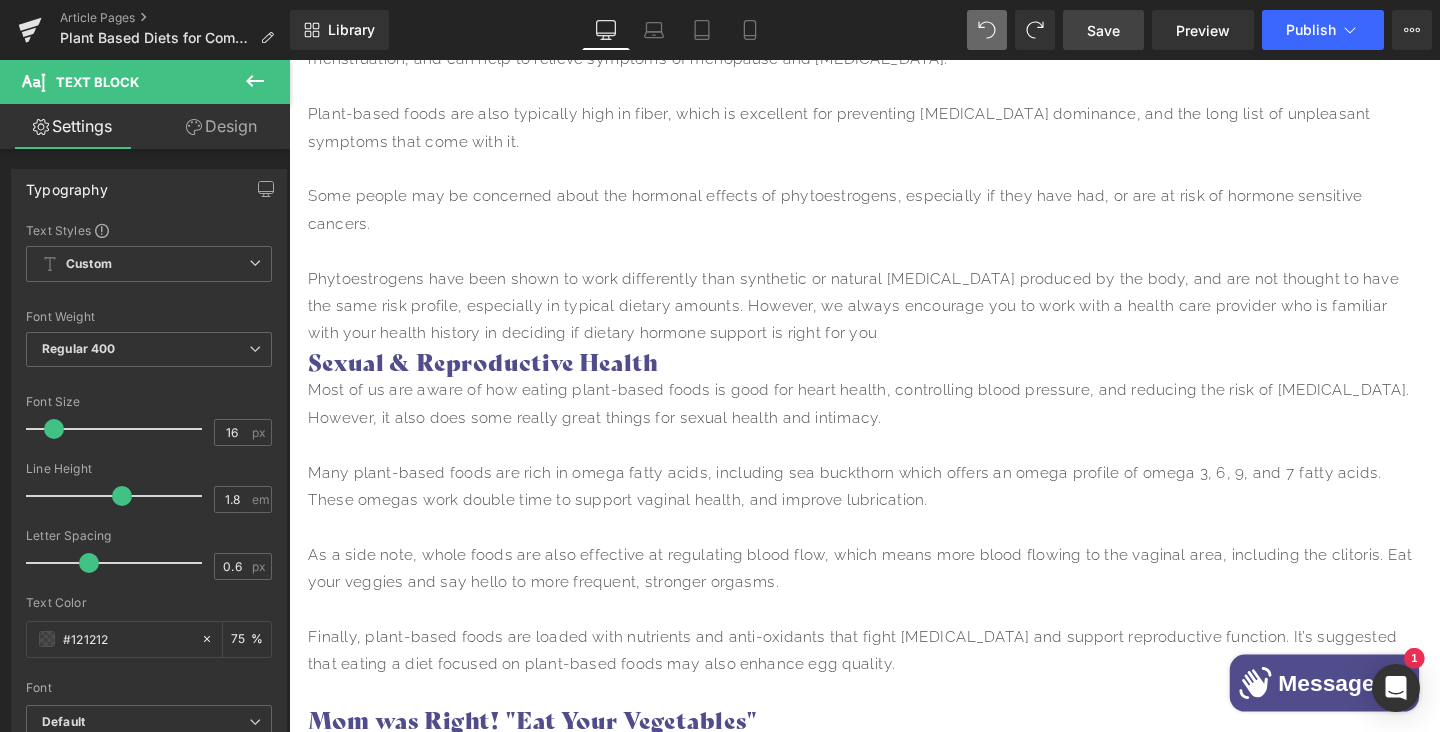 drag, startPoint x: 1107, startPoint y: 34, endPoint x: 860, endPoint y: 14, distance: 247.8084 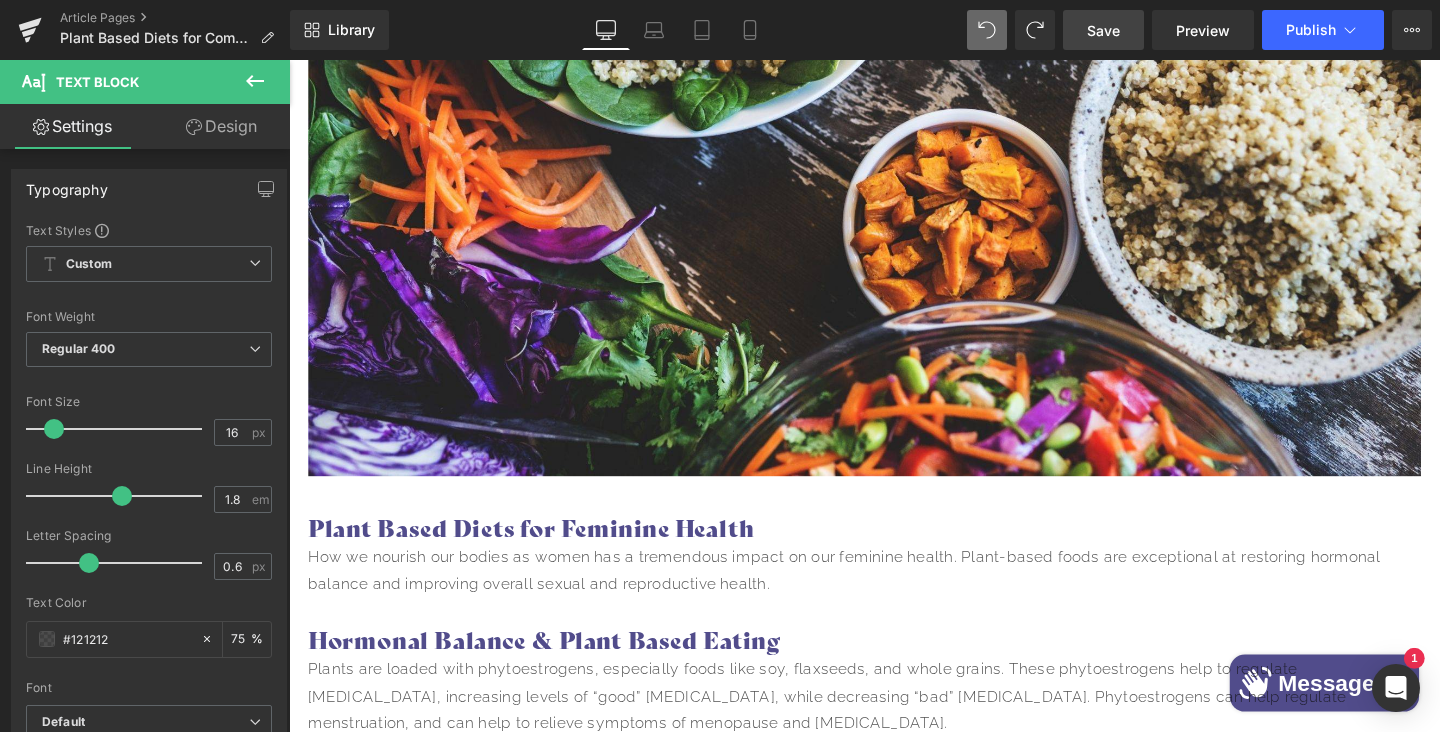 scroll, scrollTop: 670, scrollLeft: 0, axis: vertical 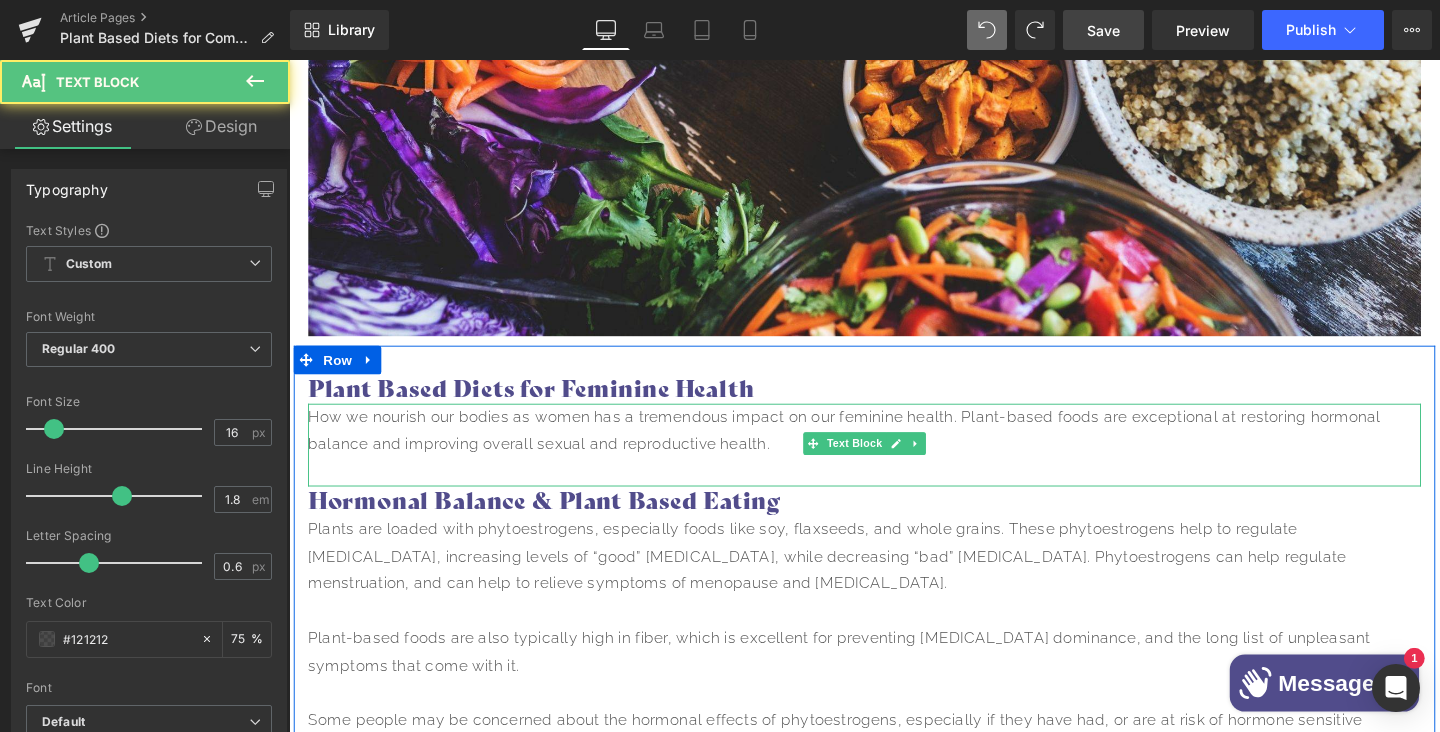 click on "How we nourish our bodies as women has a tremendous impact on our feminine health. Plant-based foods are exceptional at restoring hormonal balance and improving overall sexual and reproductive health." at bounding box center [894, 450] 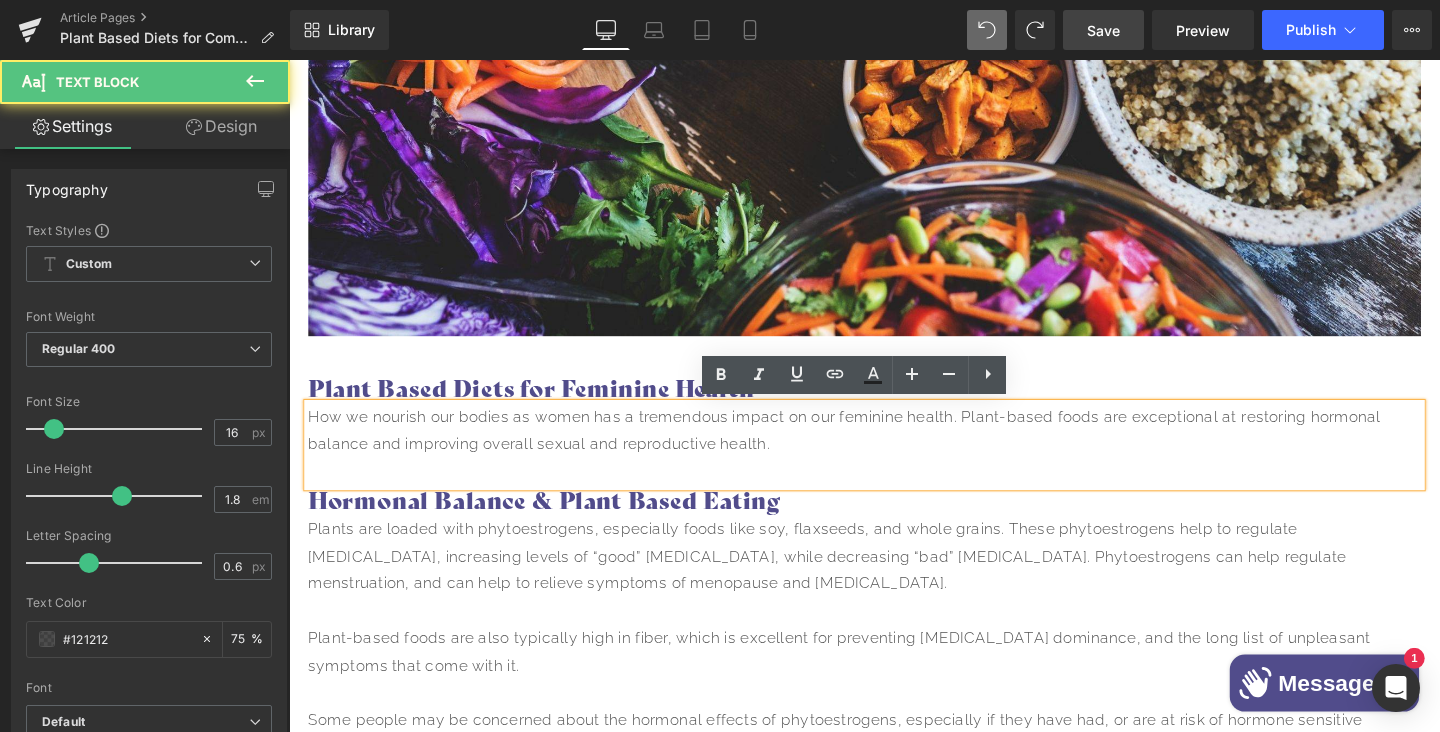 click on "How we nourish our bodies as women has a tremendous impact on our feminine health. Plant-based foods are exceptional at restoring hormonal balance and improving overall sexual and reproductive health." at bounding box center [894, 450] 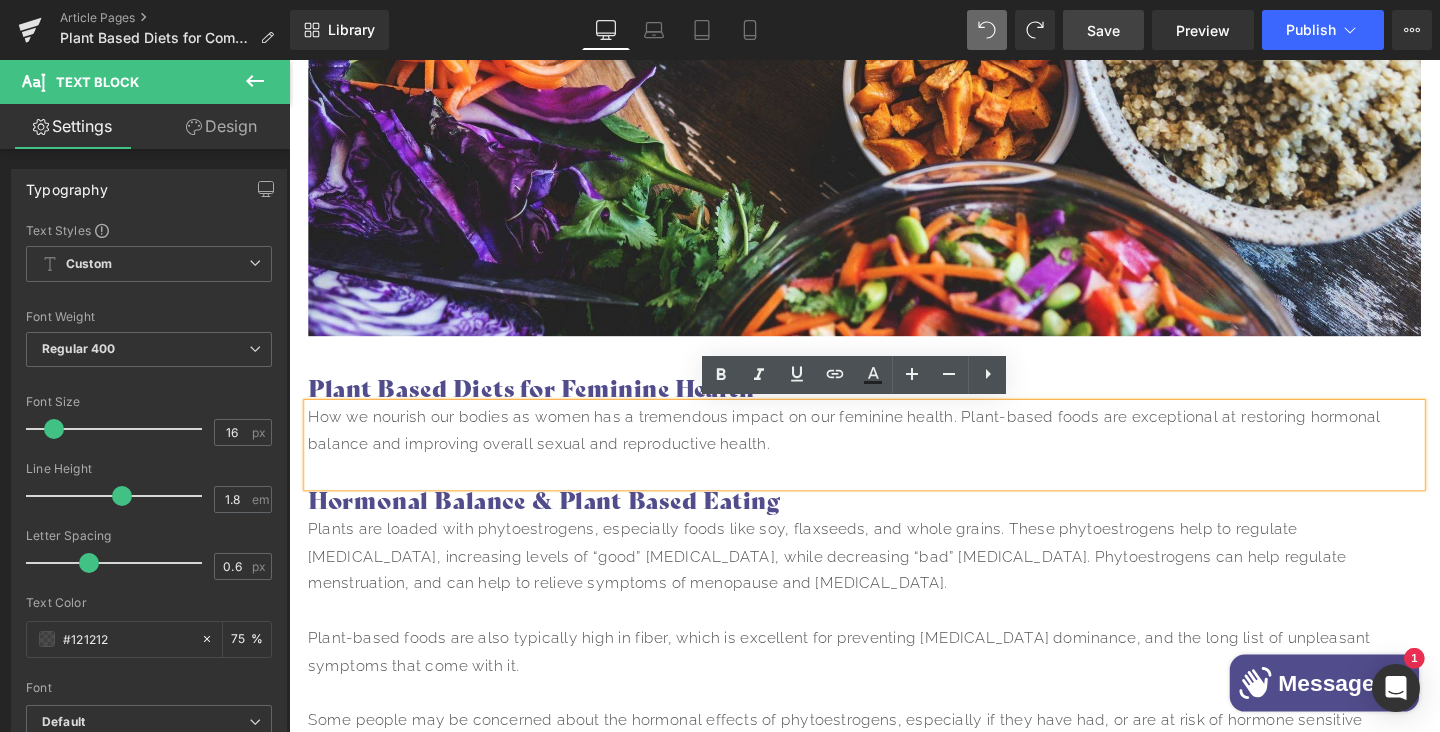 type 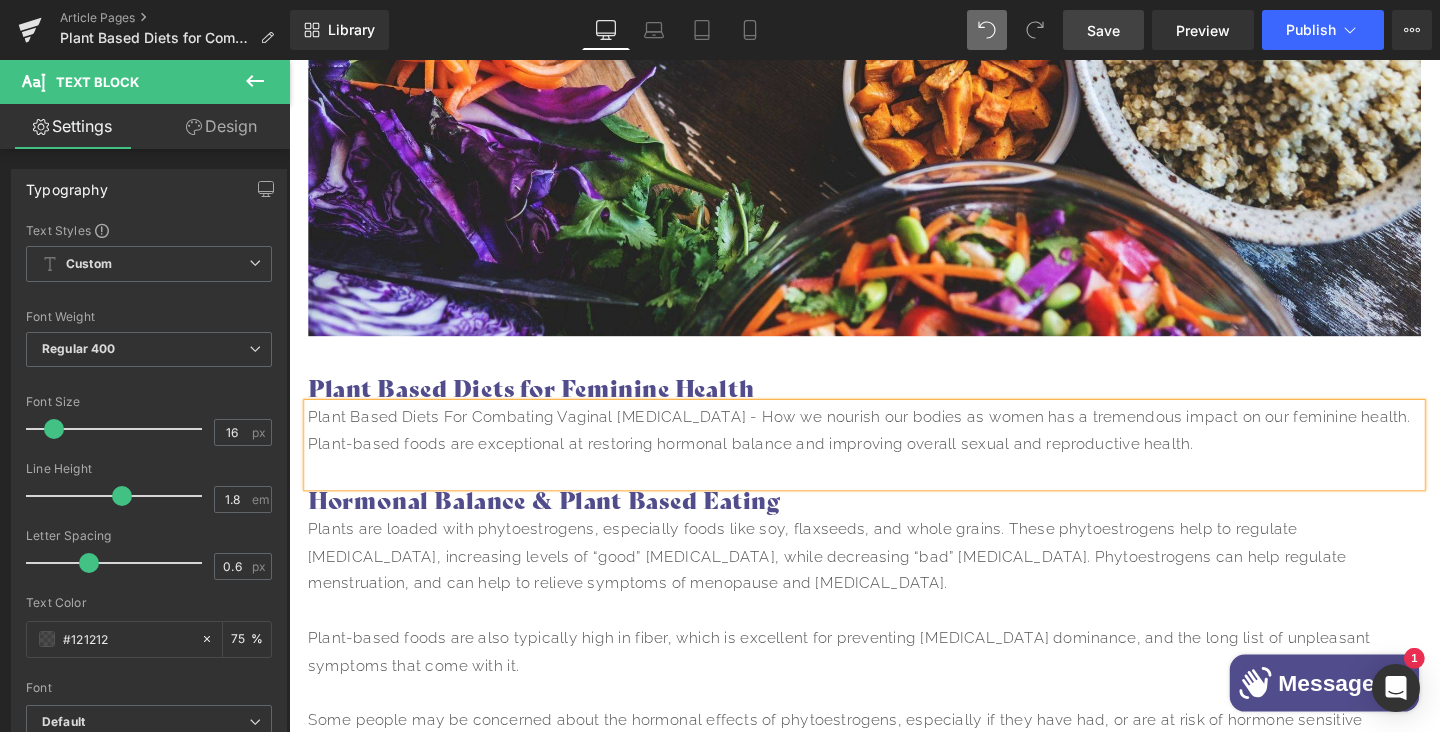 click on "Save" at bounding box center [1103, 30] 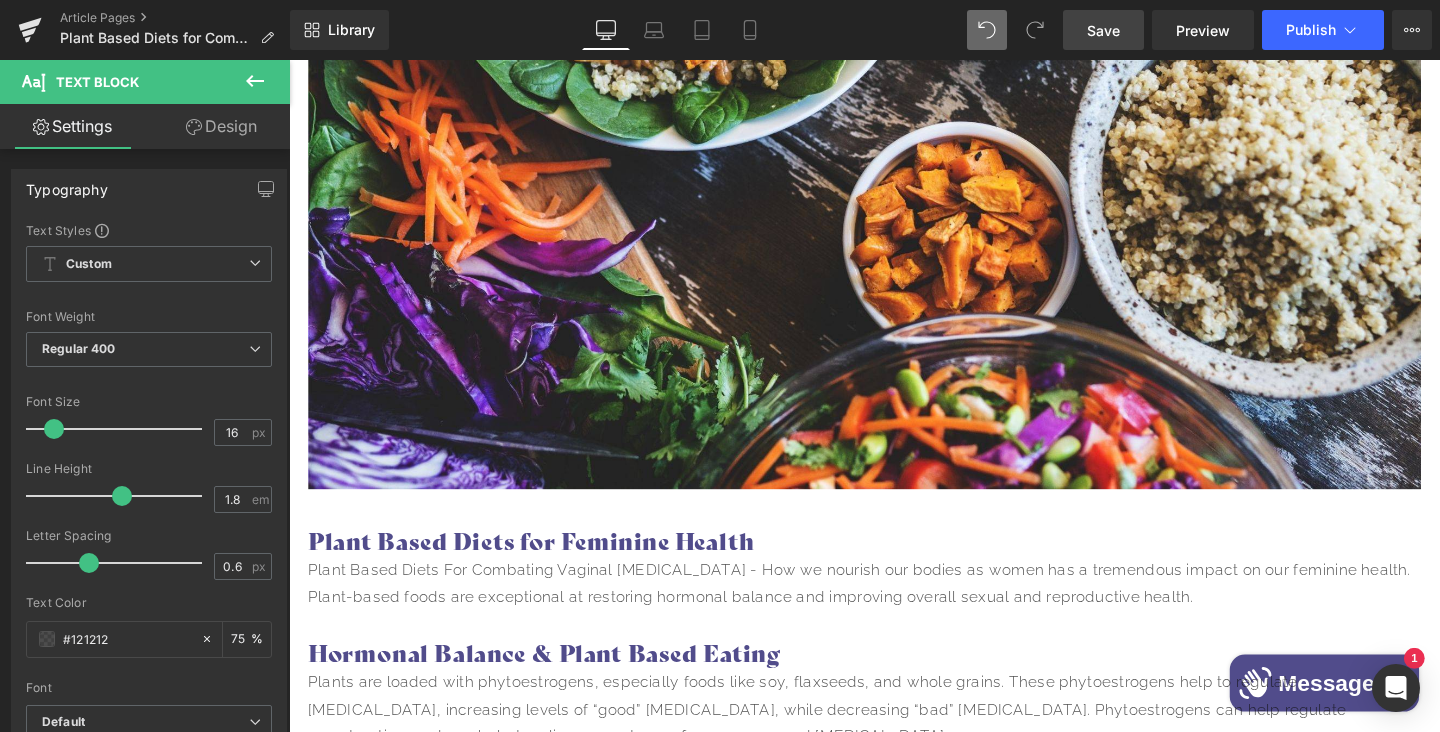 scroll, scrollTop: 686, scrollLeft: 0, axis: vertical 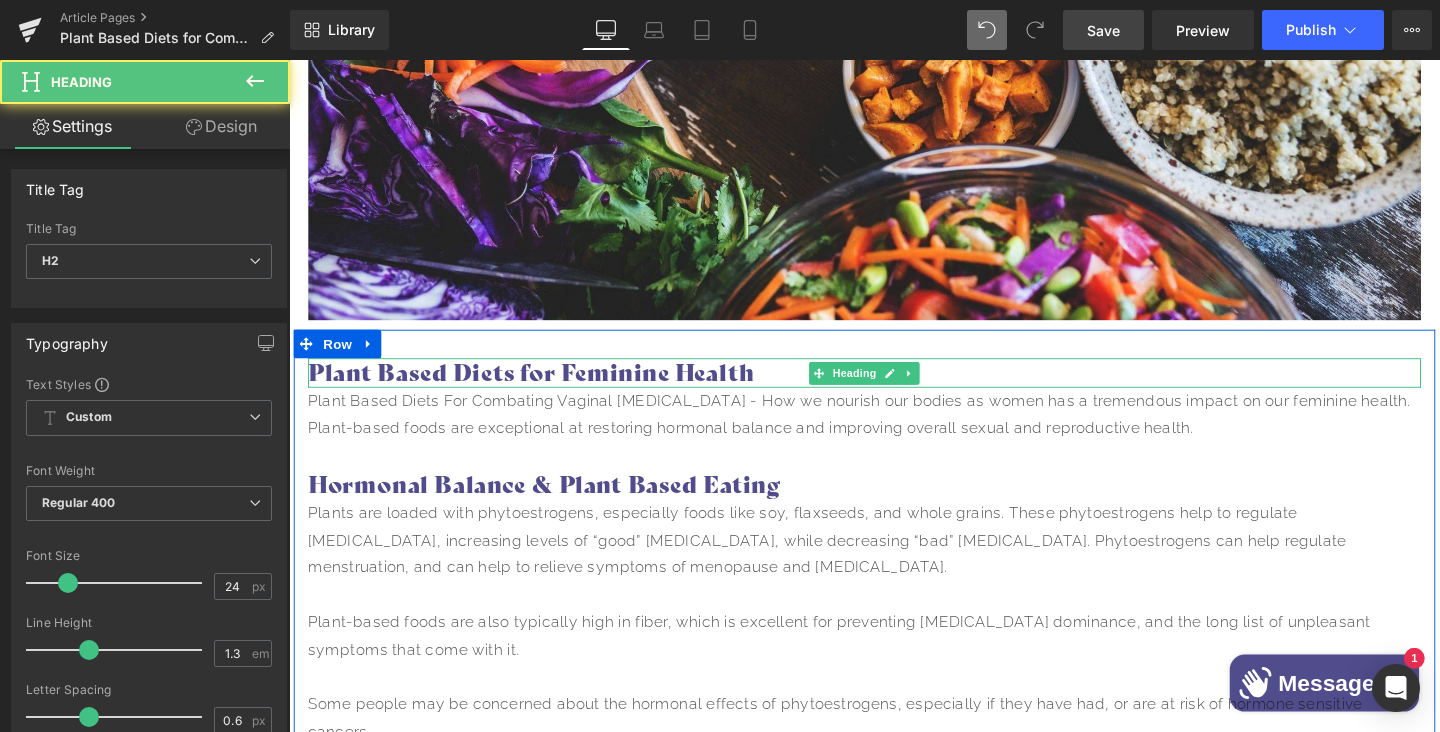 click on "Plant Based Diets for Feminine Health" at bounding box center (894, 389) 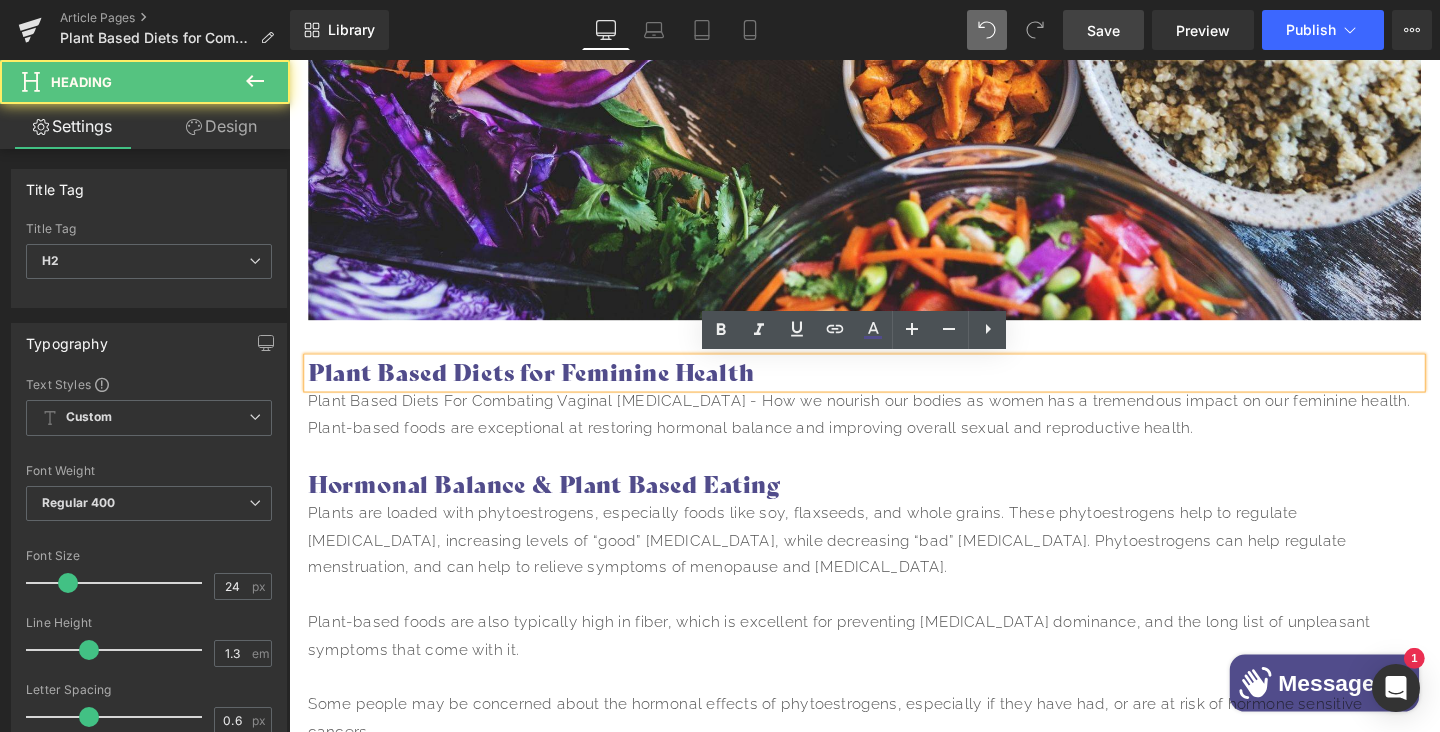 click on "Plant Based Diets for Feminine Health" at bounding box center (894, 389) 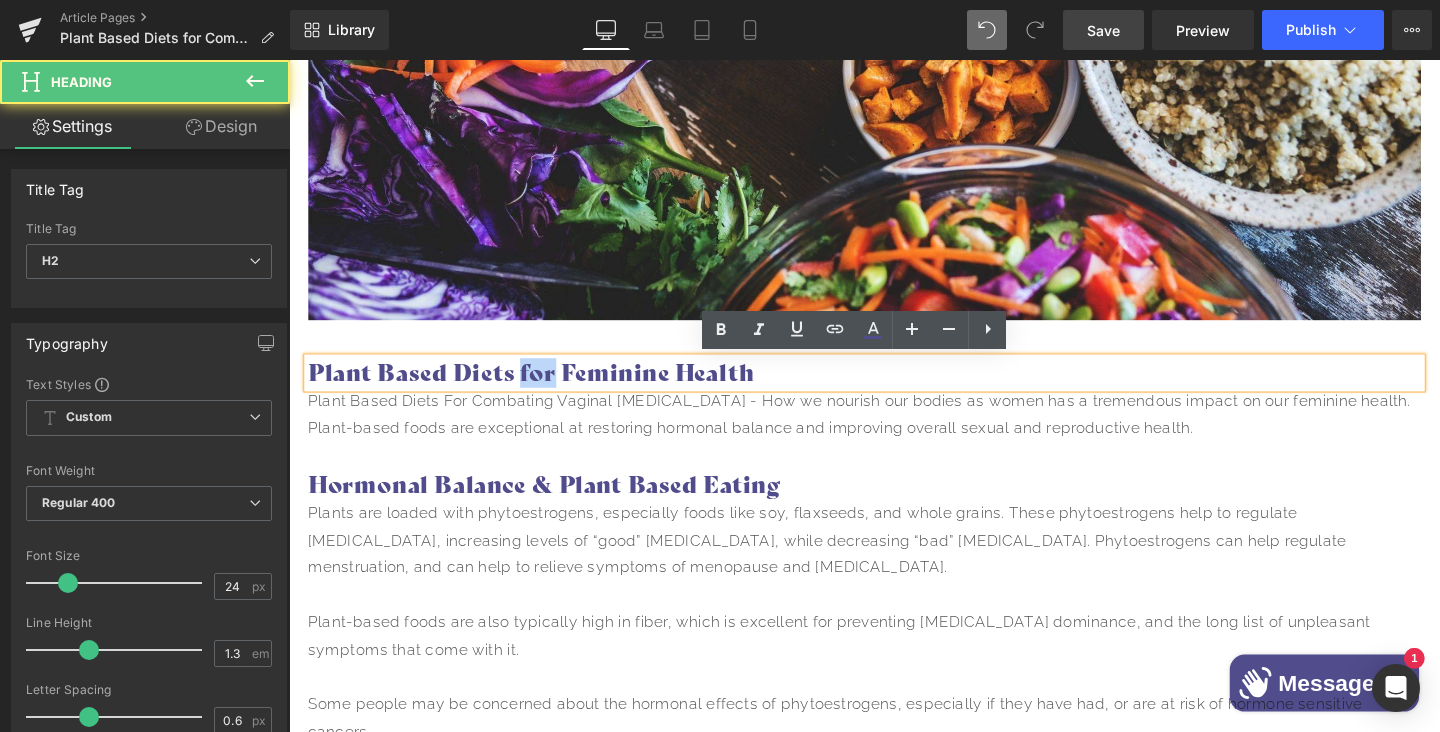 drag, startPoint x: 564, startPoint y: 393, endPoint x: 531, endPoint y: 394, distance: 33.01515 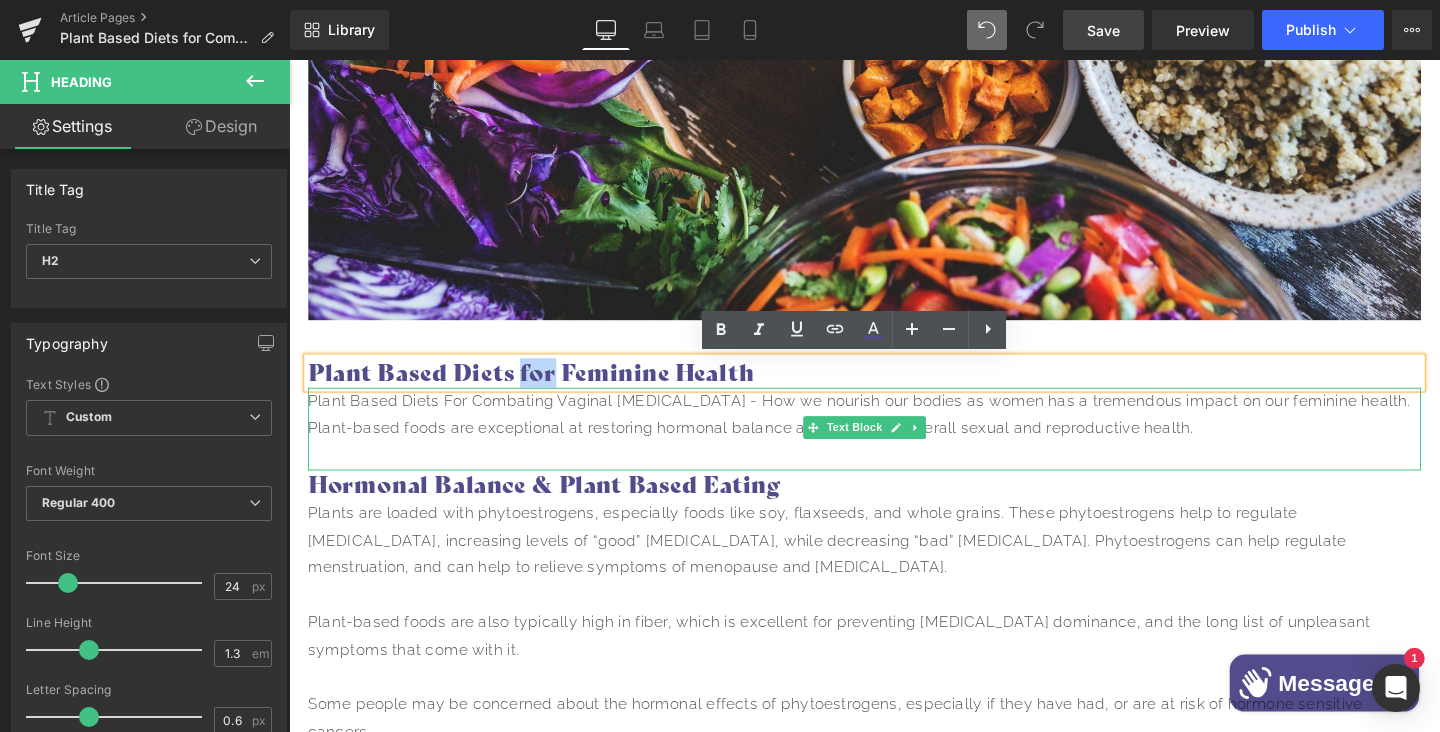 type 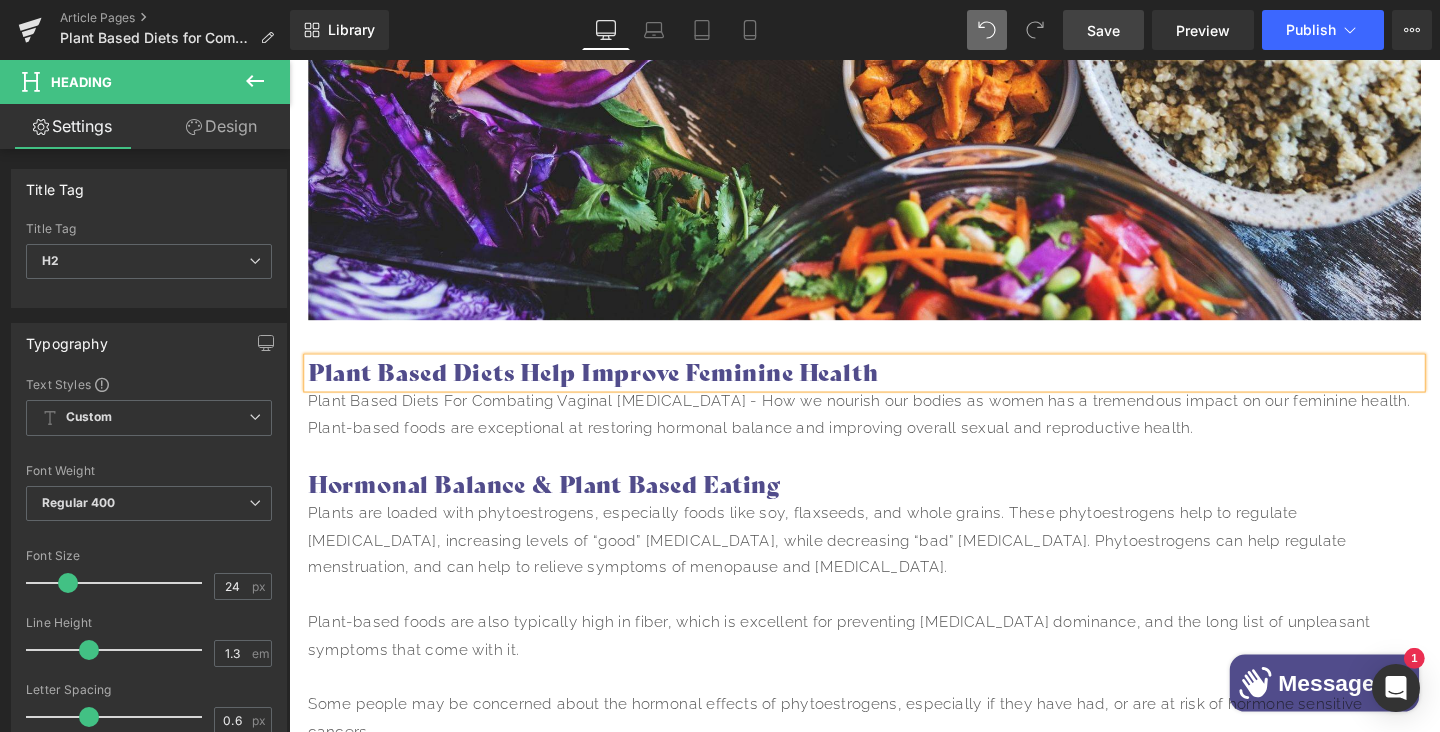 click on "Plant Based Diets Help Improve Feminine Health" at bounding box center [894, 389] 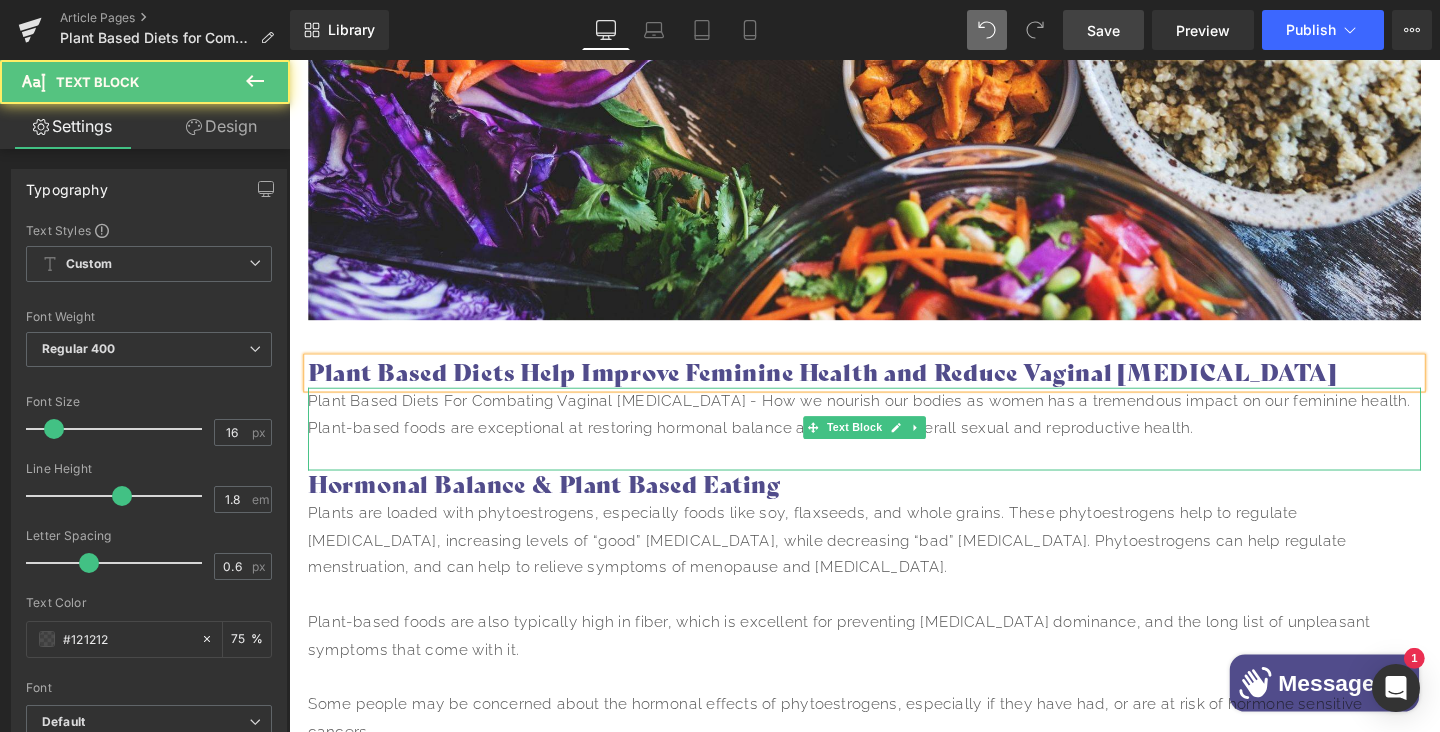 click on "Plant Based Diets For Combating Vaginal [MEDICAL_DATA] - How we nourish our bodies as women has a tremendous impact on our feminine health. Plant-based foods are exceptional at restoring hormonal balance and improving overall sexual and reproductive health." at bounding box center [894, 434] 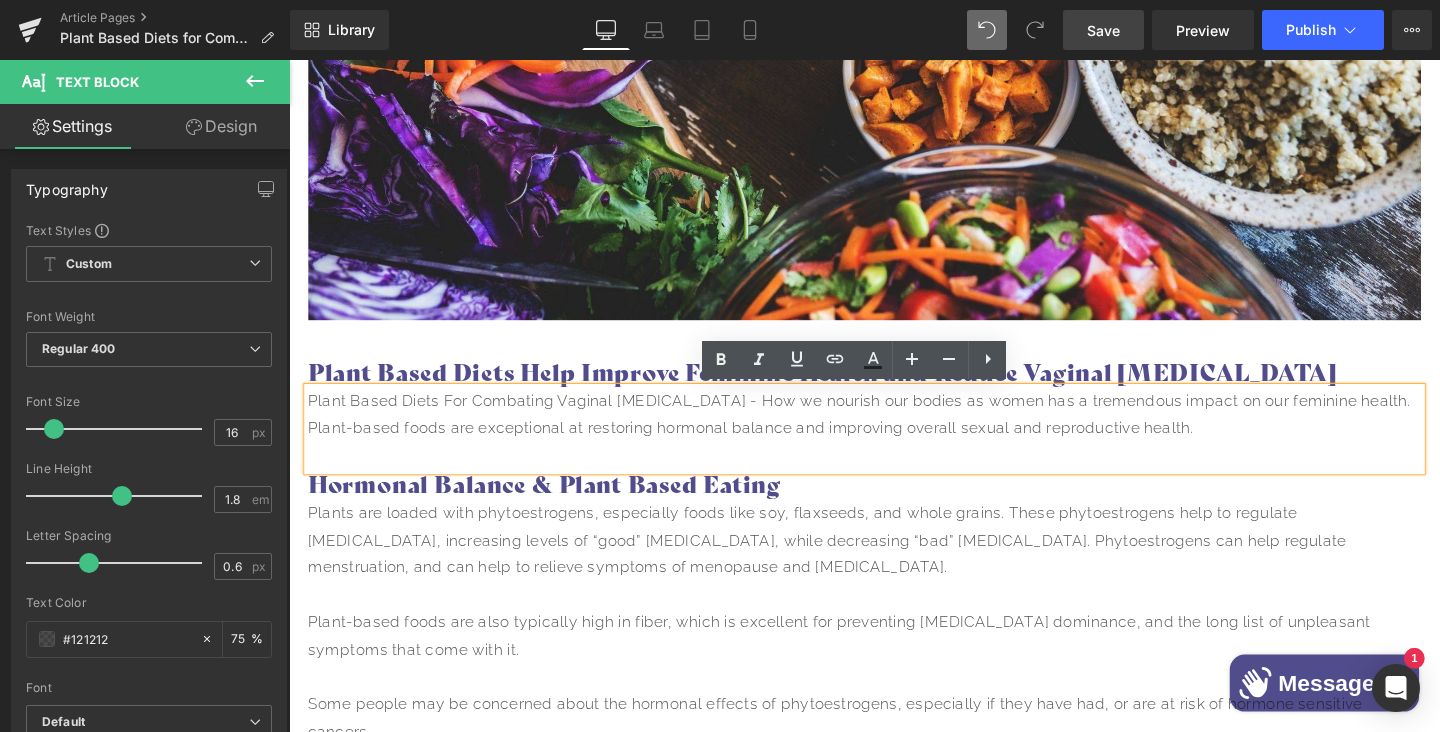 click on "Plant Based Diets For Combating Vaginal [MEDICAL_DATA] - How we nourish our bodies as women has a tremendous impact on our feminine health. Plant-based foods are exceptional at restoring hormonal balance and improving overall sexual and reproductive health." at bounding box center [894, 434] 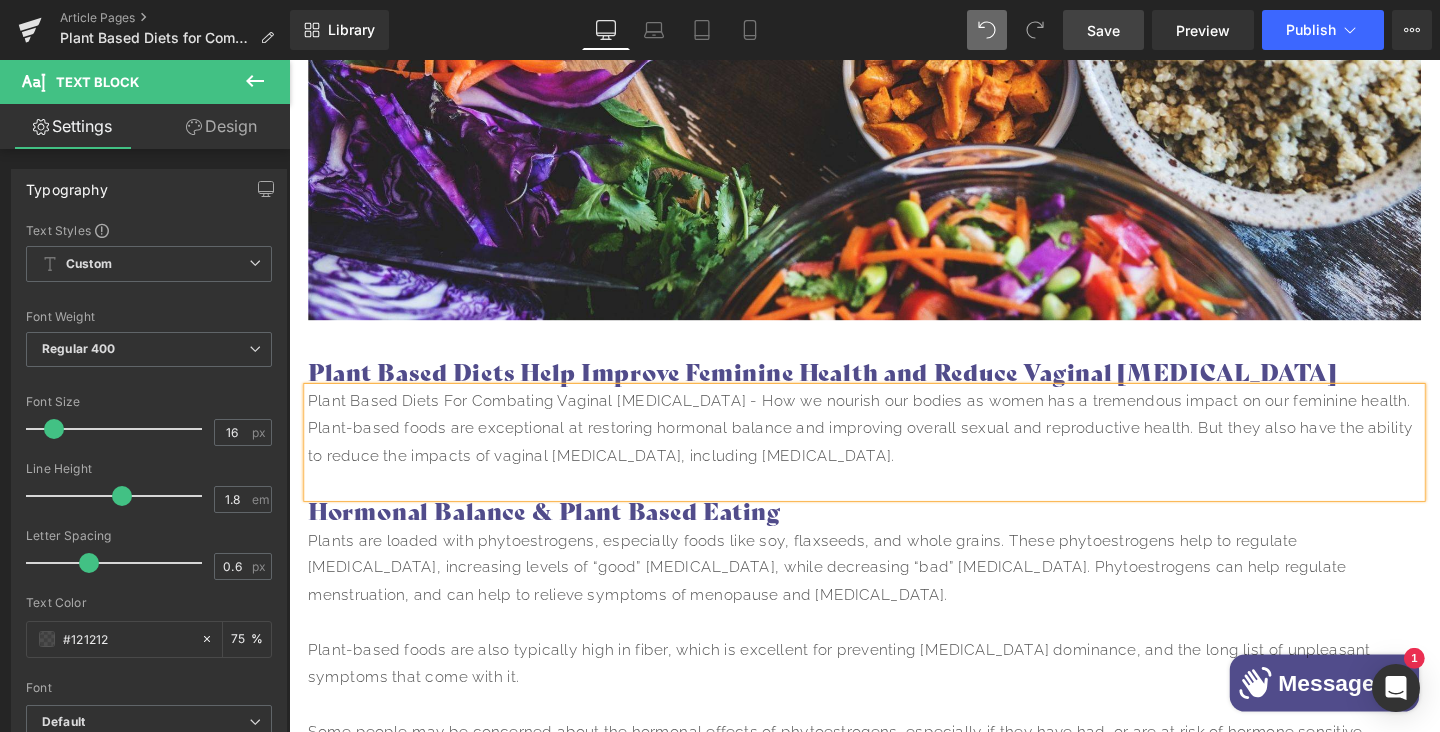 click on "Save" at bounding box center (1103, 30) 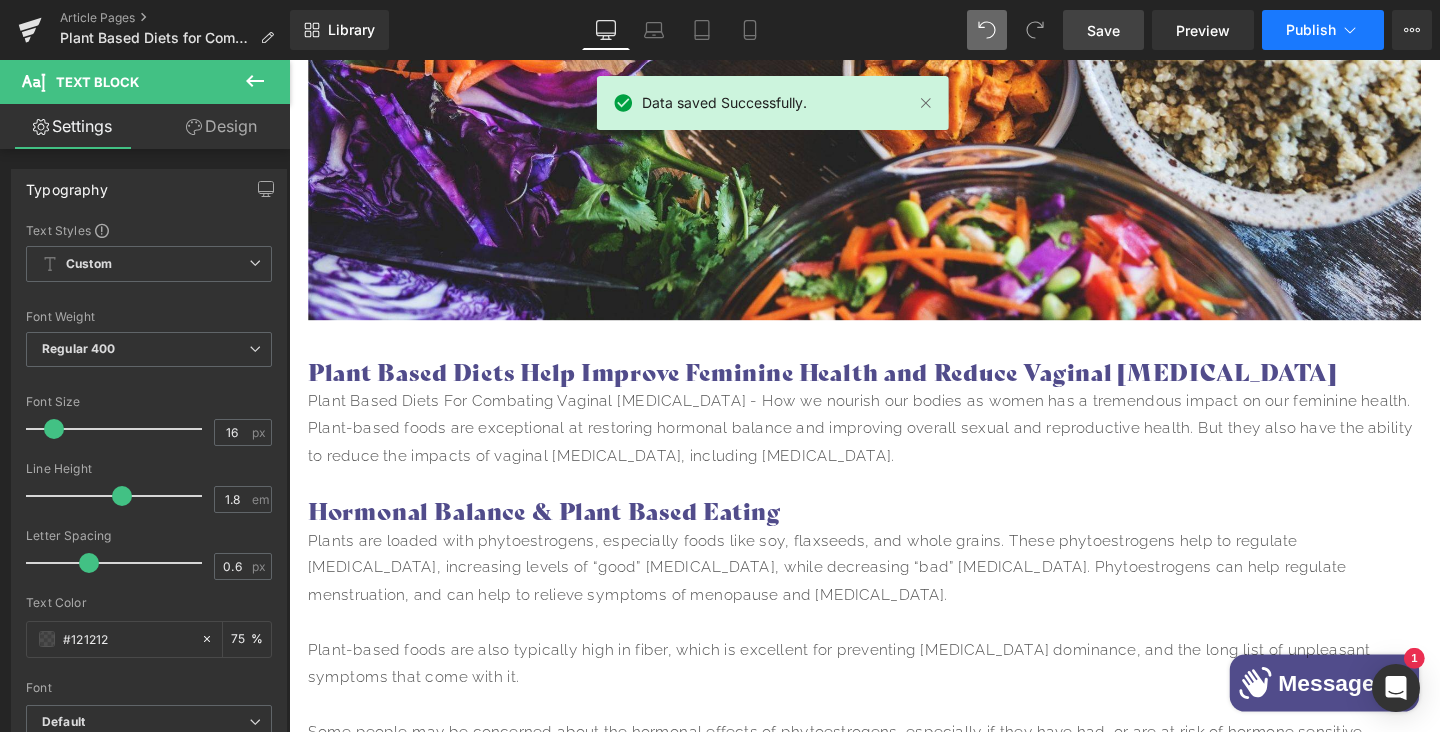 click on "Publish" at bounding box center (1311, 30) 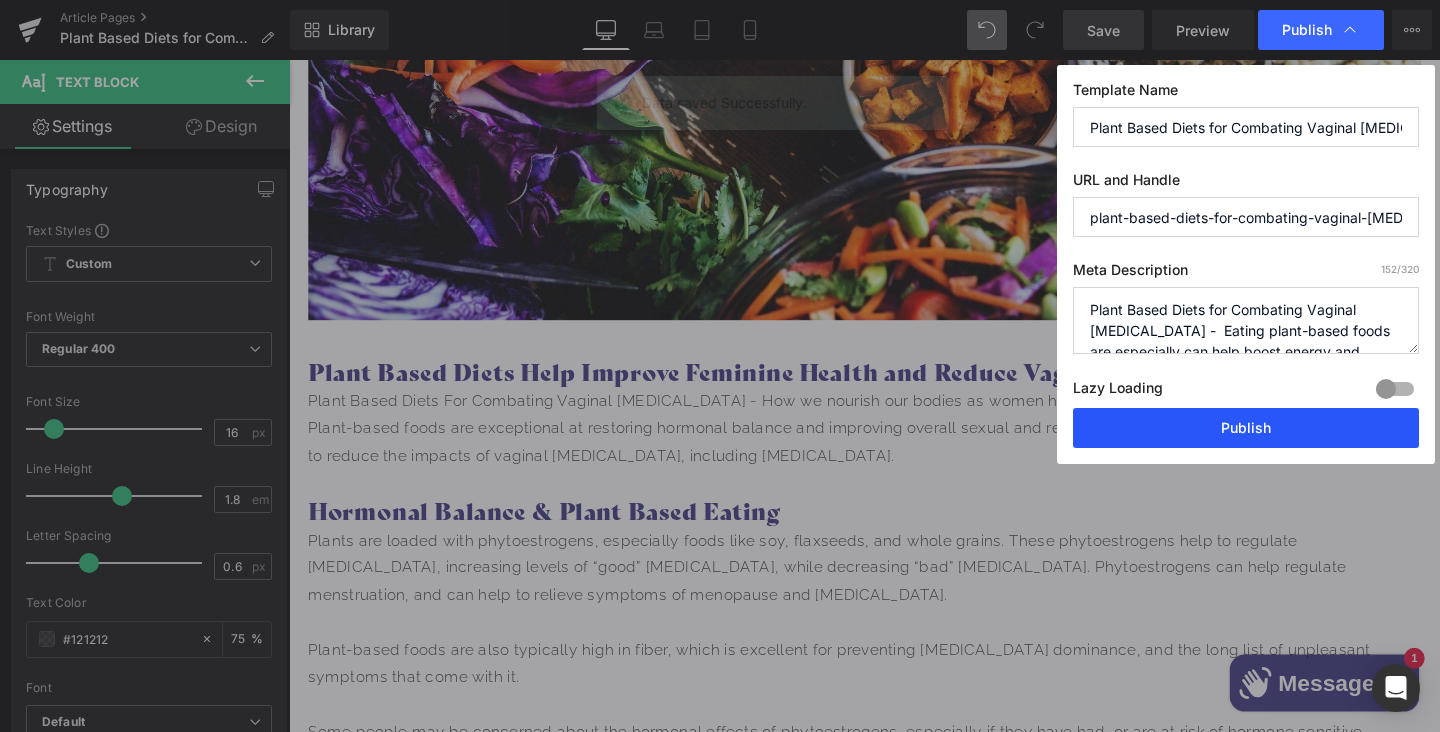 drag, startPoint x: 1223, startPoint y: 428, endPoint x: 982, endPoint y: 387, distance: 244.46268 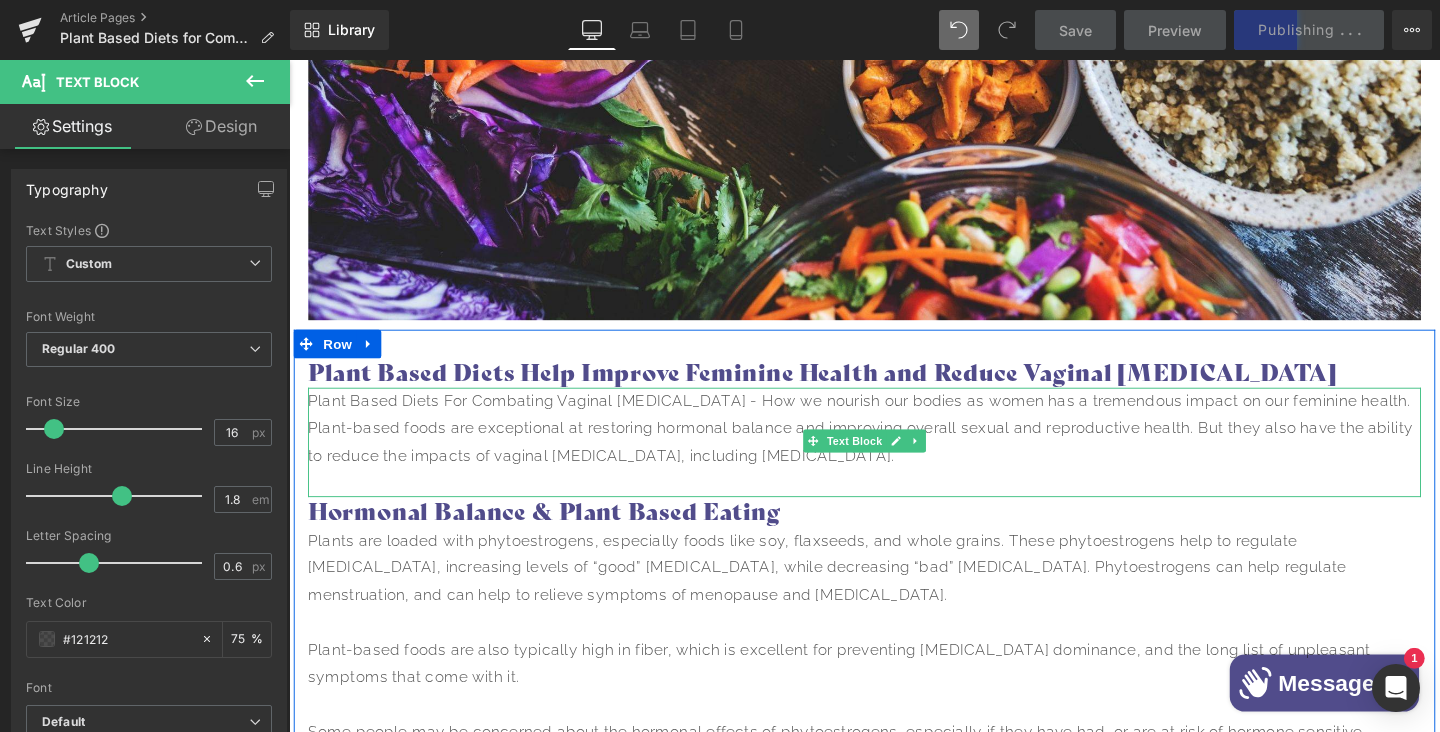 click on "Plant Based Diets For Combating Vaginal [MEDICAL_DATA] - How we nourish our bodies as women has a tremendous impact on our feminine health. Plant-based foods are exceptional at restoring hormonal balance and improving overall sexual and reproductive health. But they also have the ability to reduce the impacts of vaginal [MEDICAL_DATA], including [MEDICAL_DATA]." at bounding box center (894, 448) 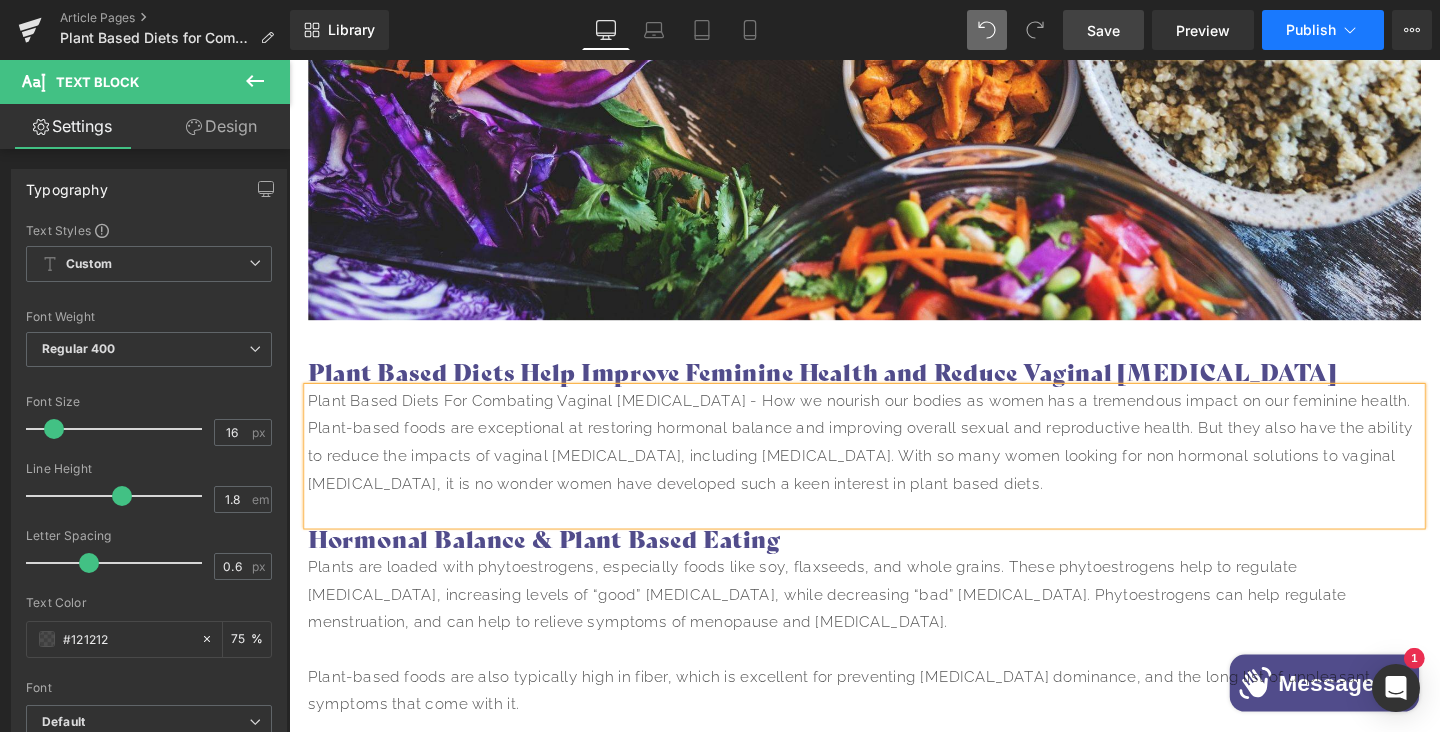 click on "Publish" at bounding box center (1311, 30) 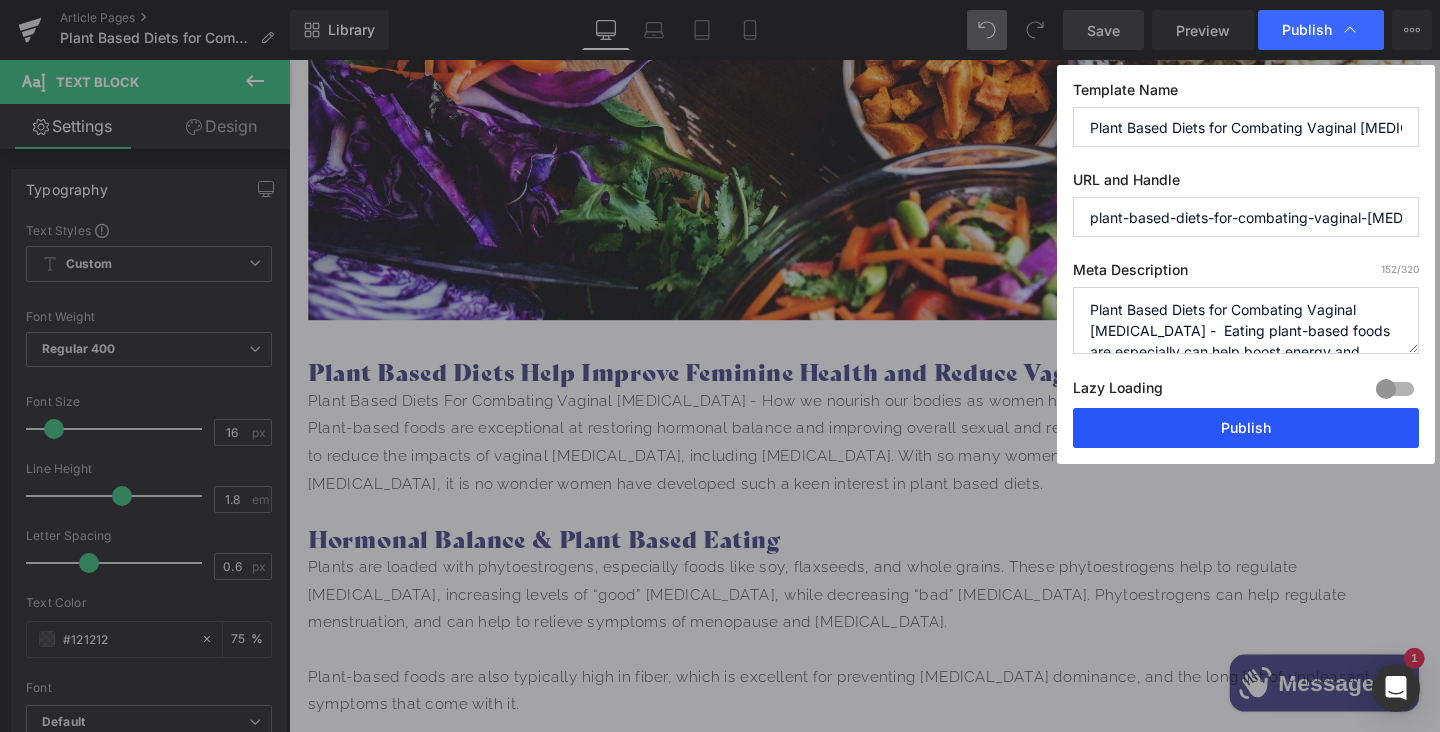 drag, startPoint x: 1238, startPoint y: 433, endPoint x: 997, endPoint y: 390, distance: 244.80605 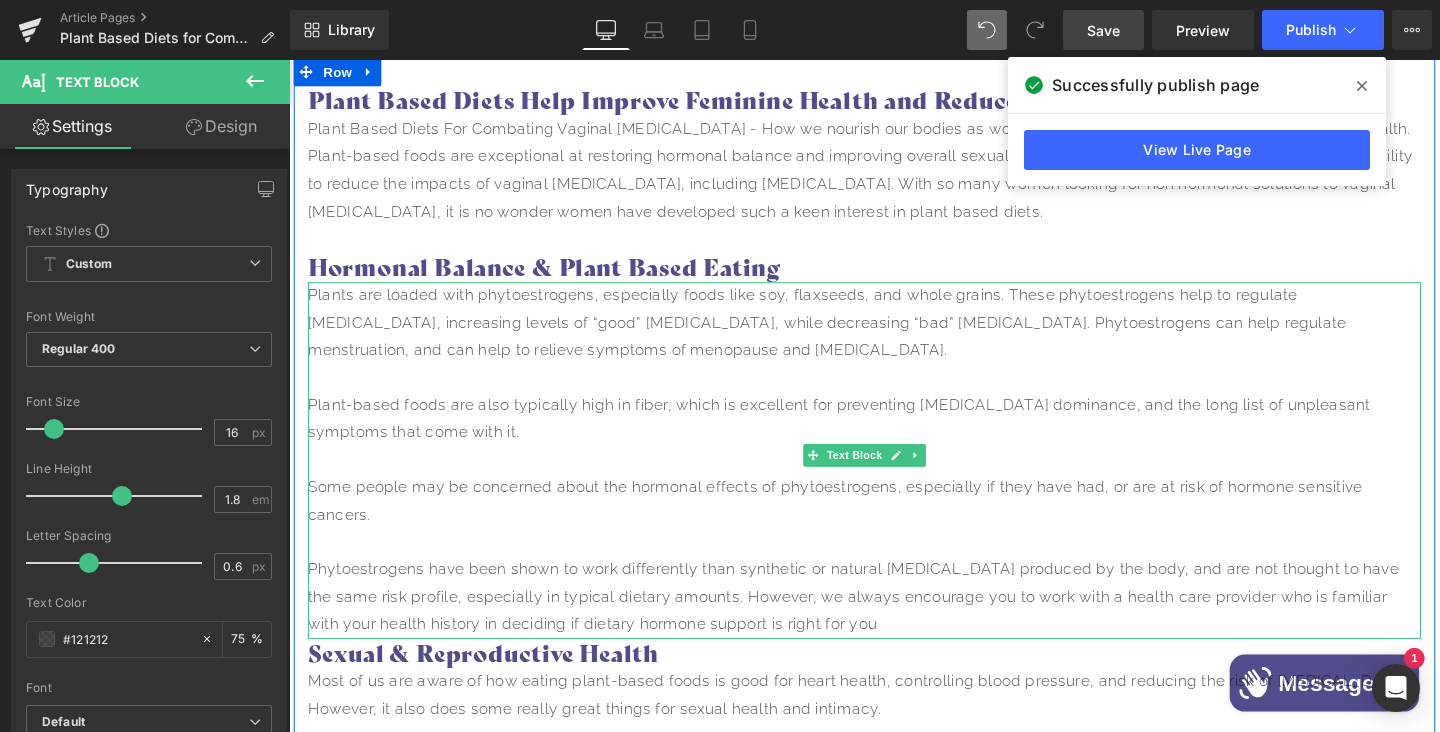 scroll, scrollTop: 1111, scrollLeft: 0, axis: vertical 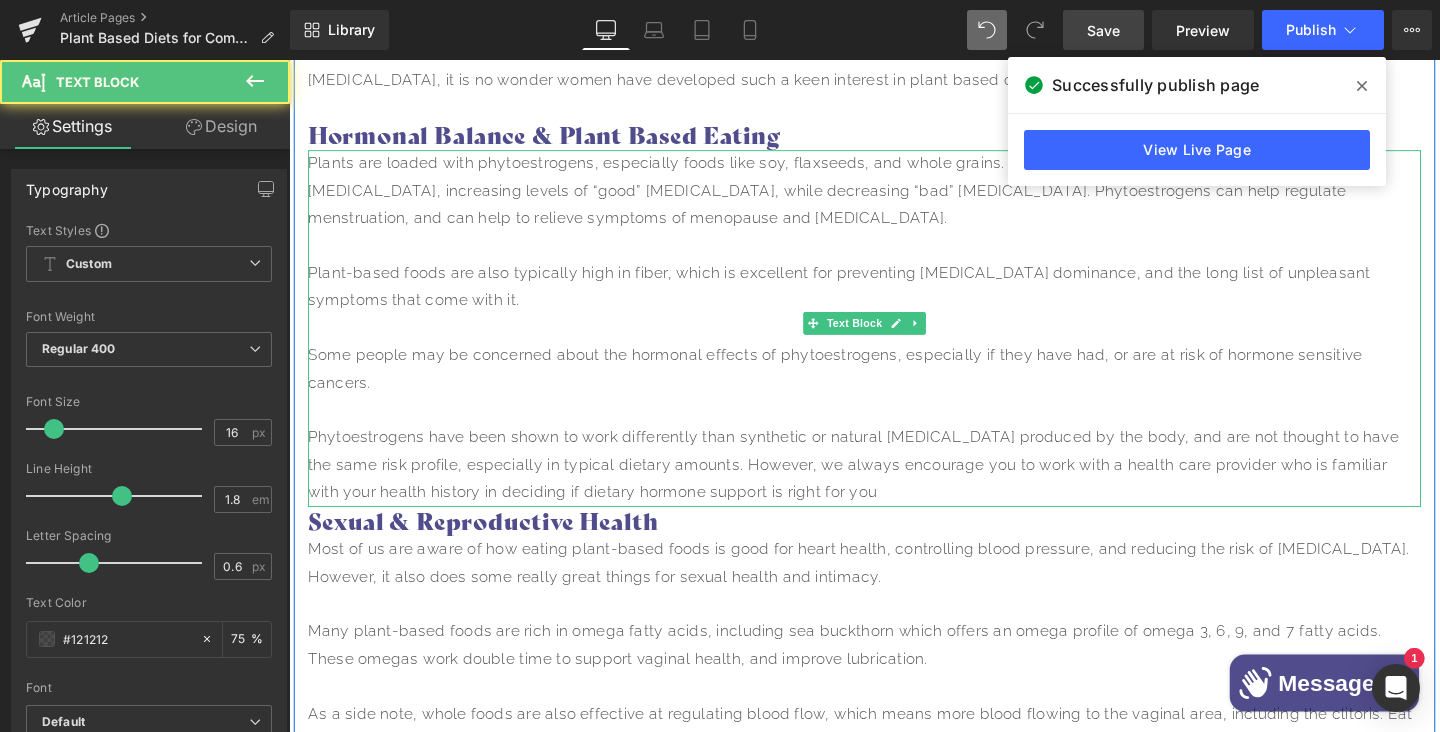 click on "Phytoestrogens have been shown to work differently than synthetic or natural [MEDICAL_DATA] produced by the body, and are not thought to have the same risk profile, especially in typical dietary amounts. However, we always encourage you to work with a health care provider who is familiar with your health history in deciding if dietary hormone support is right for you" at bounding box center [894, 486] 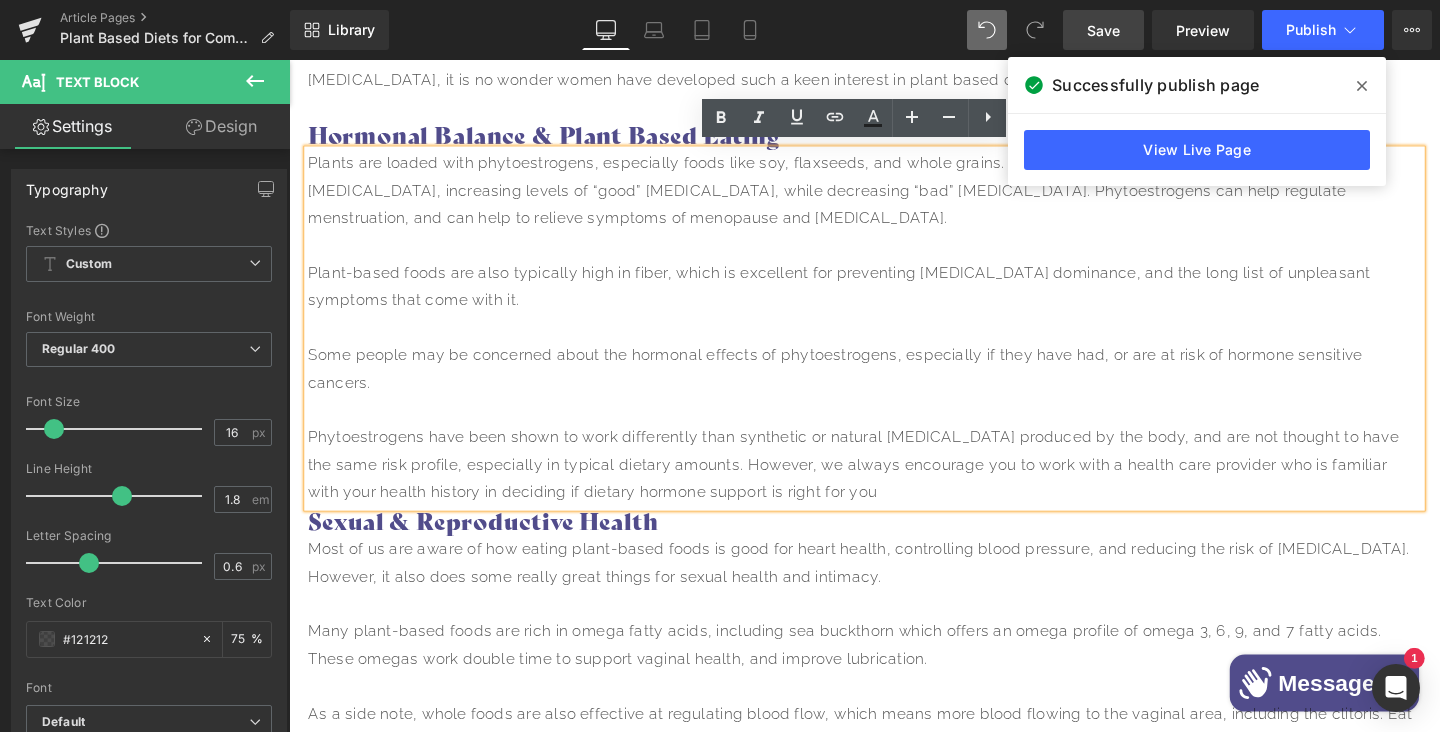 type 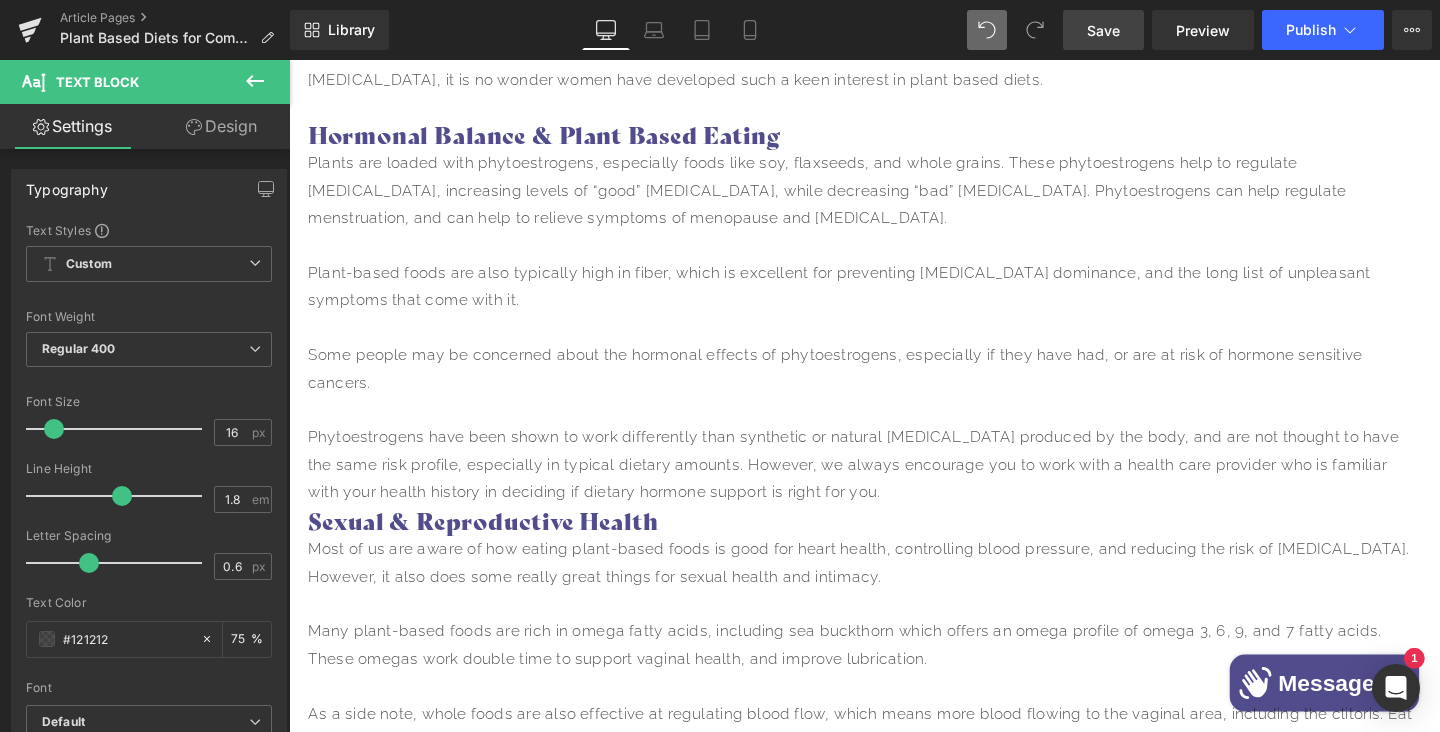 click 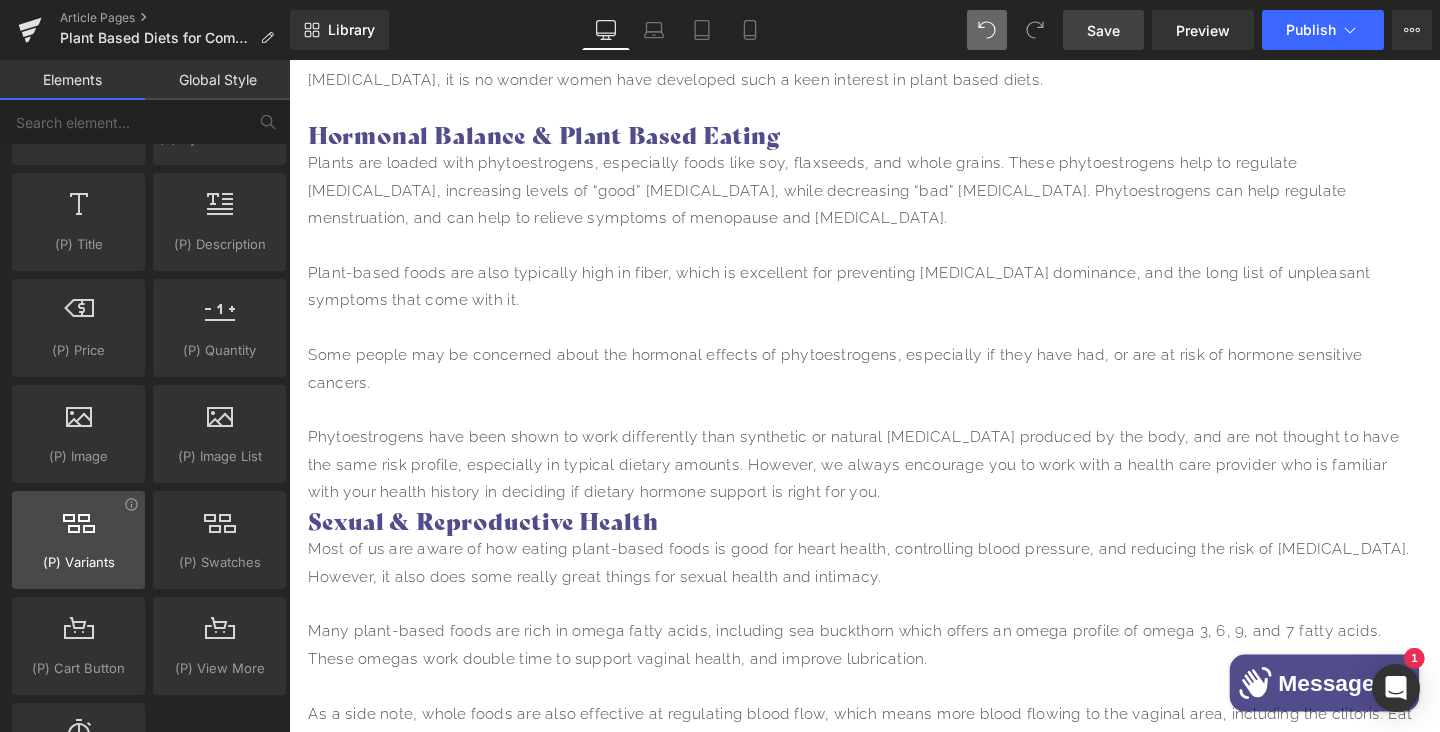 scroll, scrollTop: 1831, scrollLeft: 0, axis: vertical 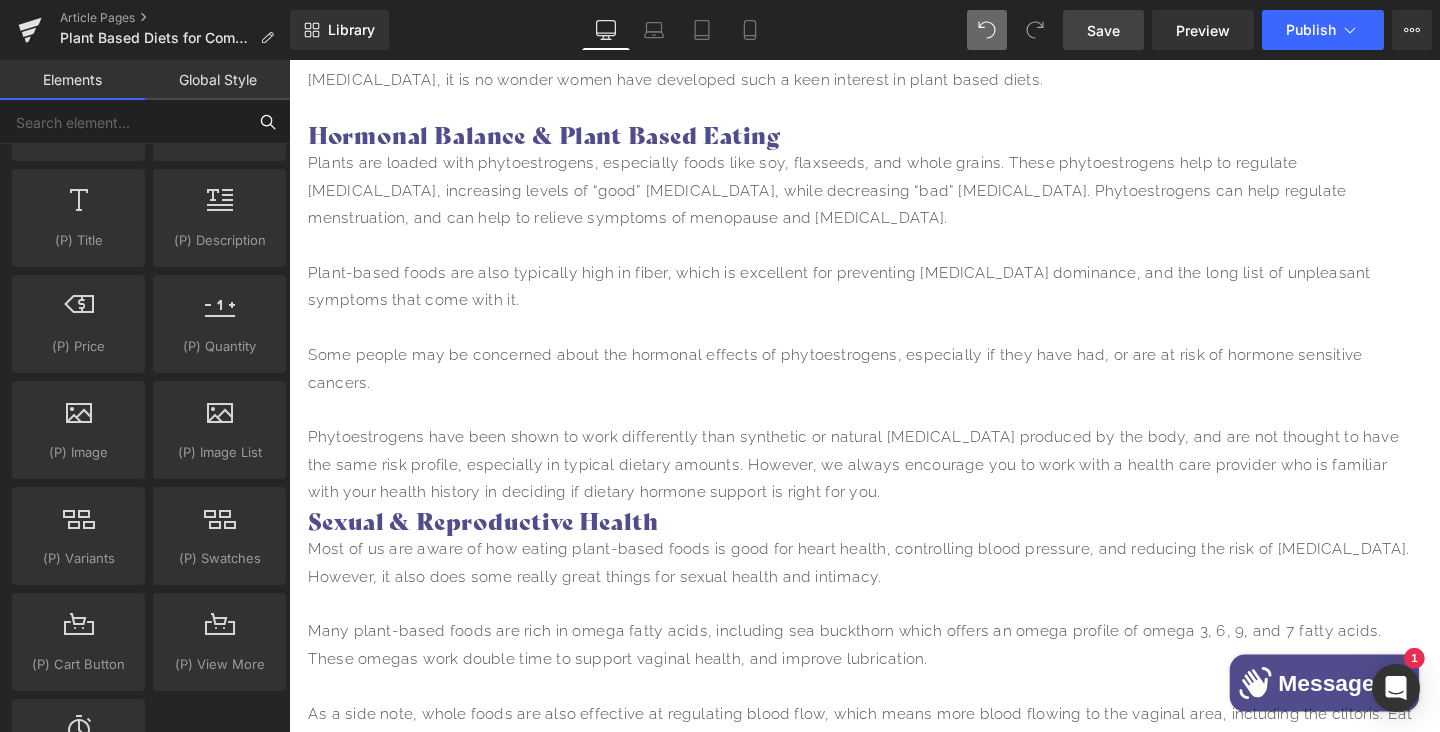 click at bounding box center [123, 122] 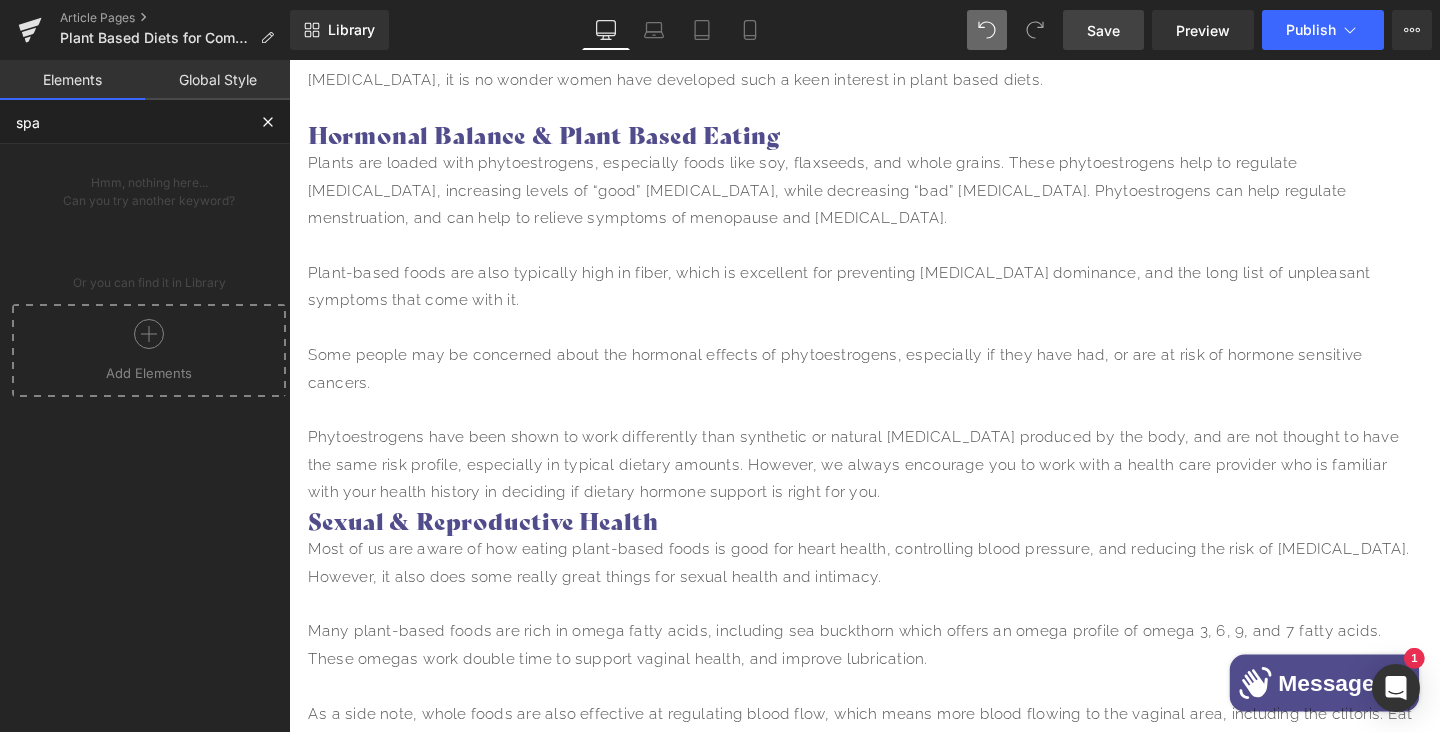 scroll, scrollTop: 0, scrollLeft: 0, axis: both 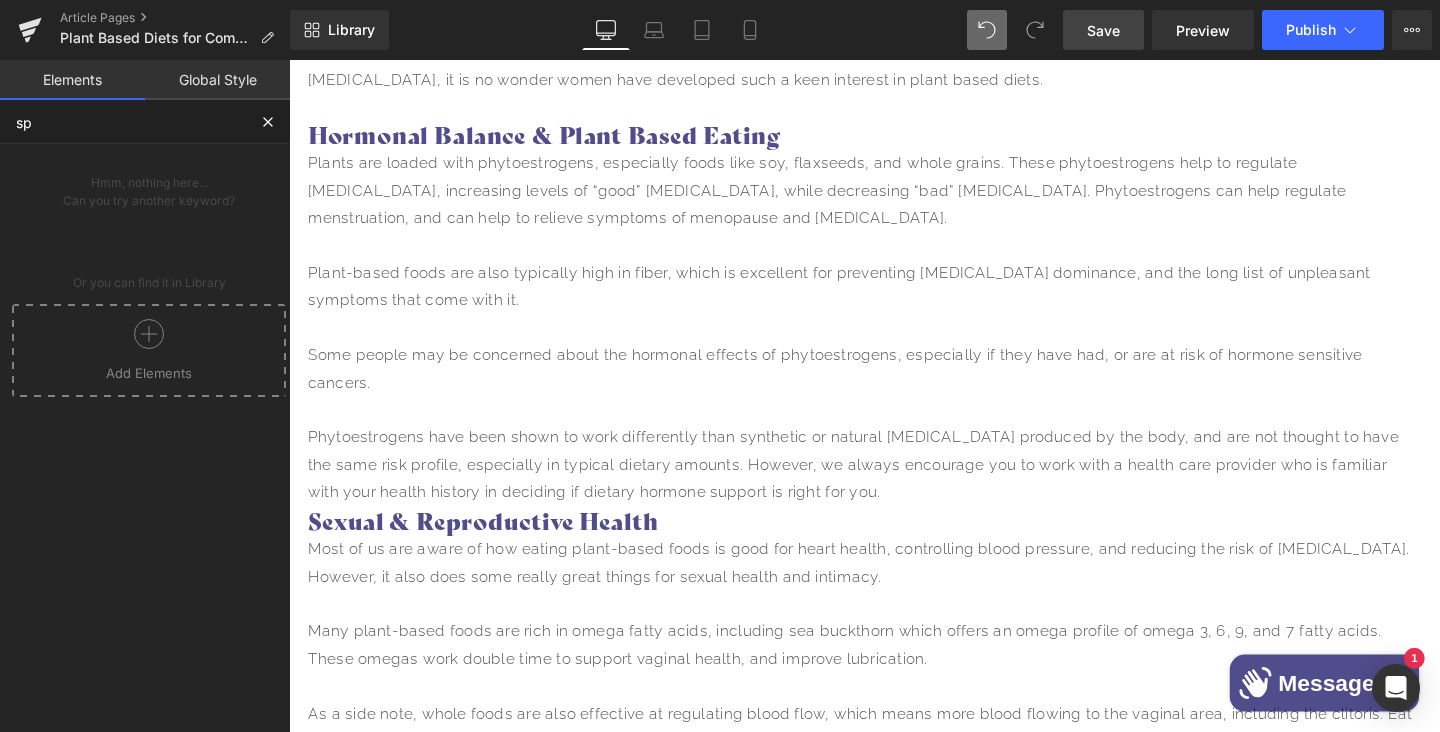 type on "s" 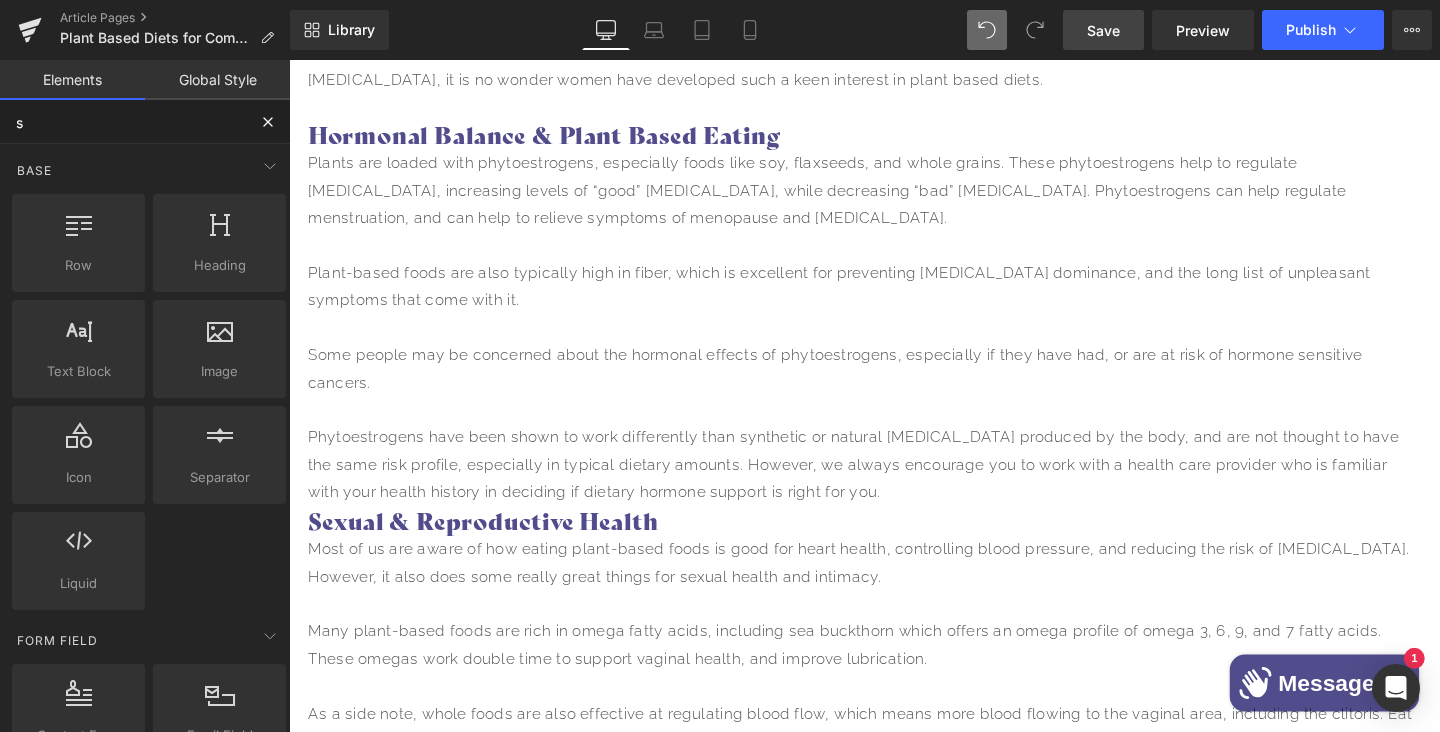 type 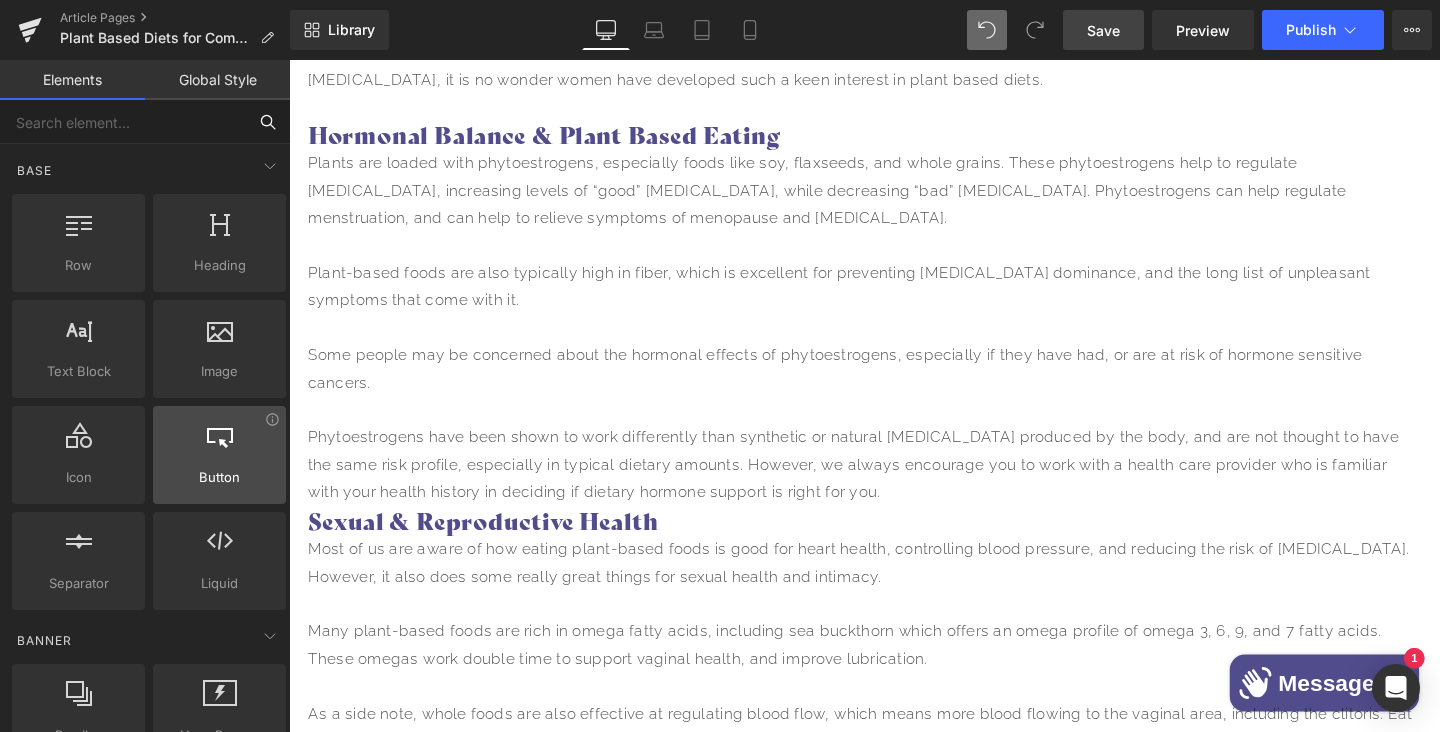 scroll, scrollTop: 4, scrollLeft: 0, axis: vertical 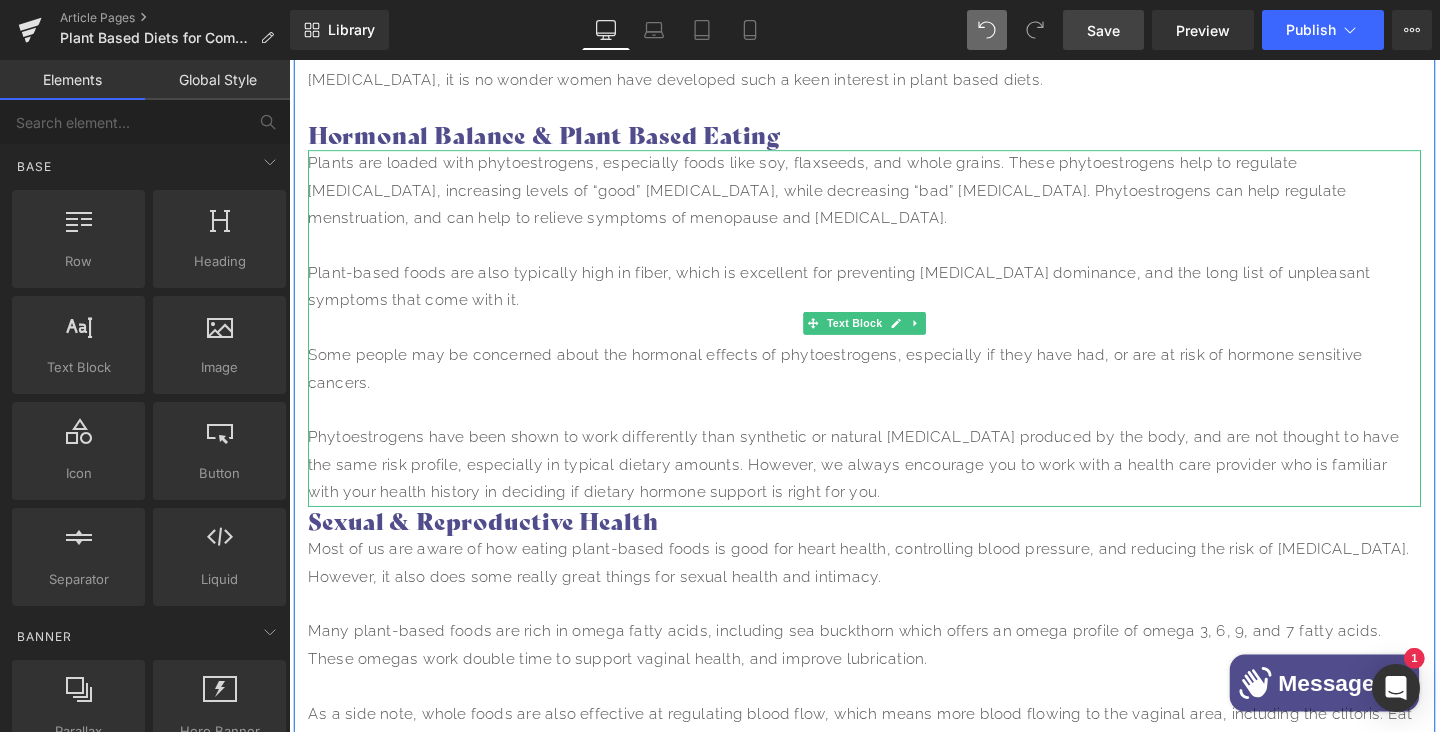 click on "Phytoestrogens have been shown to work differently than synthetic or natural [MEDICAL_DATA] produced by the body, and are not thought to have the same risk profile, especially in typical dietary amounts. However, we always encourage you to work with a health care provider who is familiar with your health history in deciding if dietary hormone support is right for you." at bounding box center (894, 486) 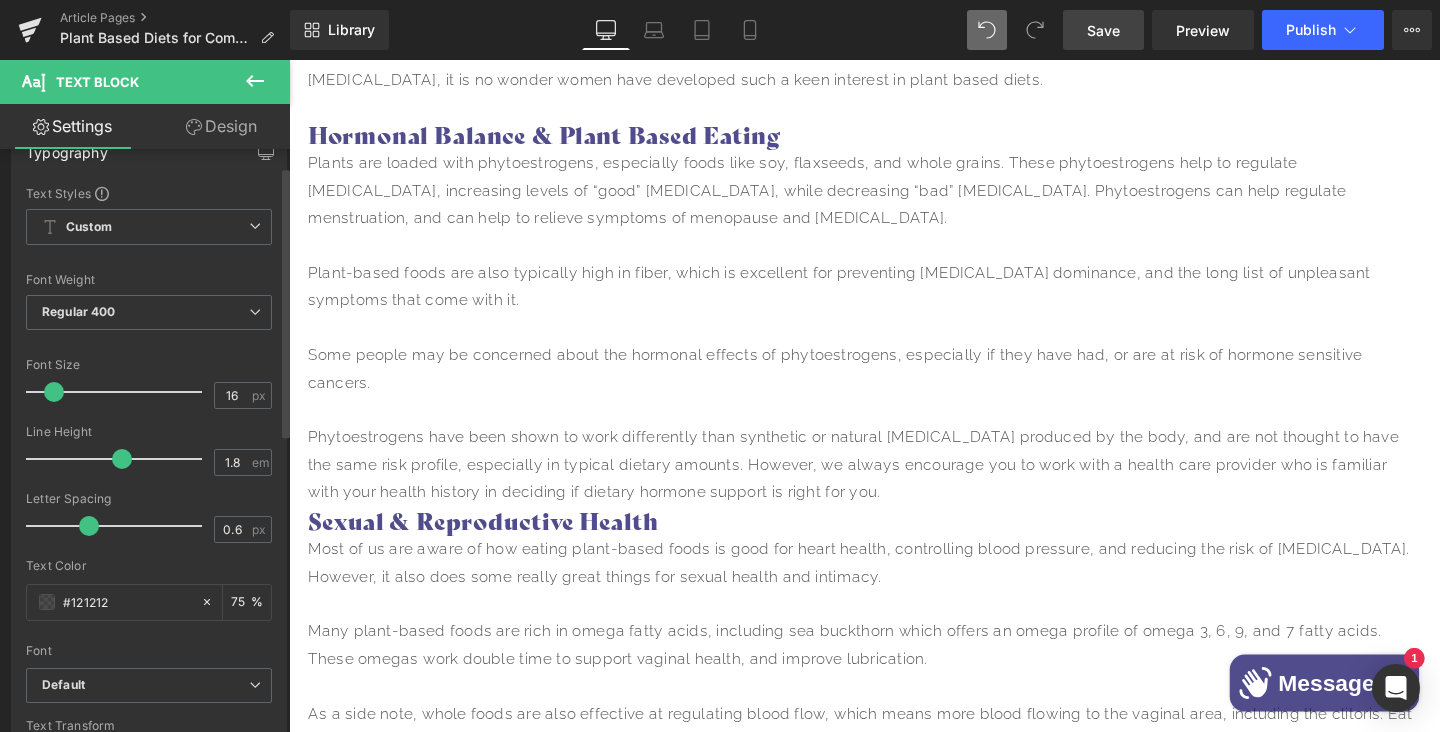 scroll, scrollTop: 0, scrollLeft: 0, axis: both 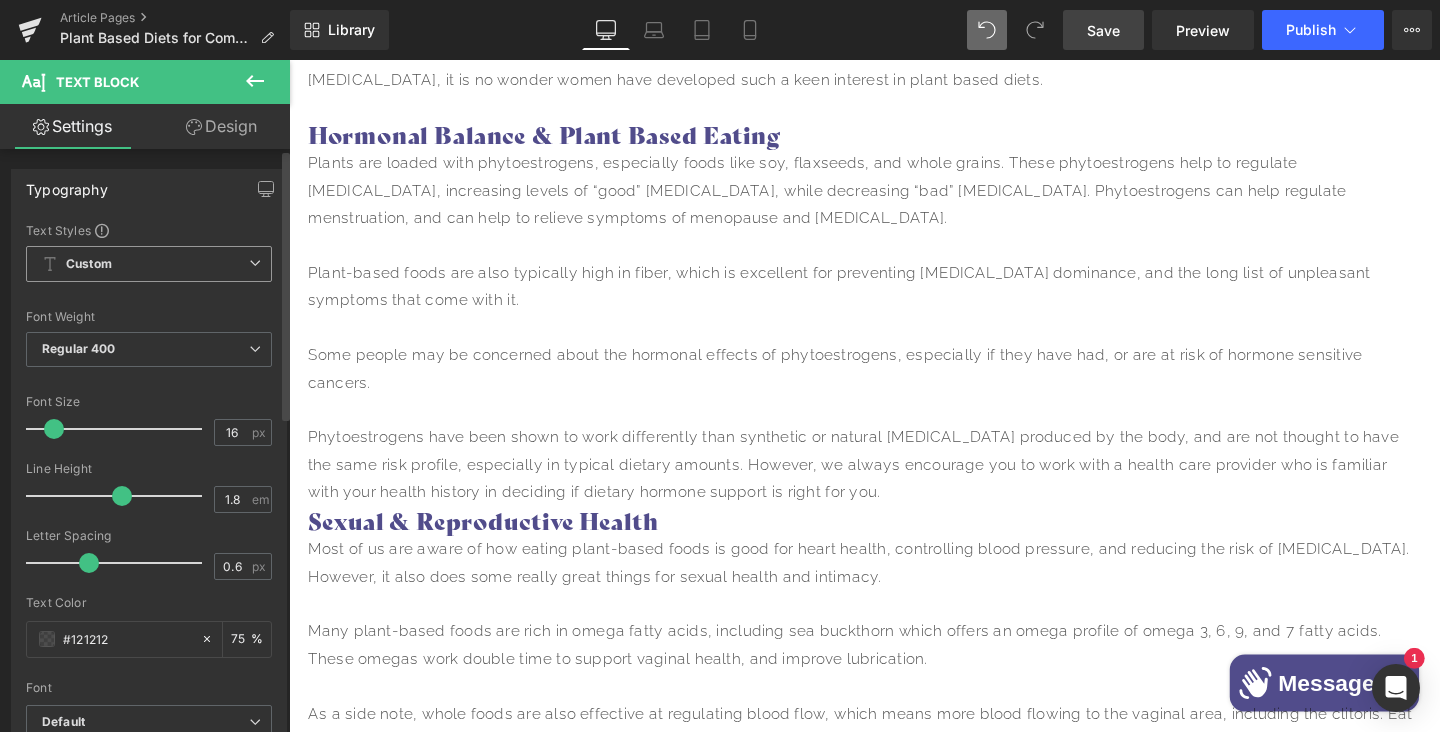 click at bounding box center [255, 263] 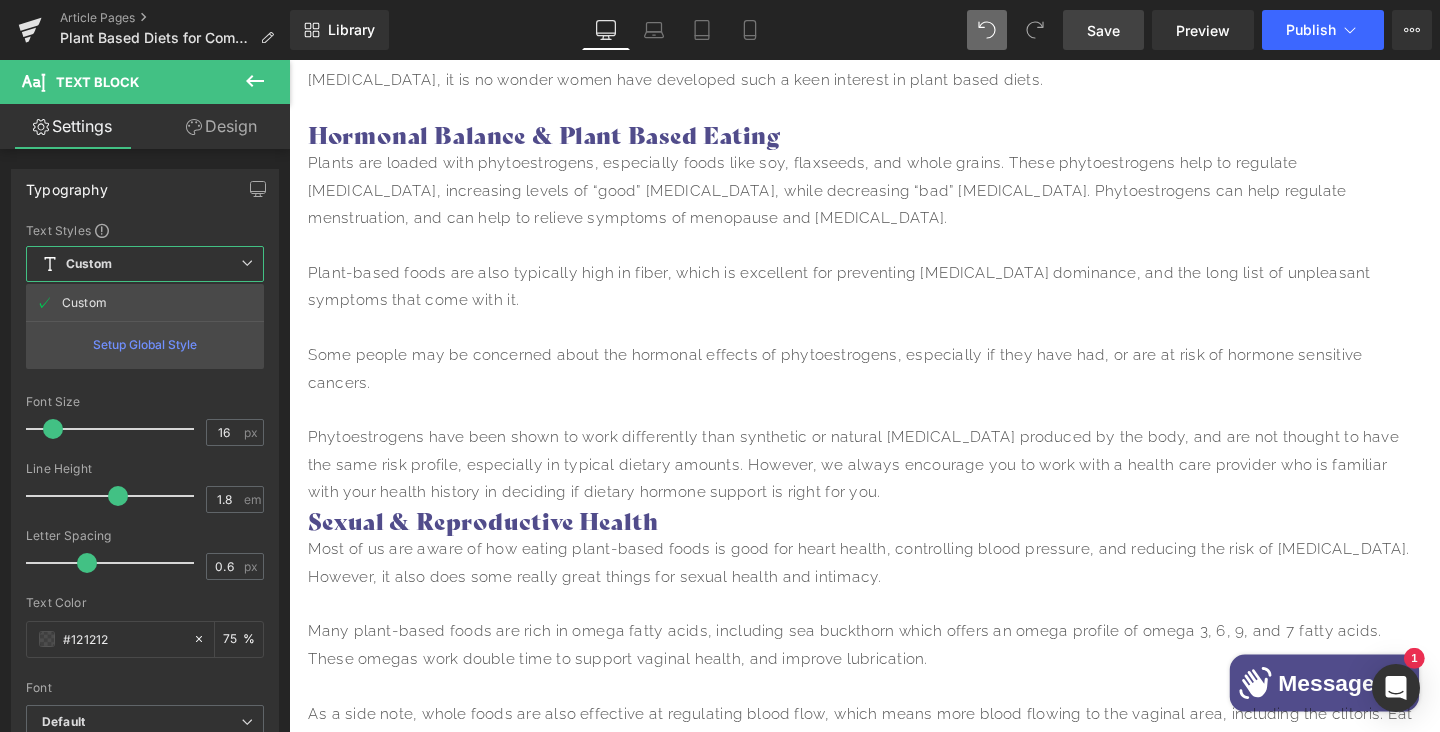 click on "Design" at bounding box center [221, 126] 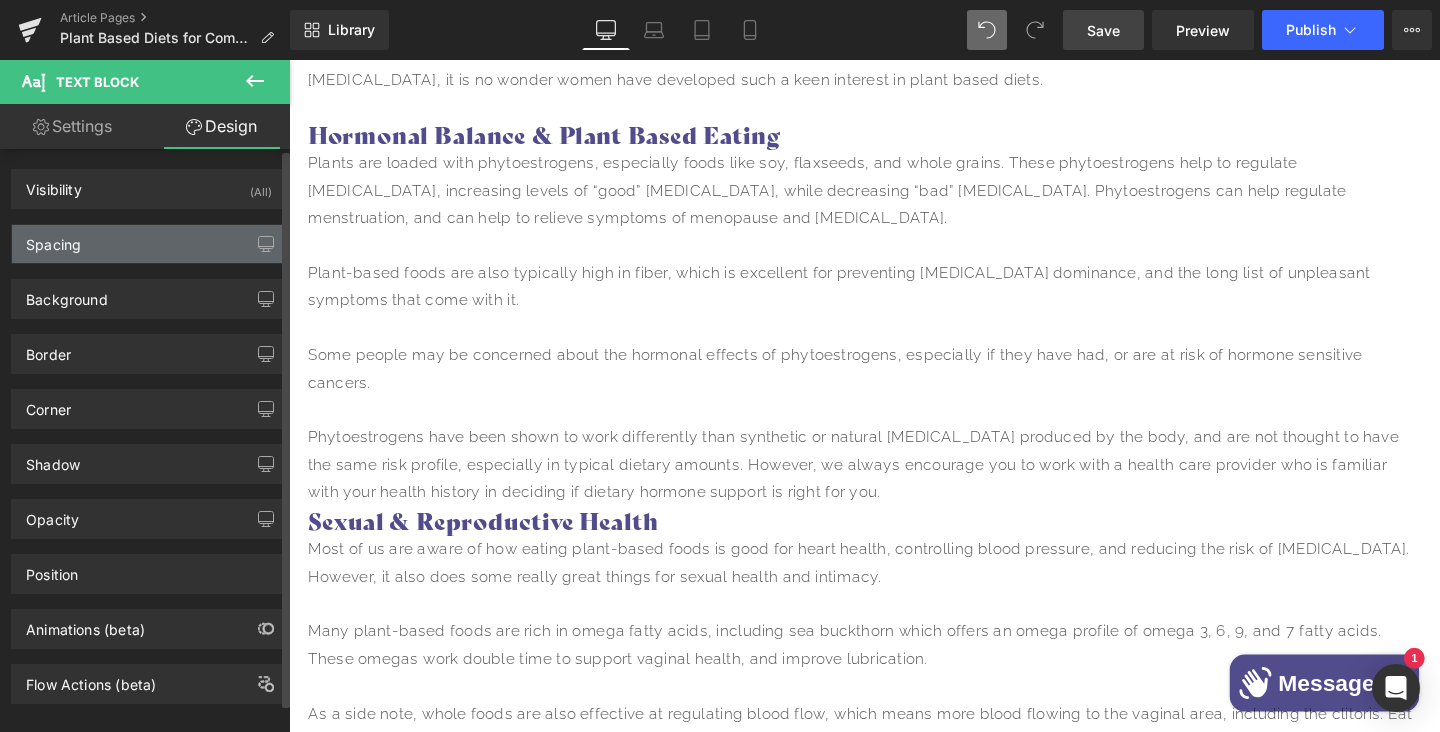 click on "Spacing" at bounding box center (53, 239) 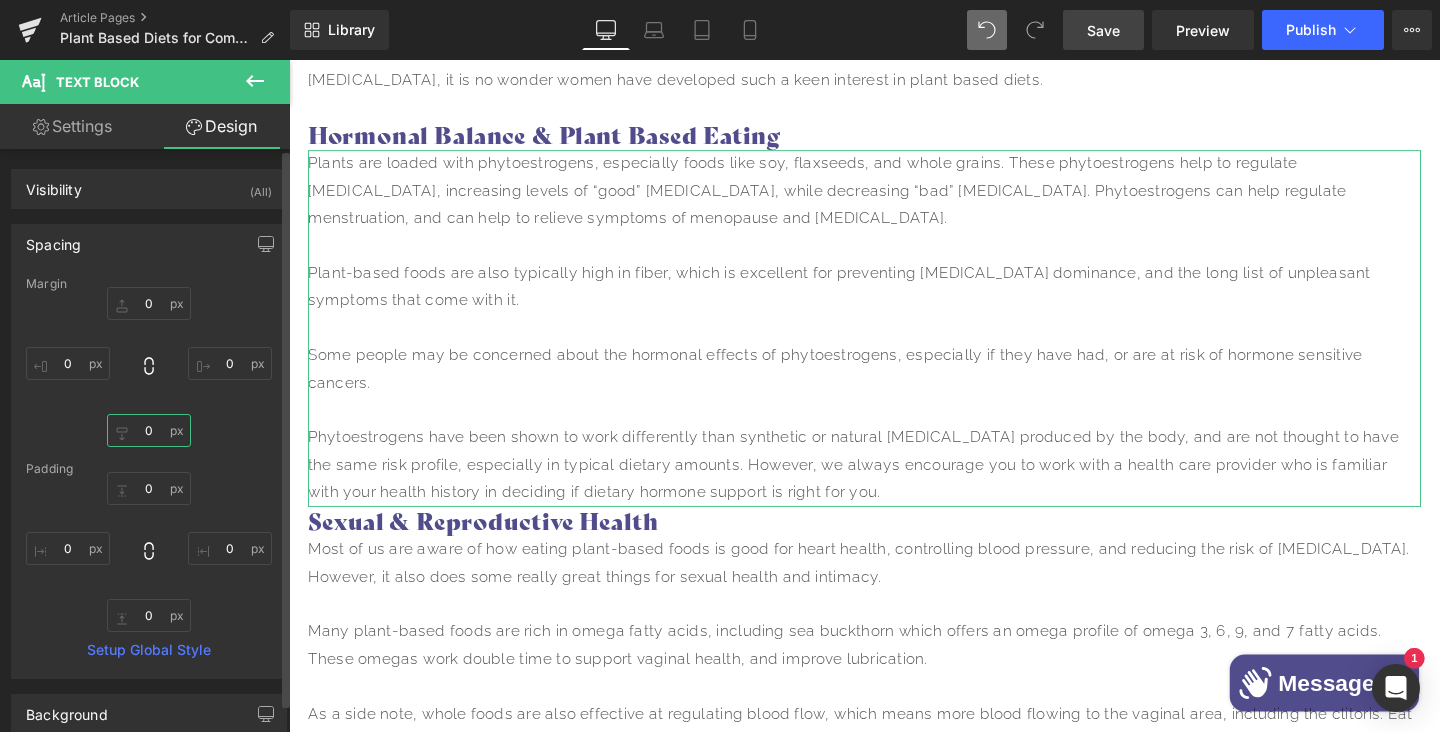 click on "0" at bounding box center [149, 430] 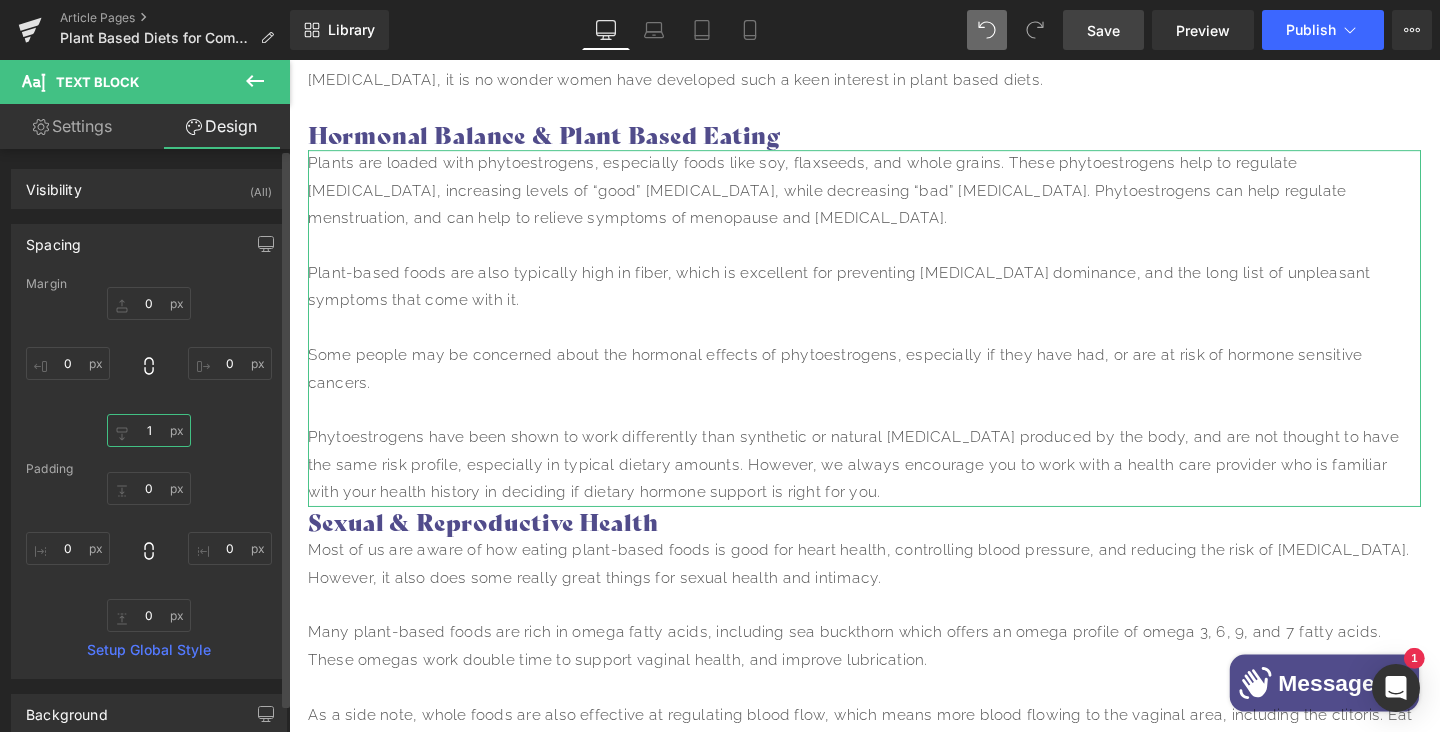 type on "10" 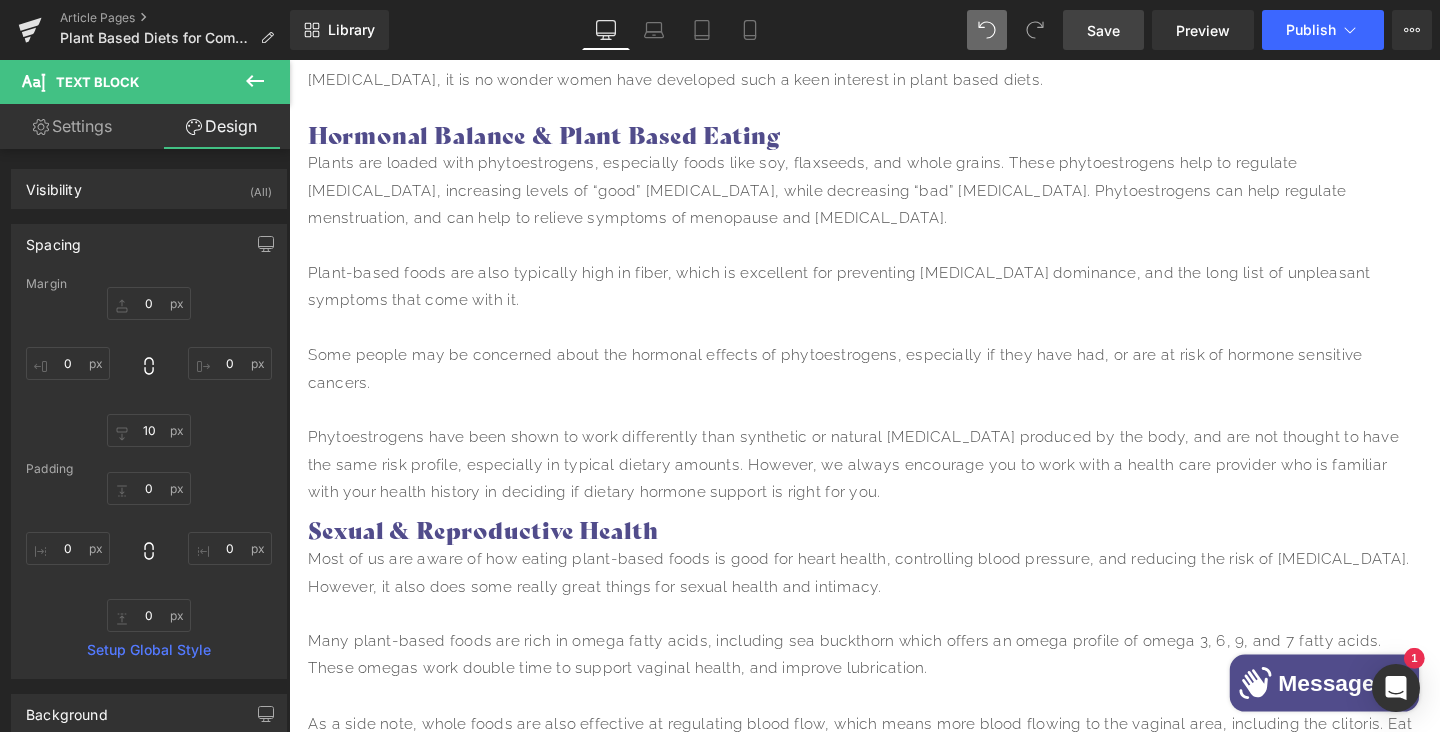 click on "Most of us are aware of how eating plant-based foods is good for heart health, controlling blood pressure, and reducing the risk of [MEDICAL_DATA]. However, it also does some really great things for sexual health and intimacy." at bounding box center (894, 600) 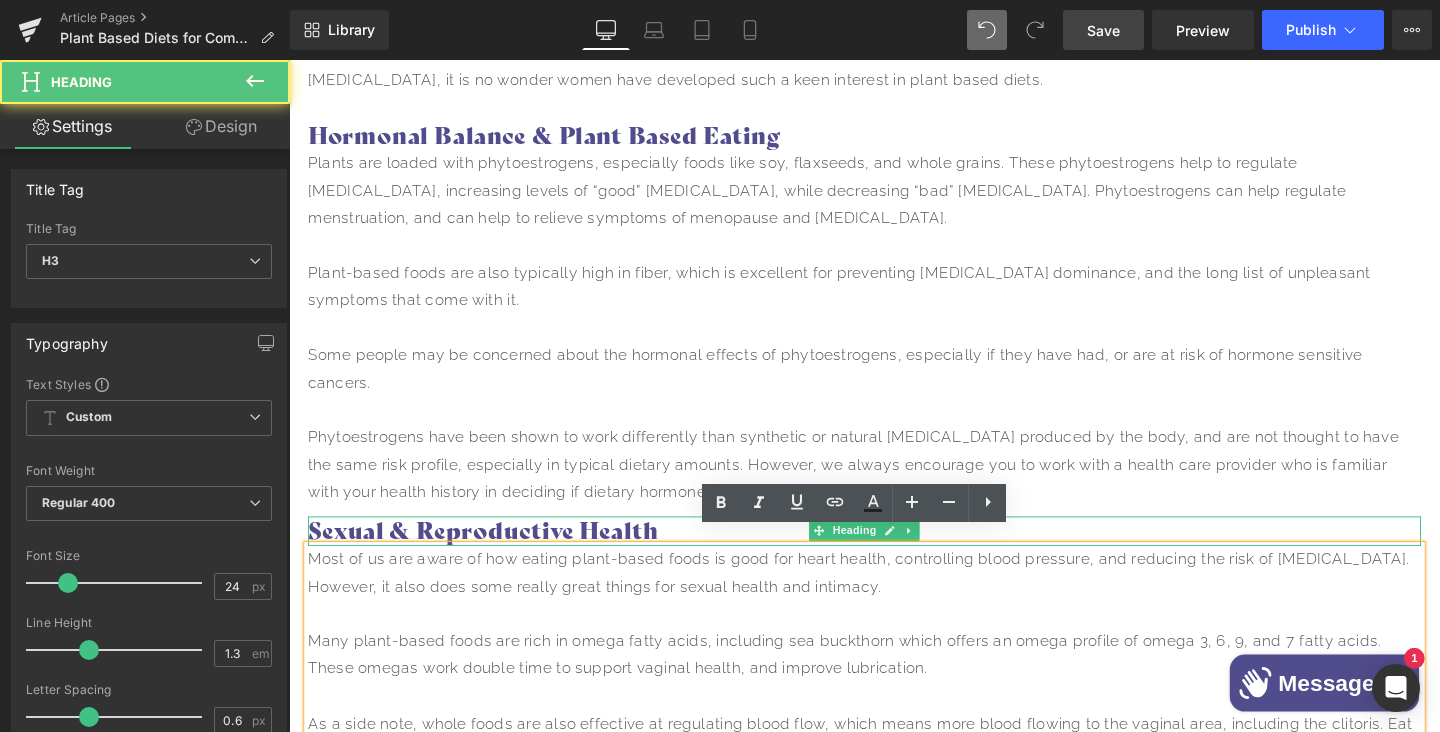 click on "Sexual & Reproductive Health" at bounding box center [894, 555] 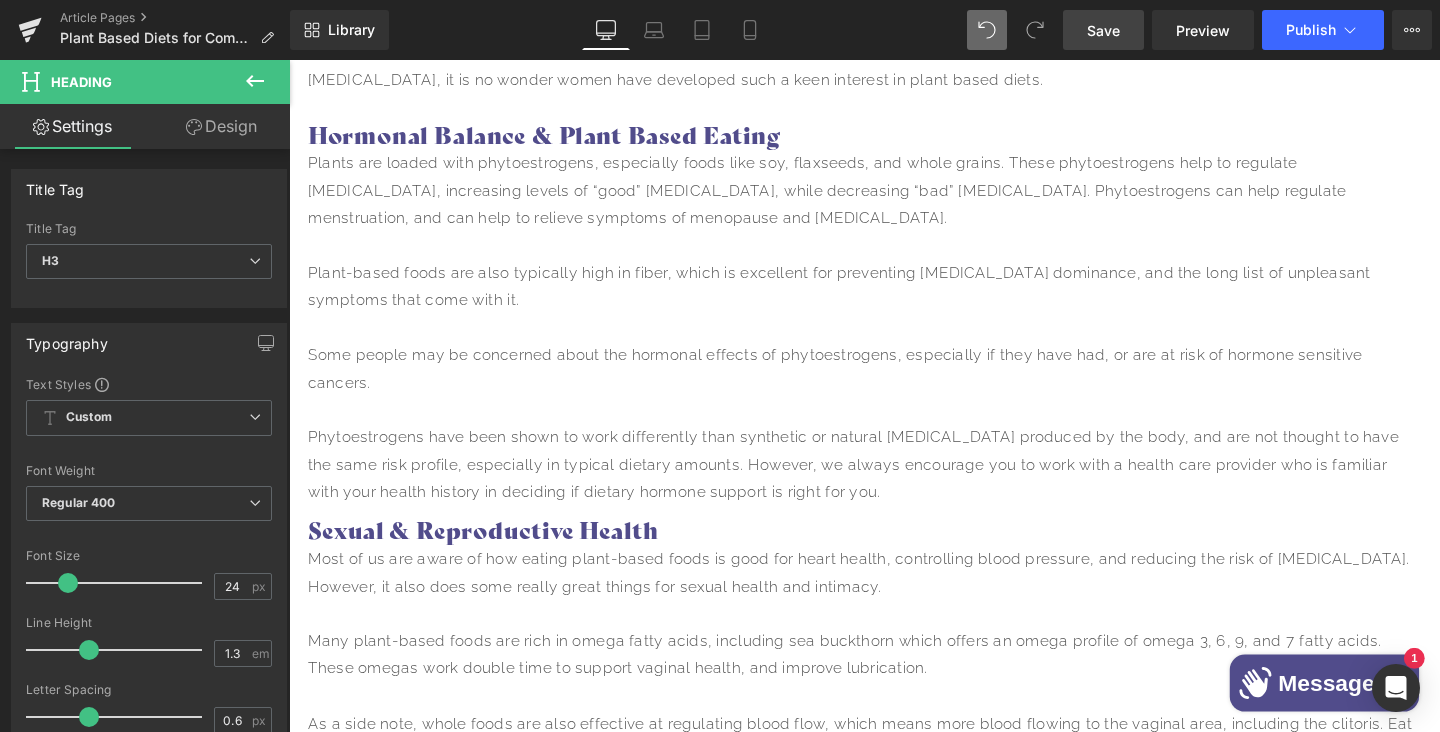 click on "Design" at bounding box center (221, 126) 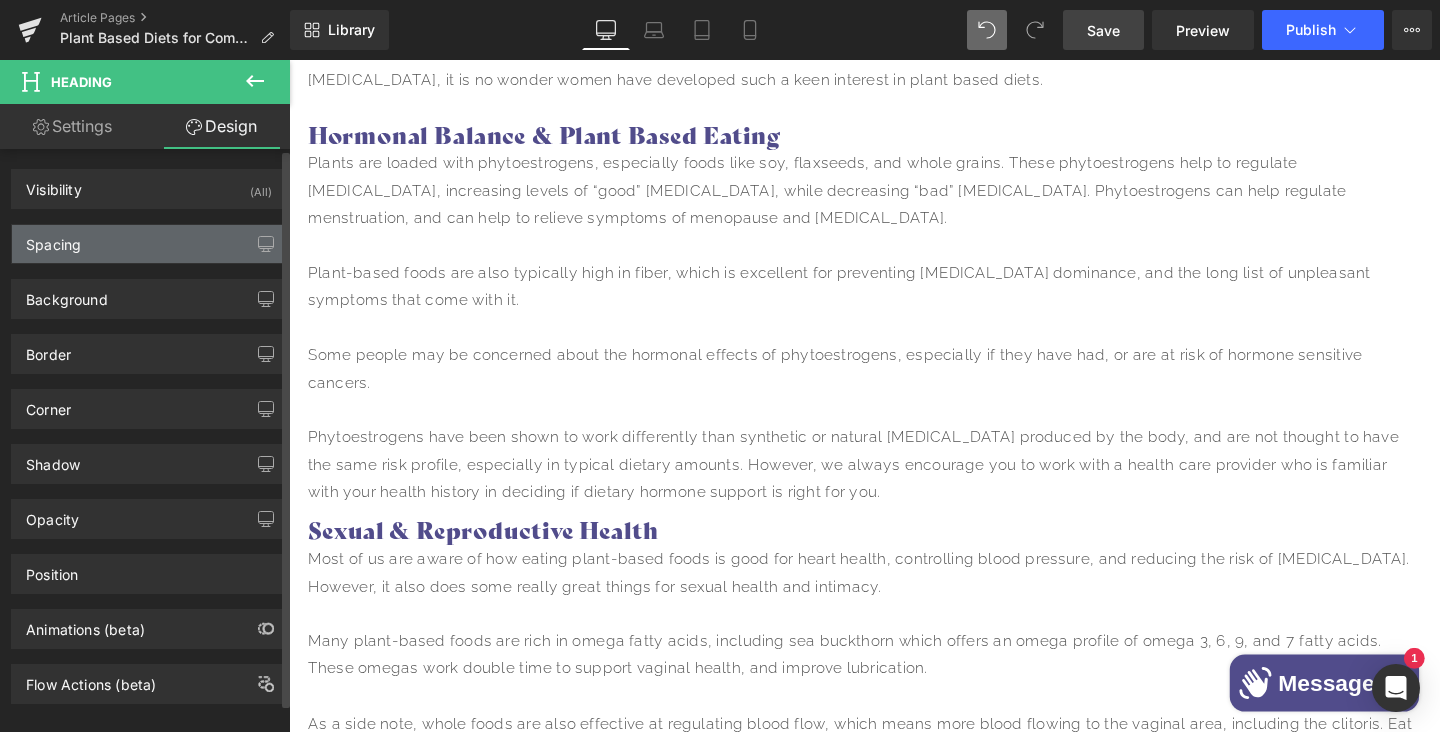 click on "Spacing" at bounding box center (53, 239) 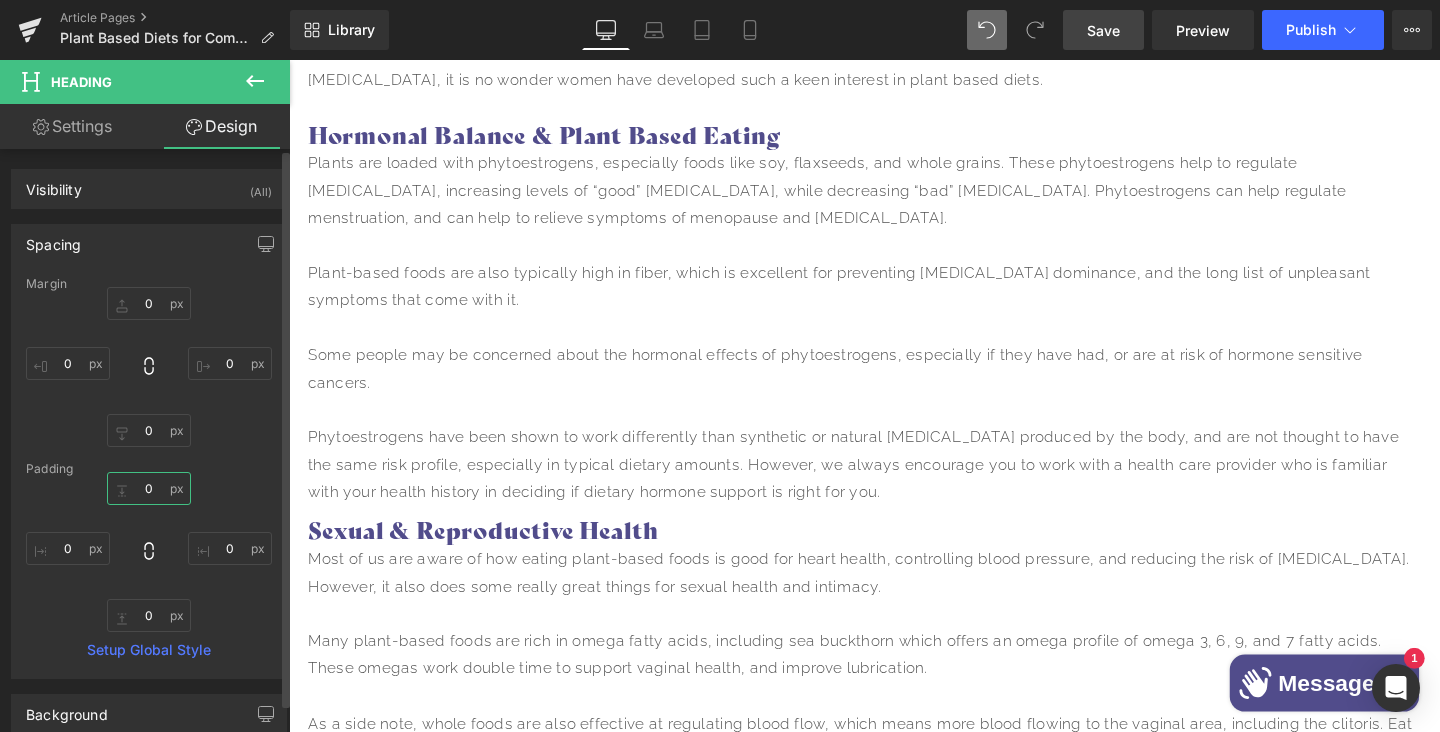 click on "0" at bounding box center [149, 488] 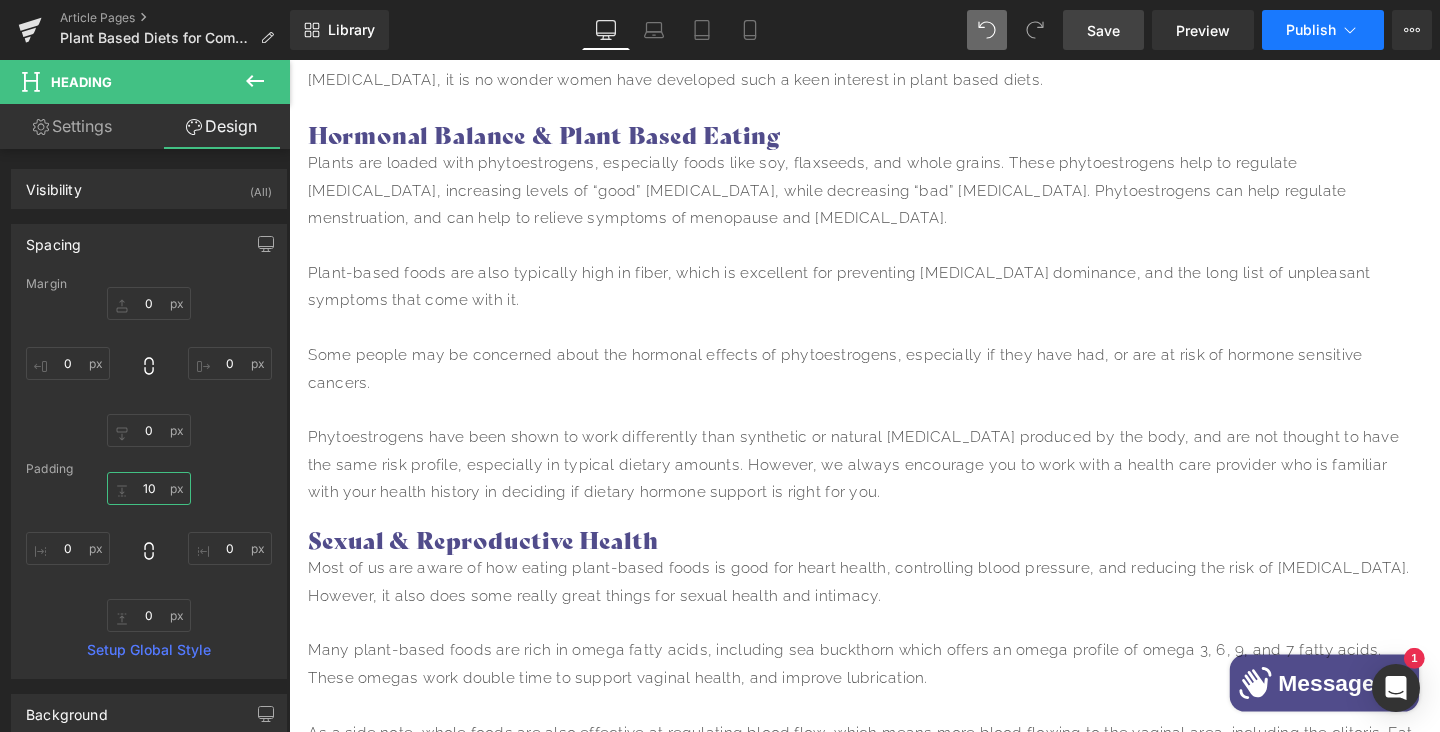 type on "10" 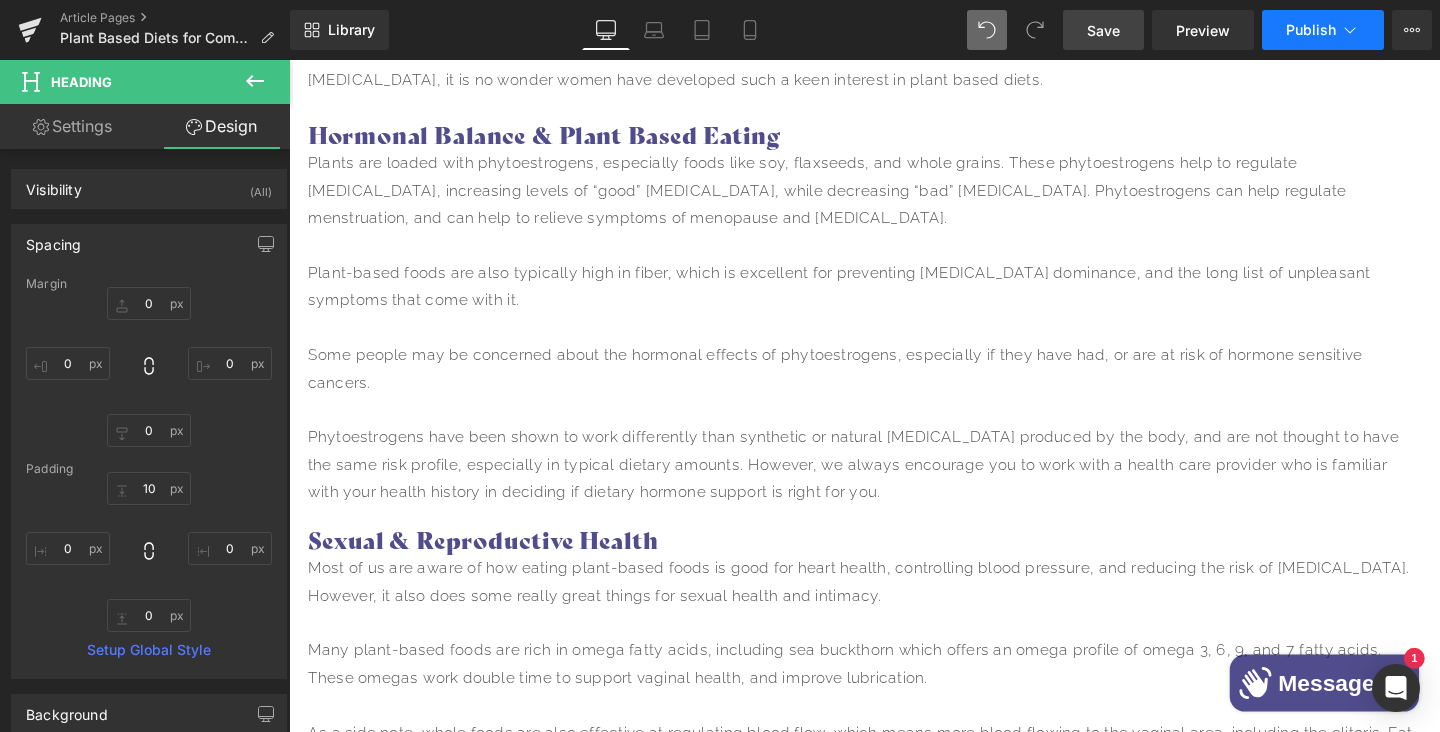 click on "Publish" at bounding box center [1311, 30] 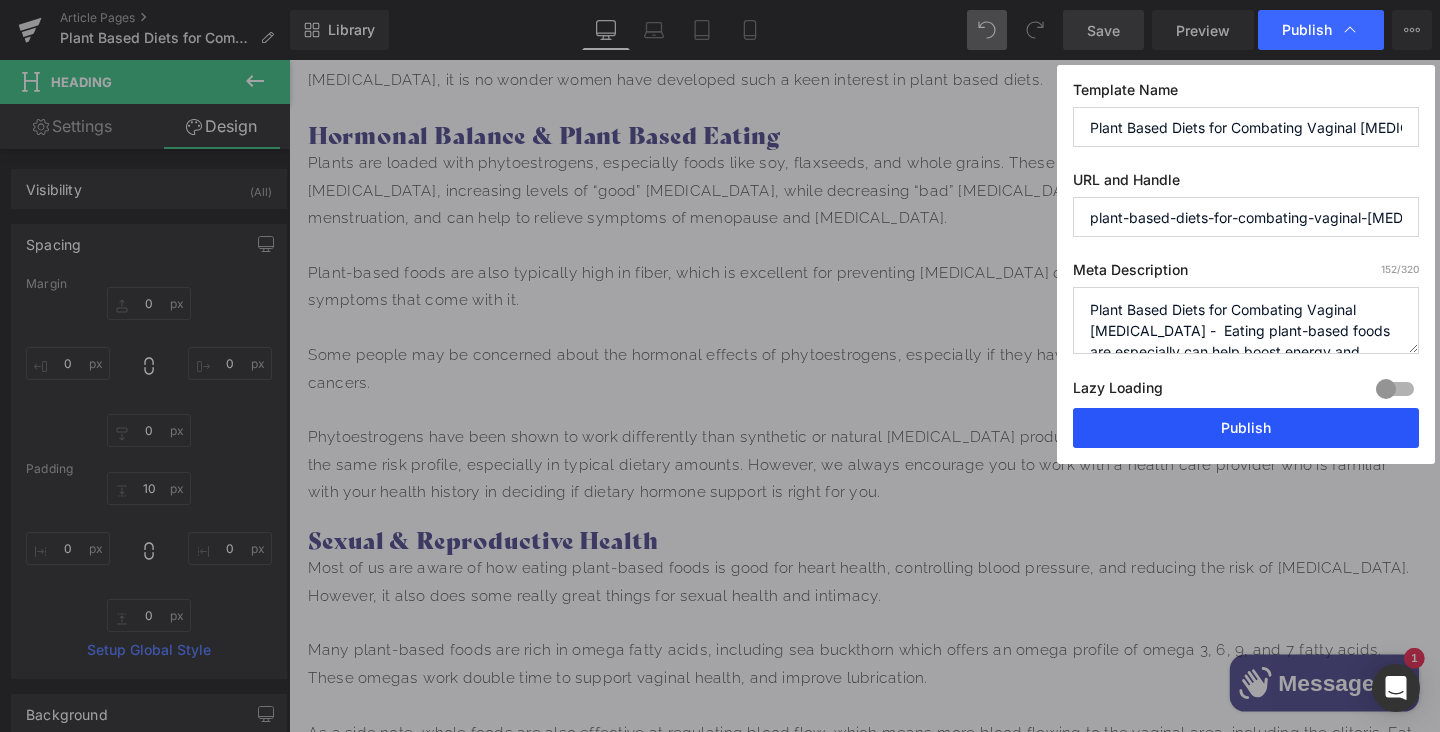 drag, startPoint x: 1212, startPoint y: 428, endPoint x: 970, endPoint y: 387, distance: 245.44856 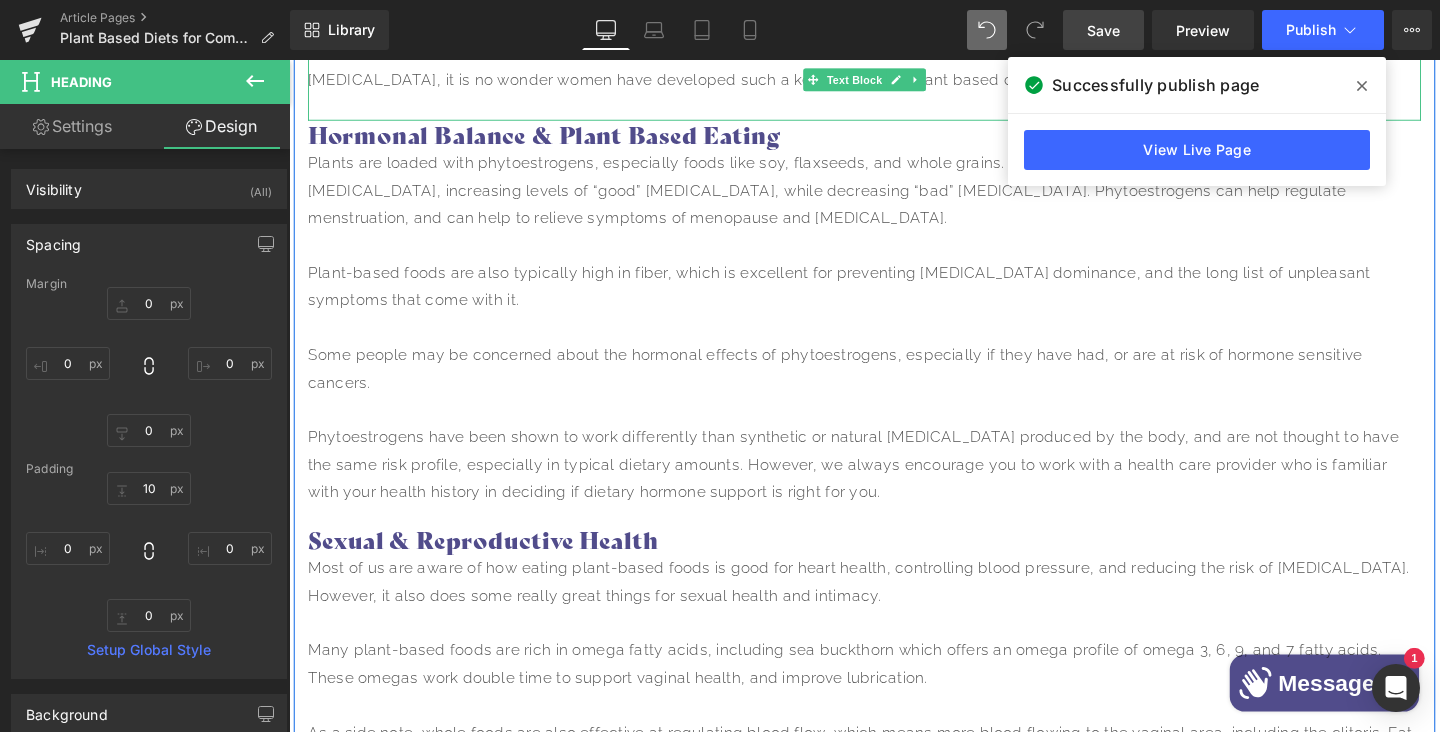 click 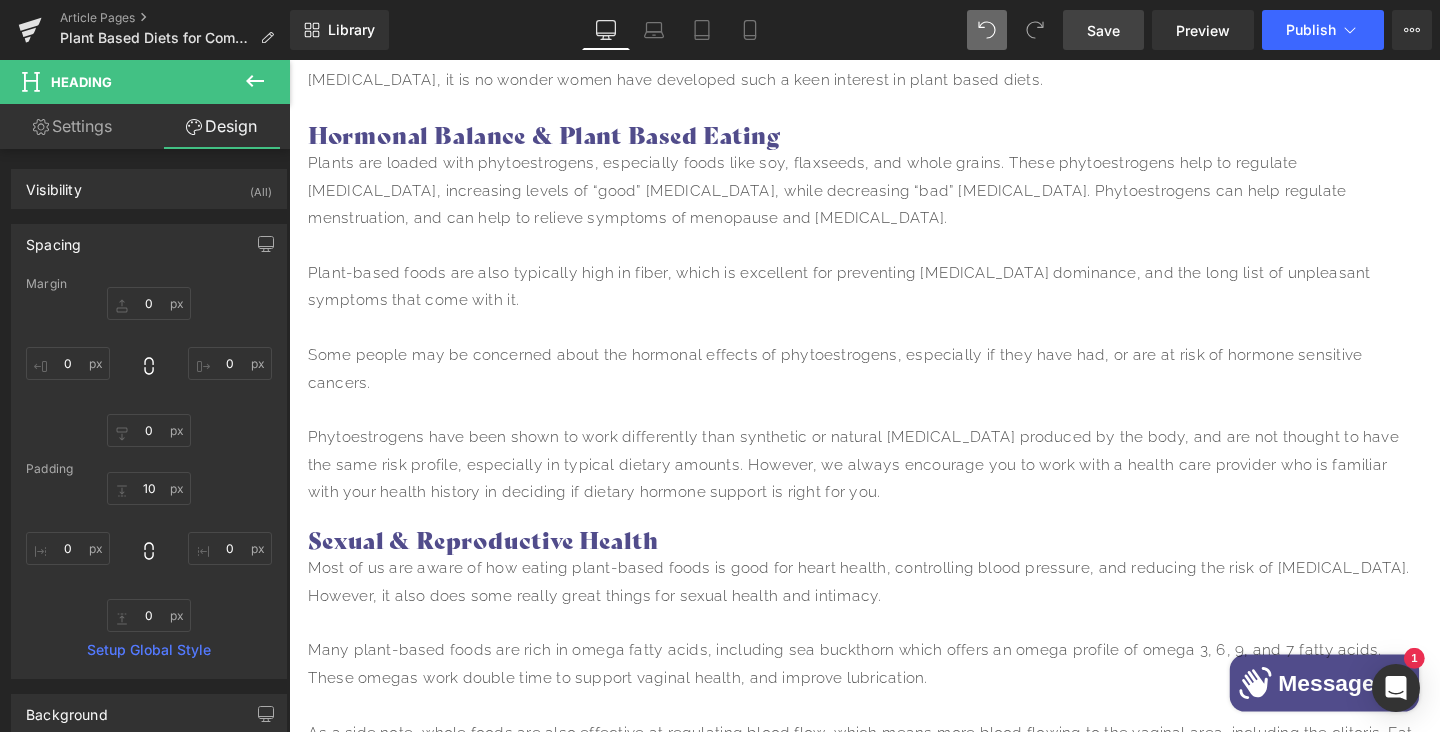 click 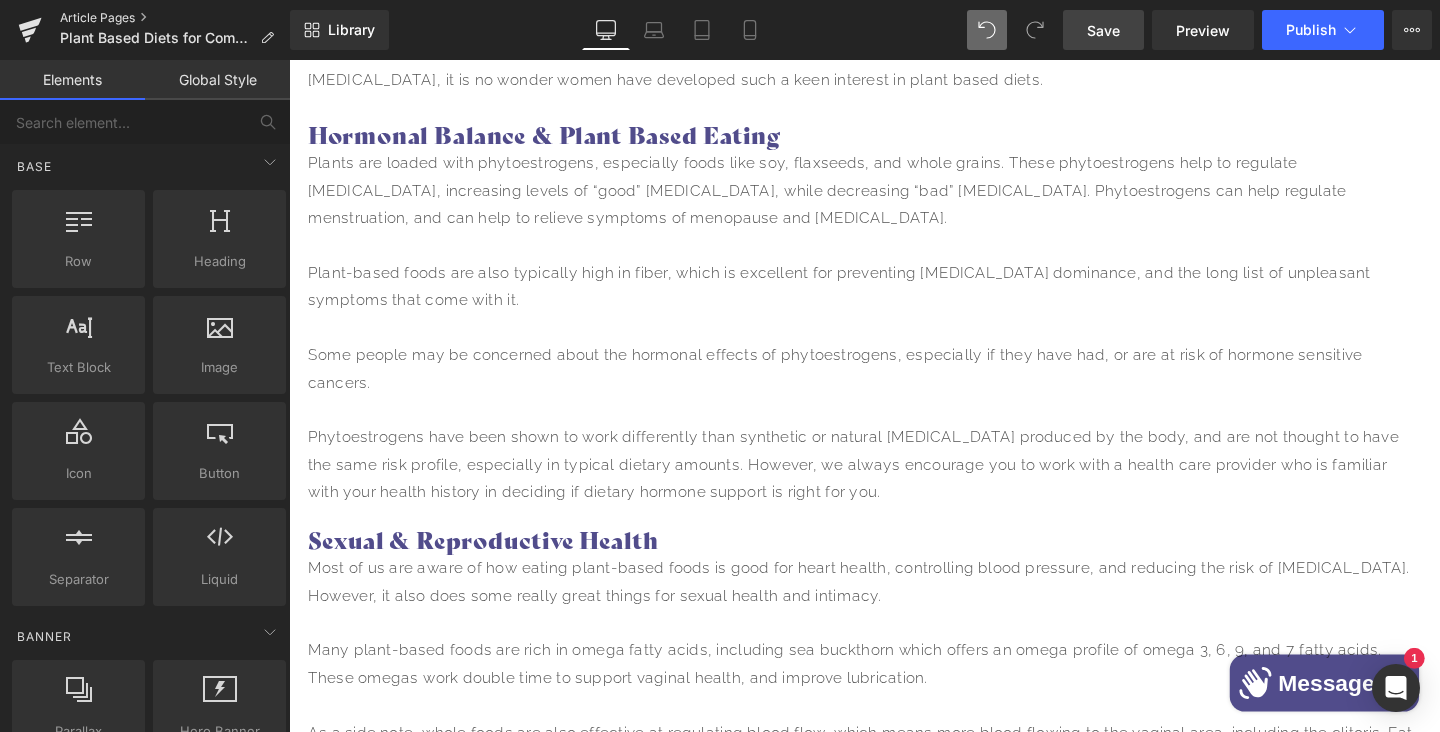 click on "Article Pages" at bounding box center (175, 18) 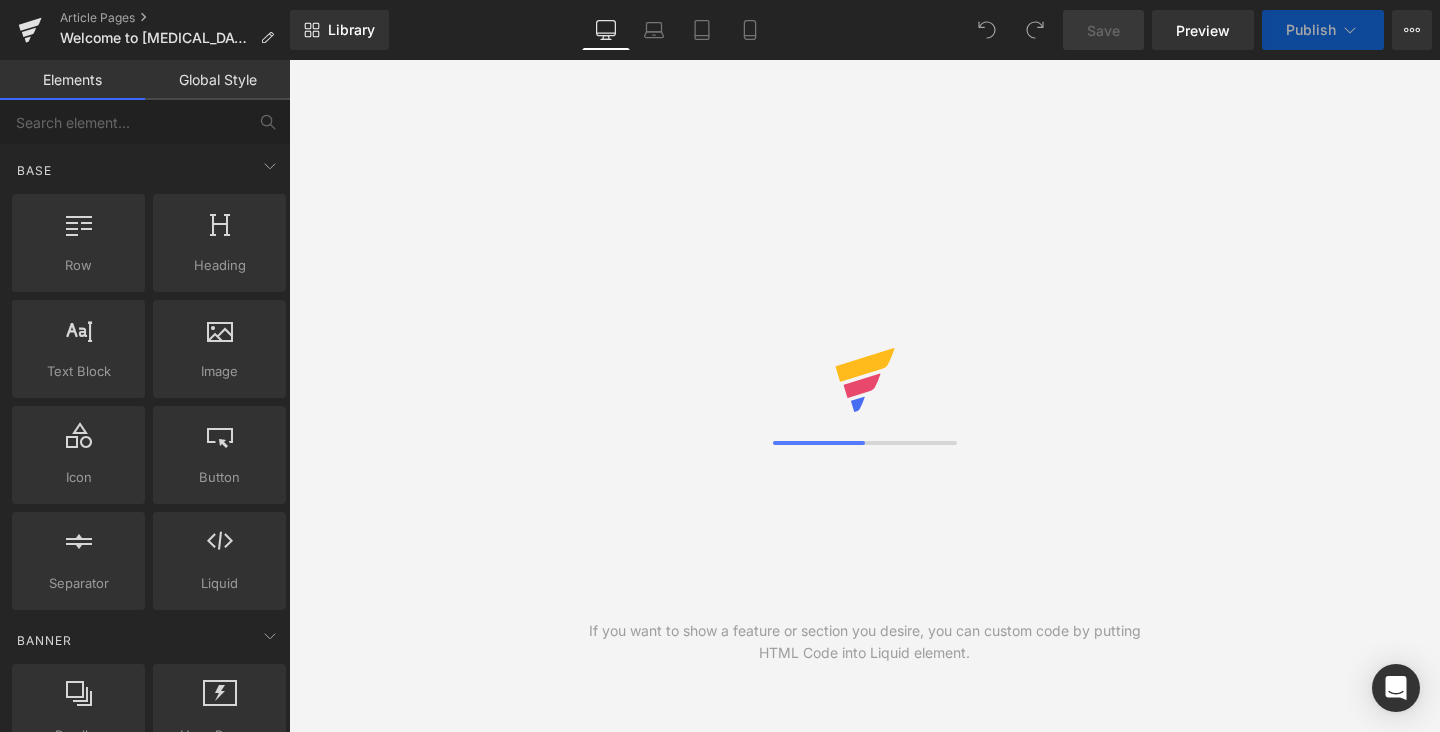 scroll, scrollTop: 0, scrollLeft: 0, axis: both 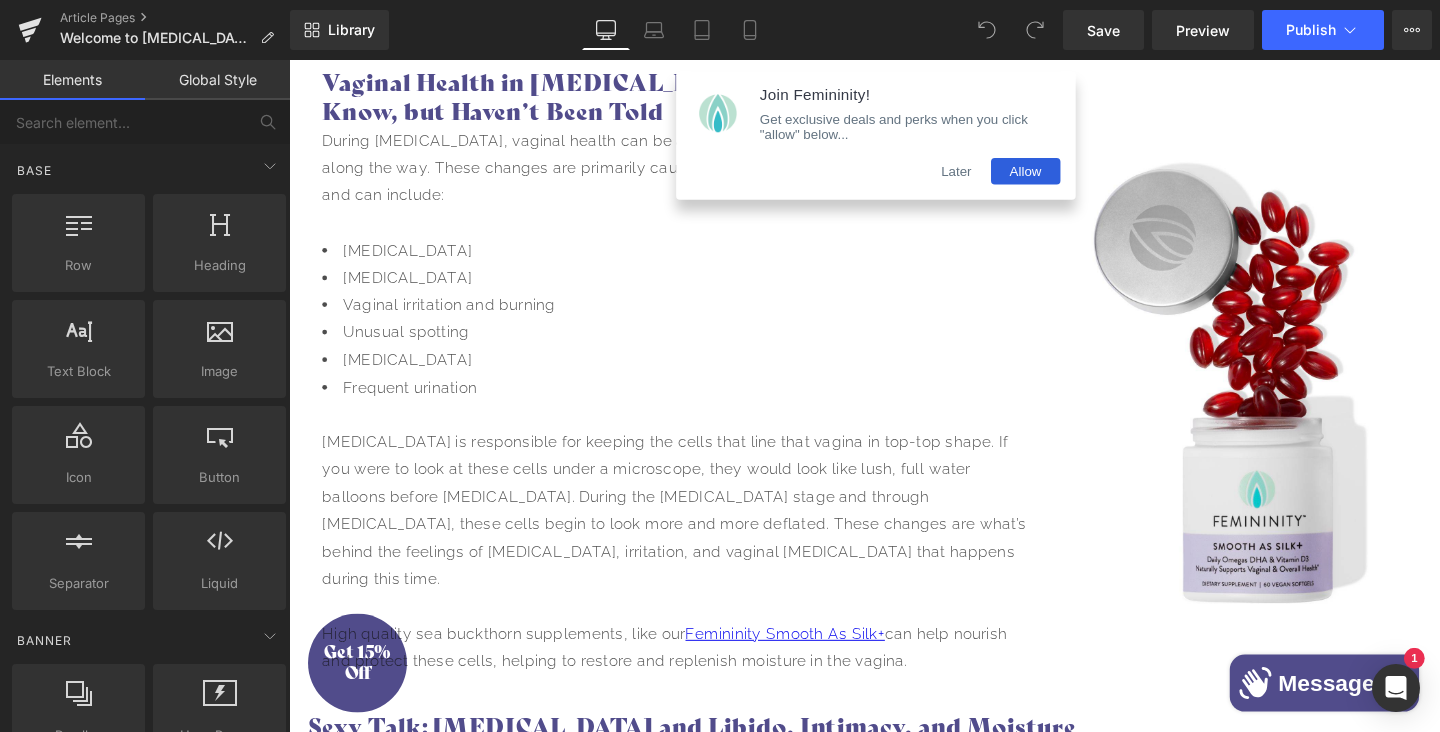 click on "Later" at bounding box center (991, 177) 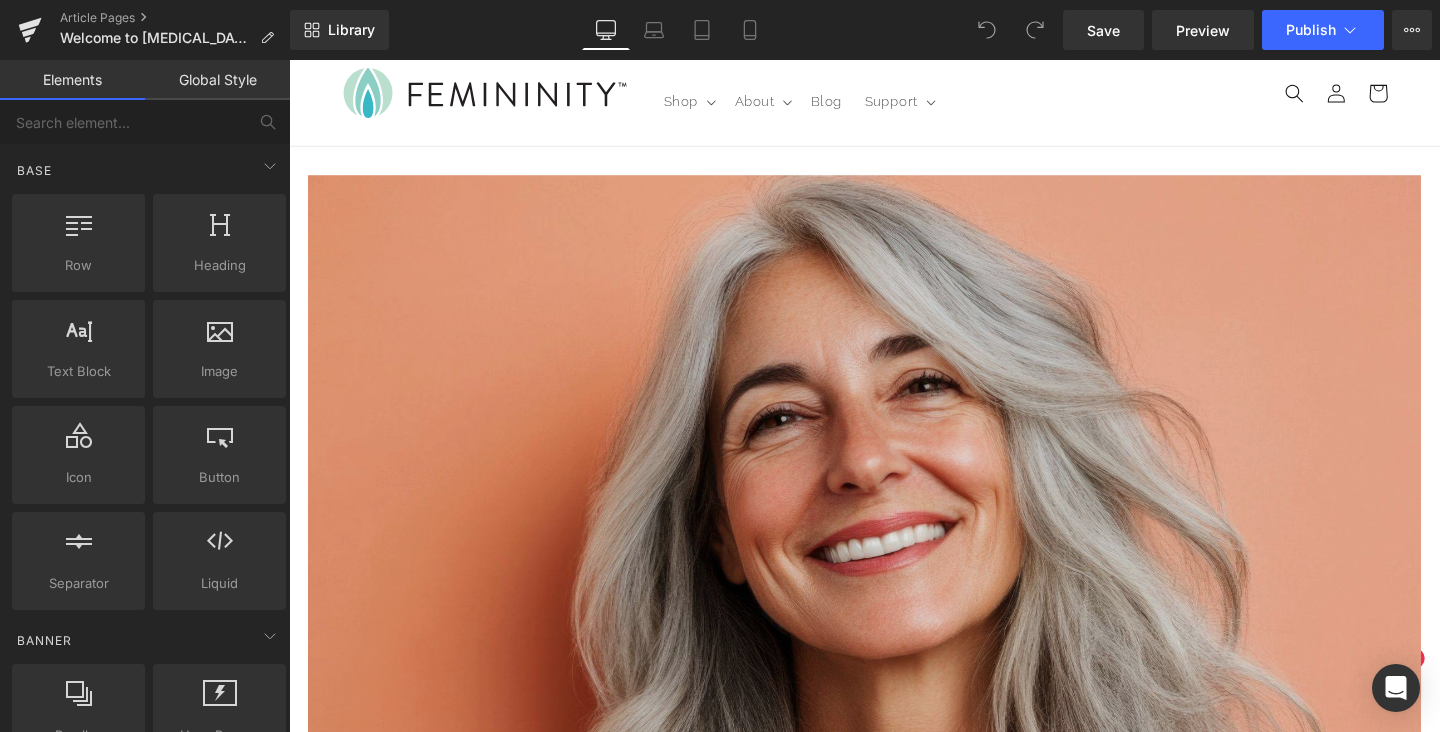 scroll, scrollTop: 0, scrollLeft: 0, axis: both 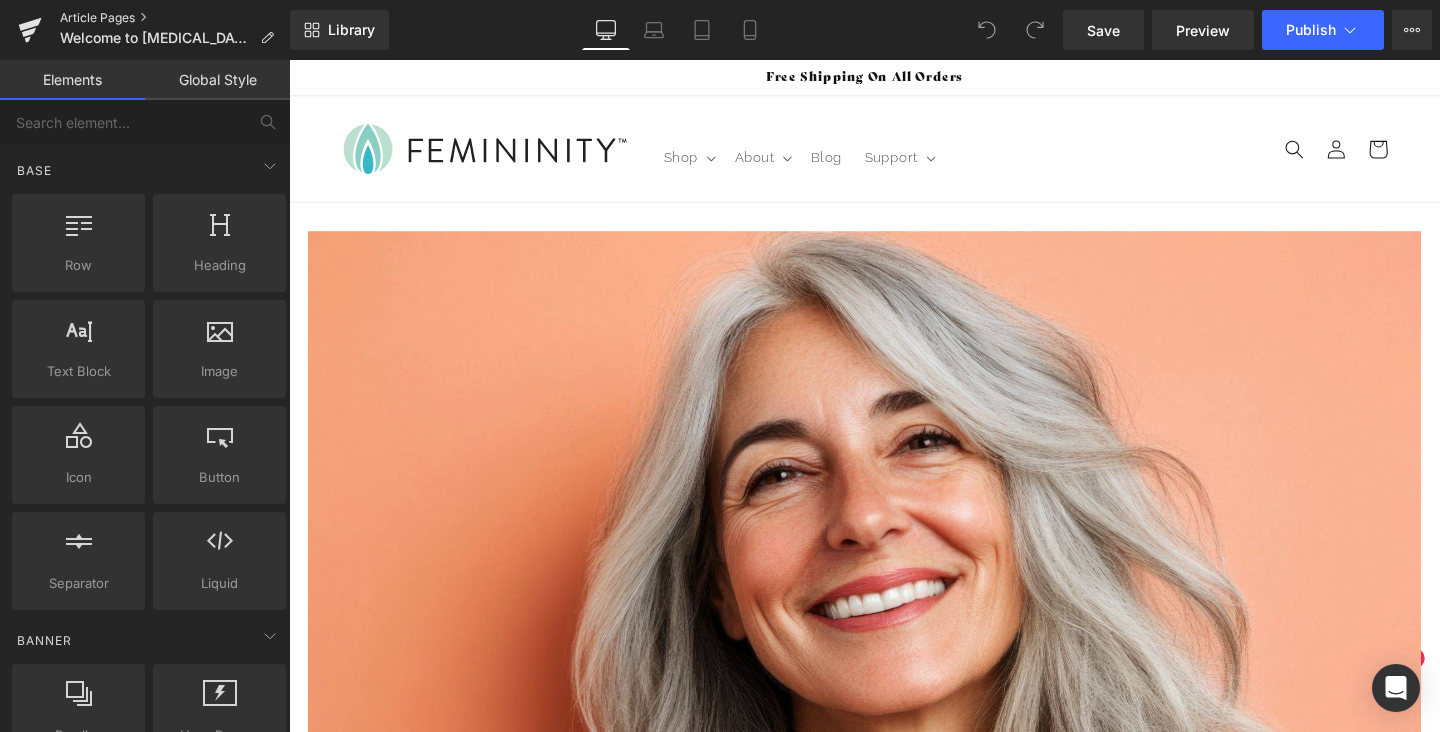 click on "Article Pages" at bounding box center (175, 18) 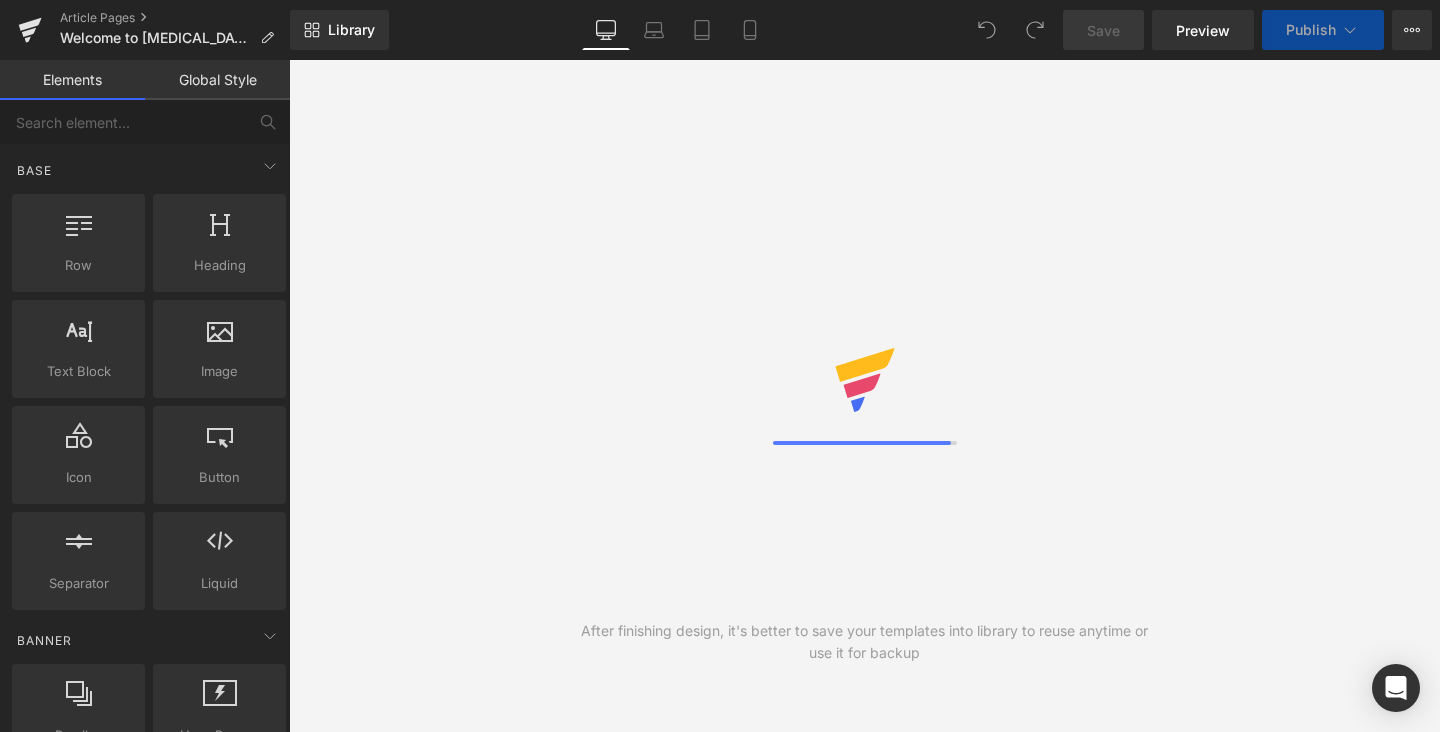 scroll, scrollTop: 0, scrollLeft: 0, axis: both 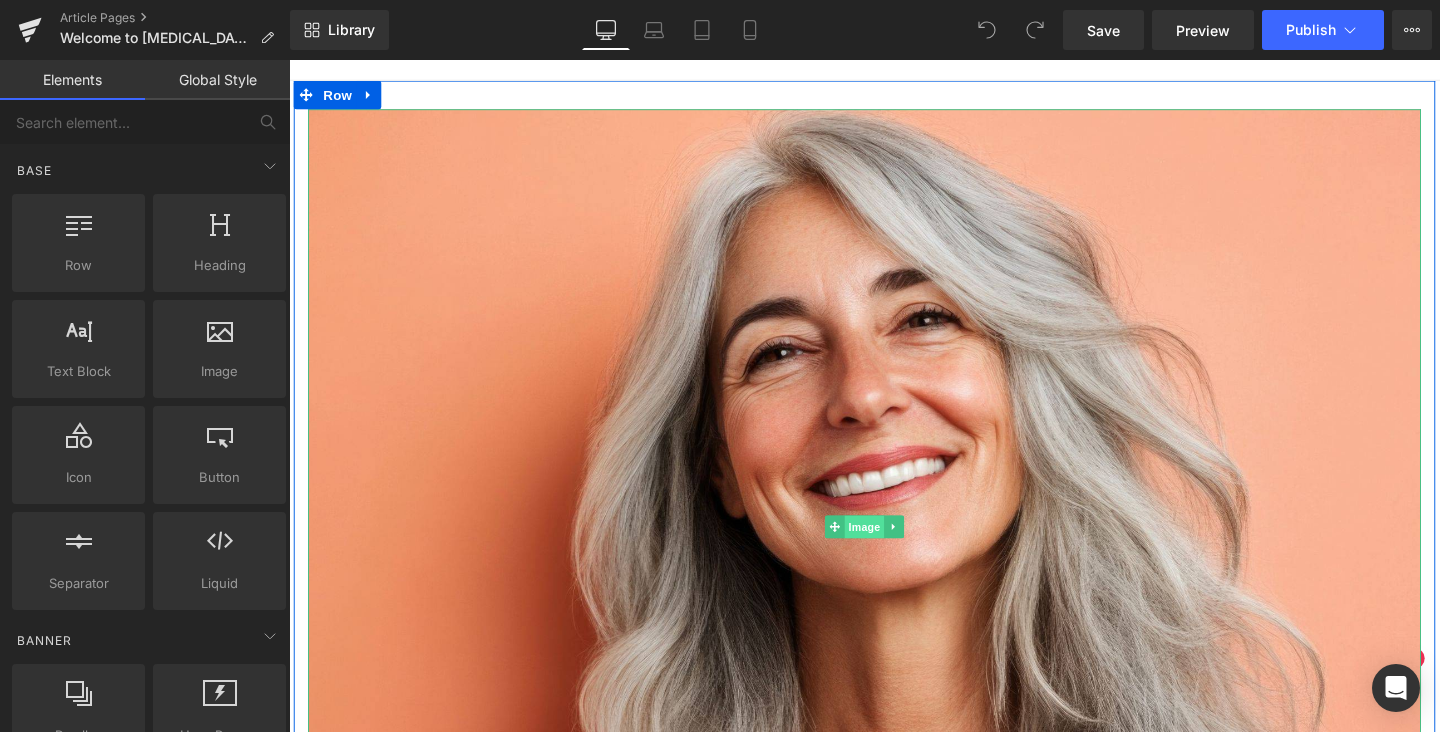 click on "Image" at bounding box center (894, 551) 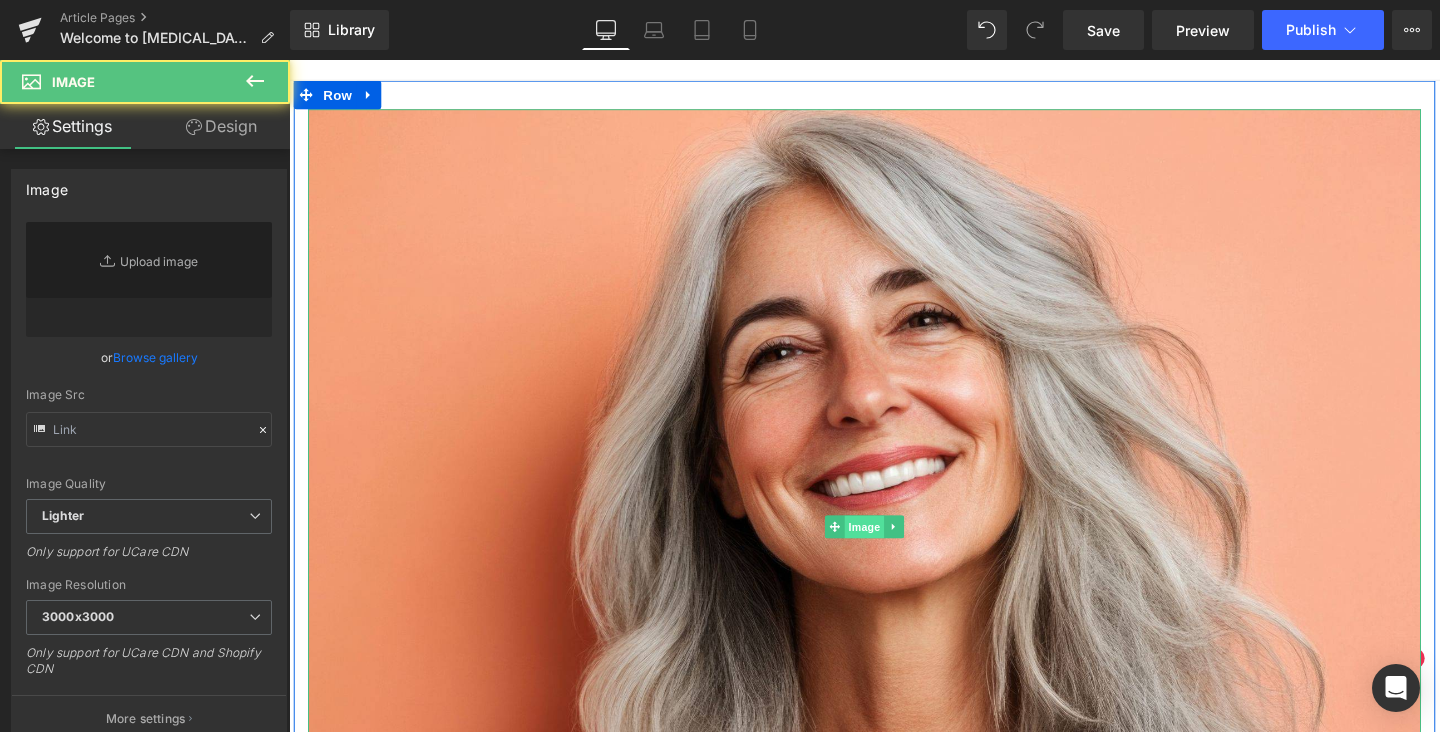 type on "https://ucarecdn.com/44274328-e04d-494e-a82d-f88d40313770/-/format/auto/-/preview/3000x3000/-/quality/lighter/Perimenopause.jpg" 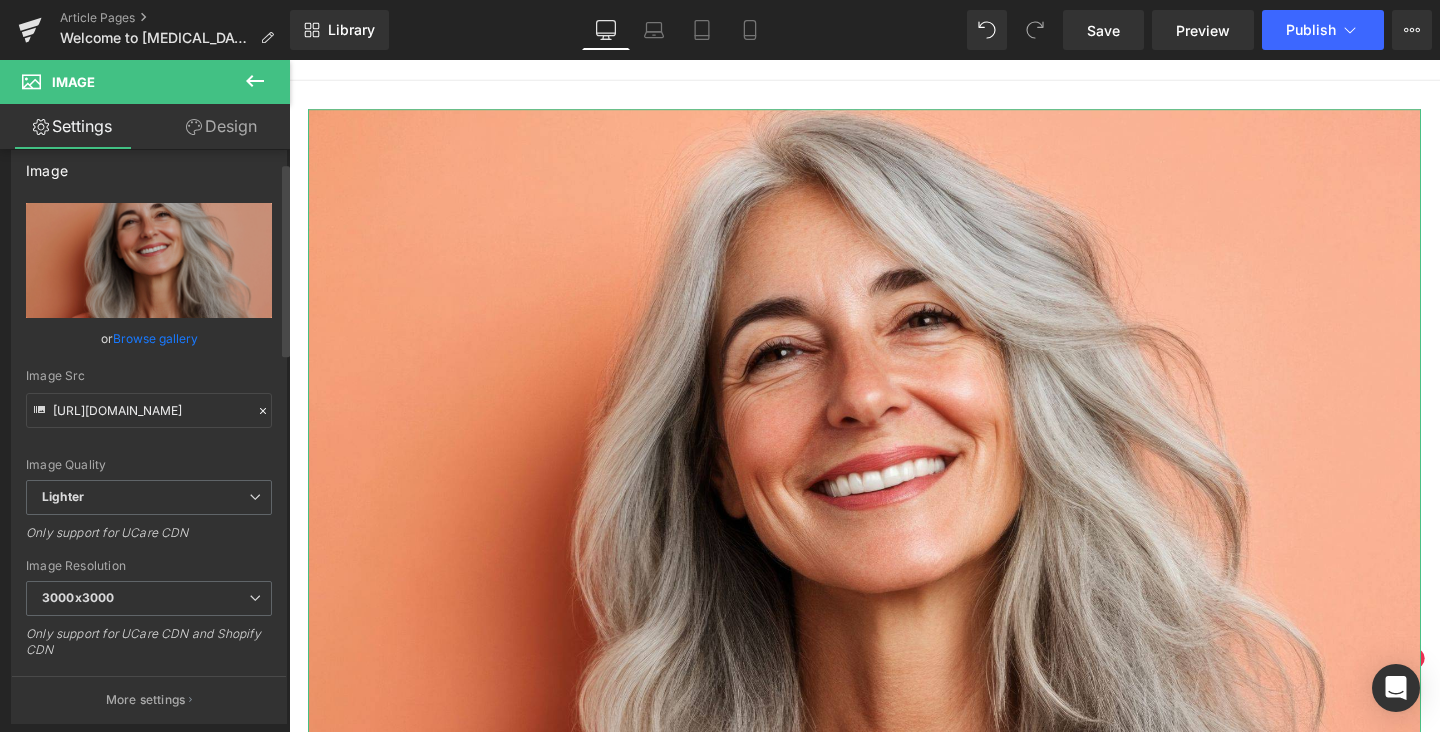 scroll, scrollTop: 40, scrollLeft: 0, axis: vertical 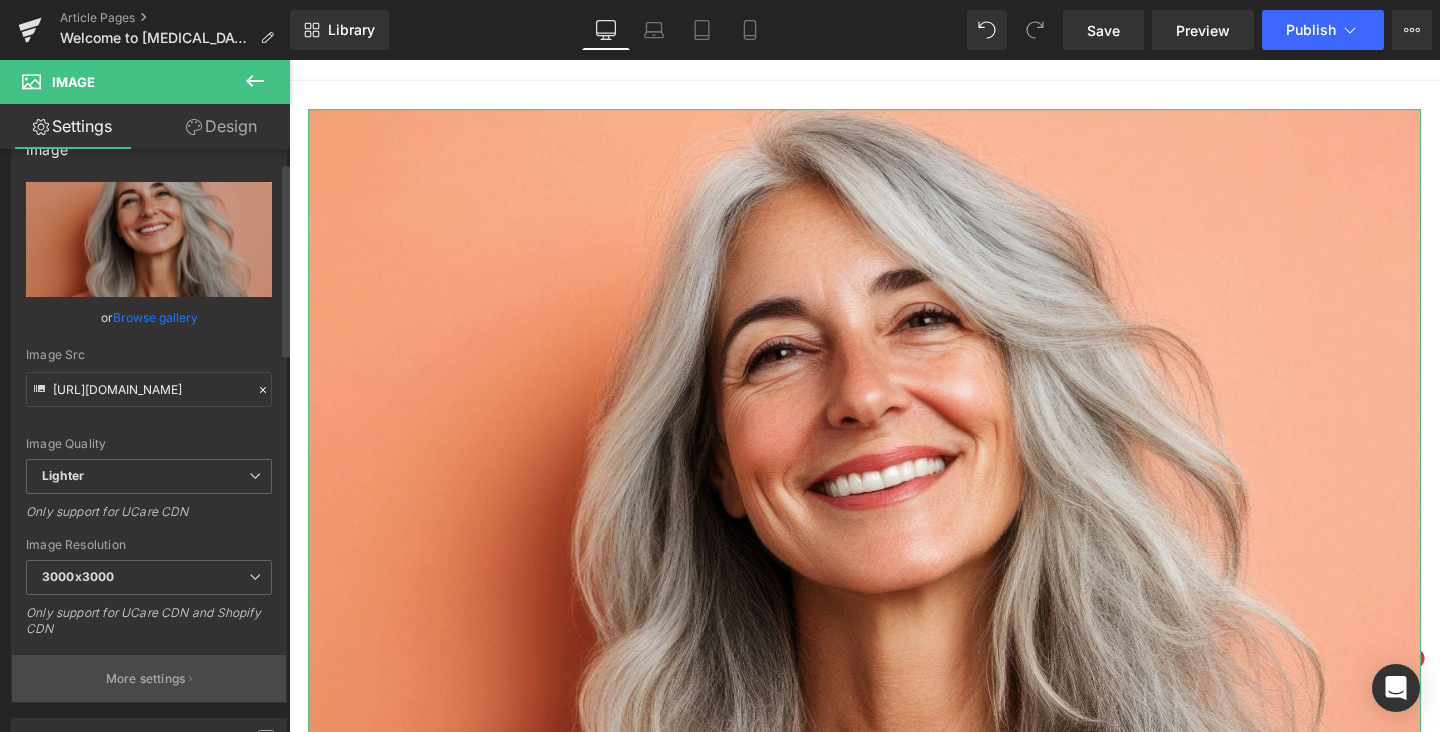 click on "More settings" at bounding box center [146, 679] 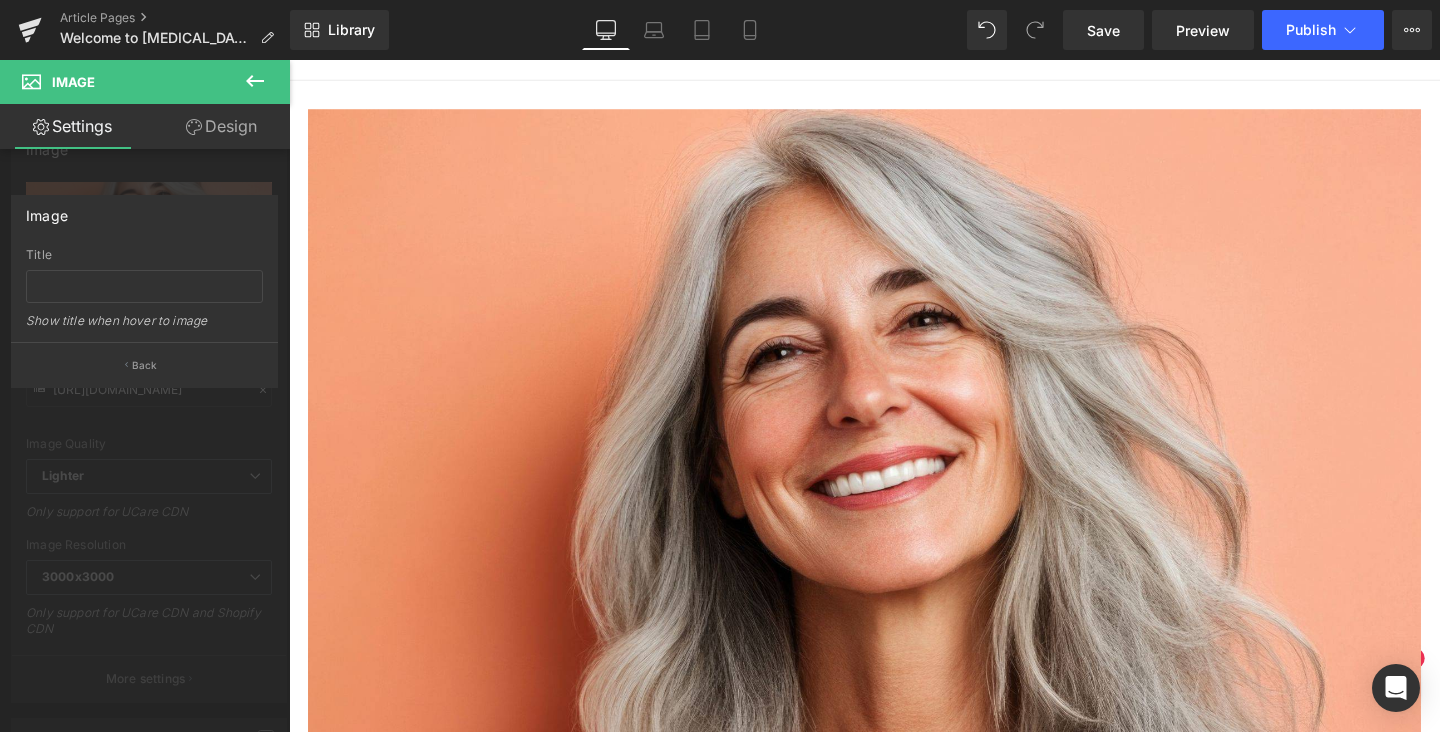 click 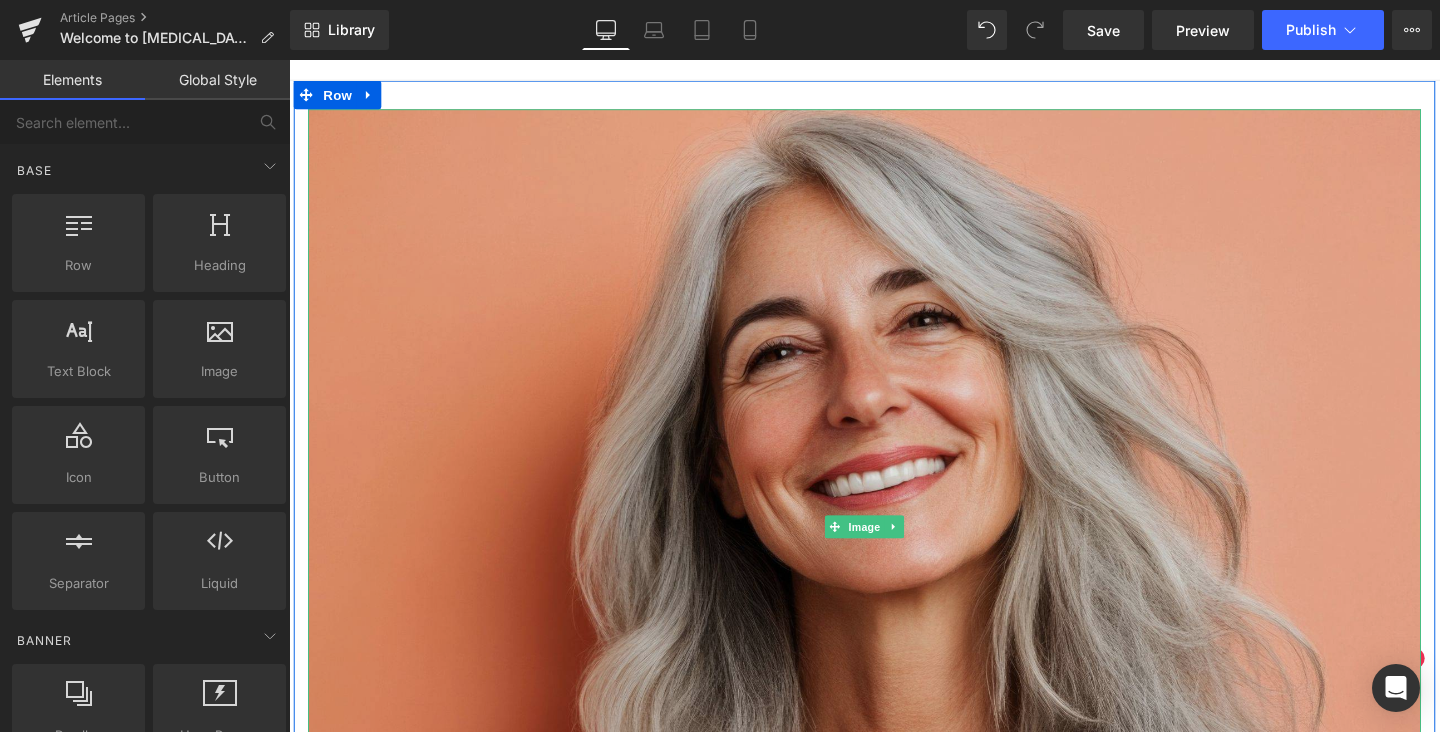 click at bounding box center [894, 551] 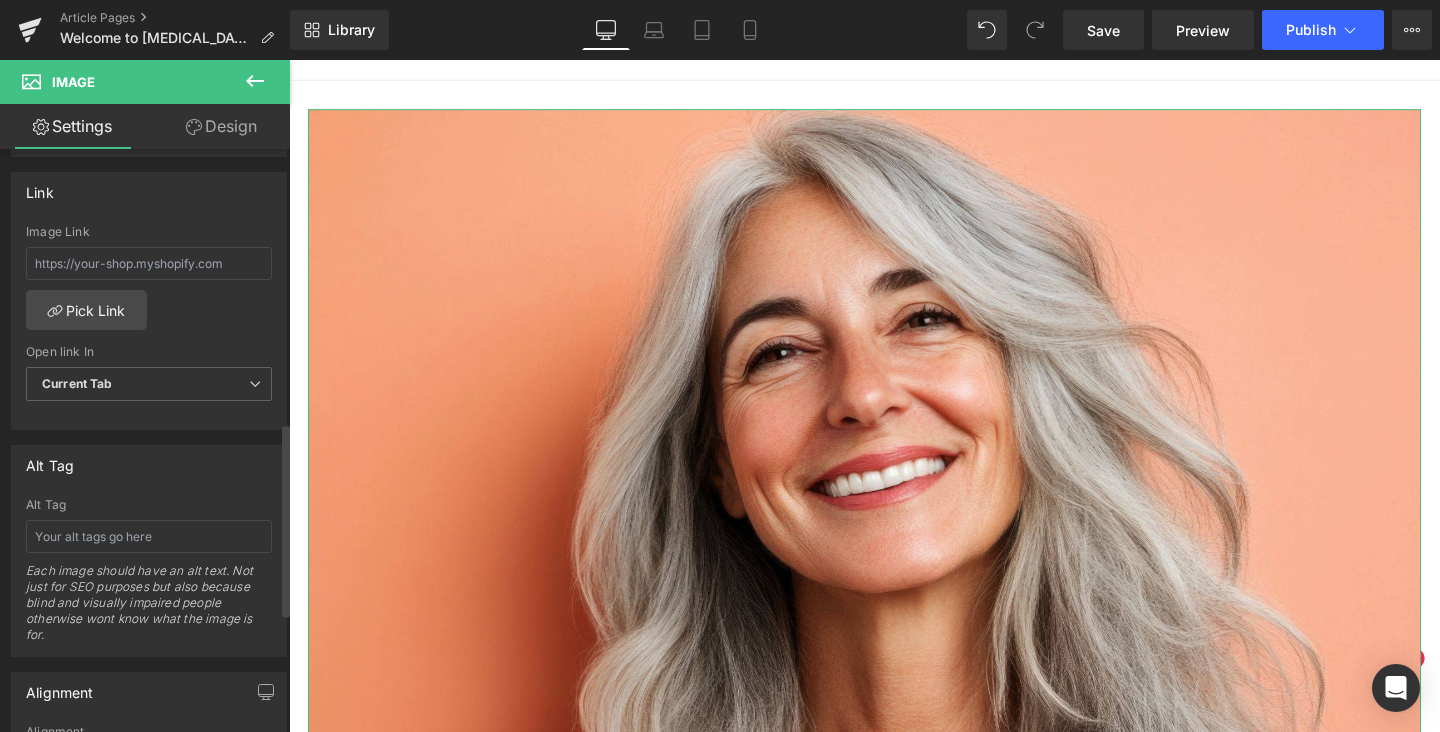 scroll, scrollTop: 936, scrollLeft: 0, axis: vertical 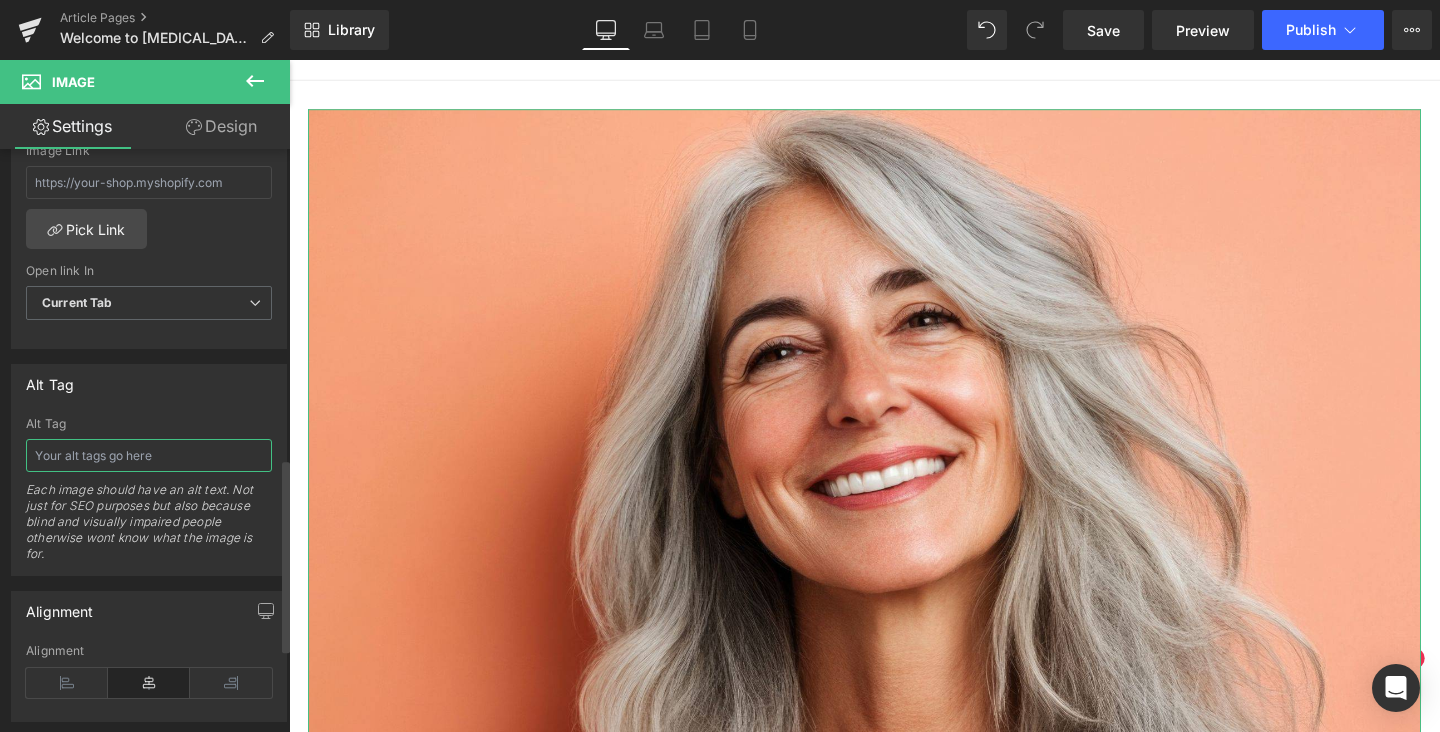 click at bounding box center (149, 455) 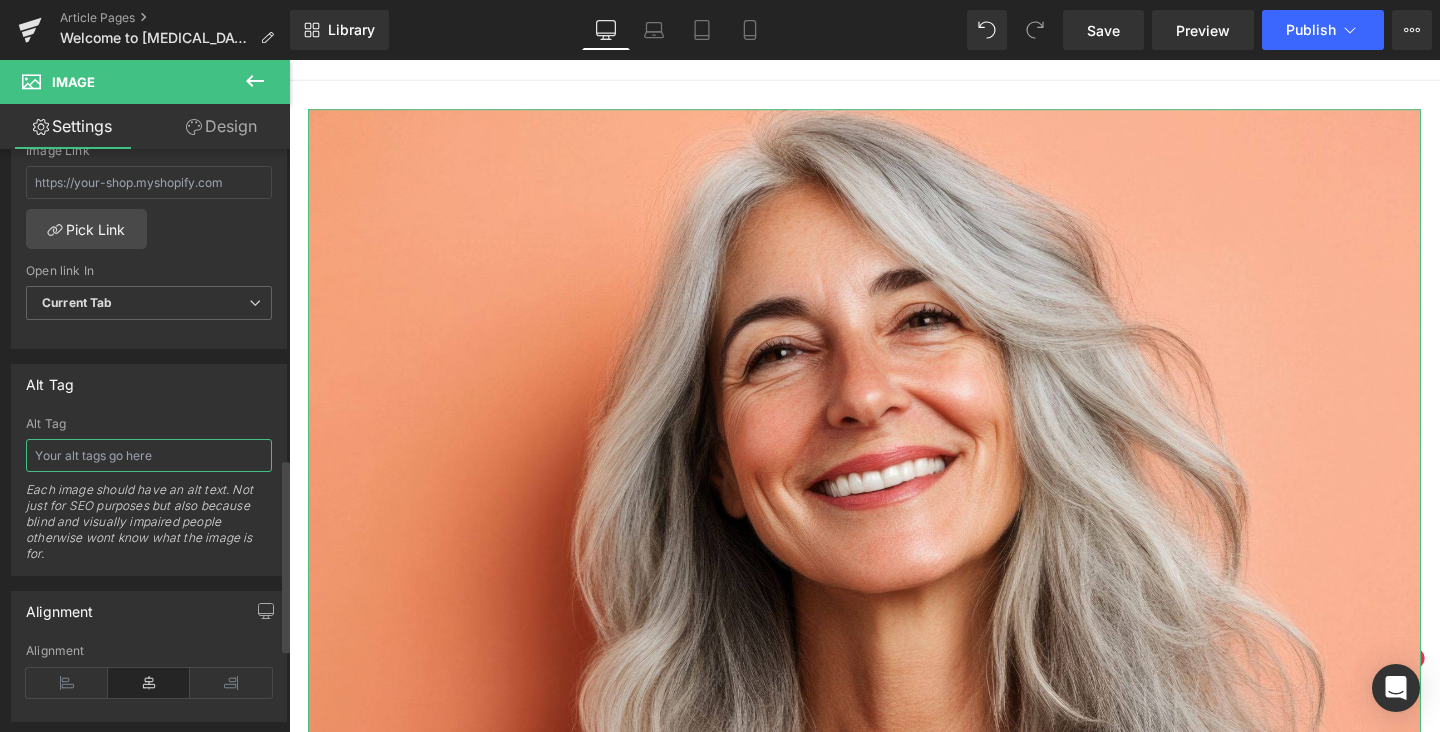 type on "Welcome to Perimenopause: Perimenopause 101" 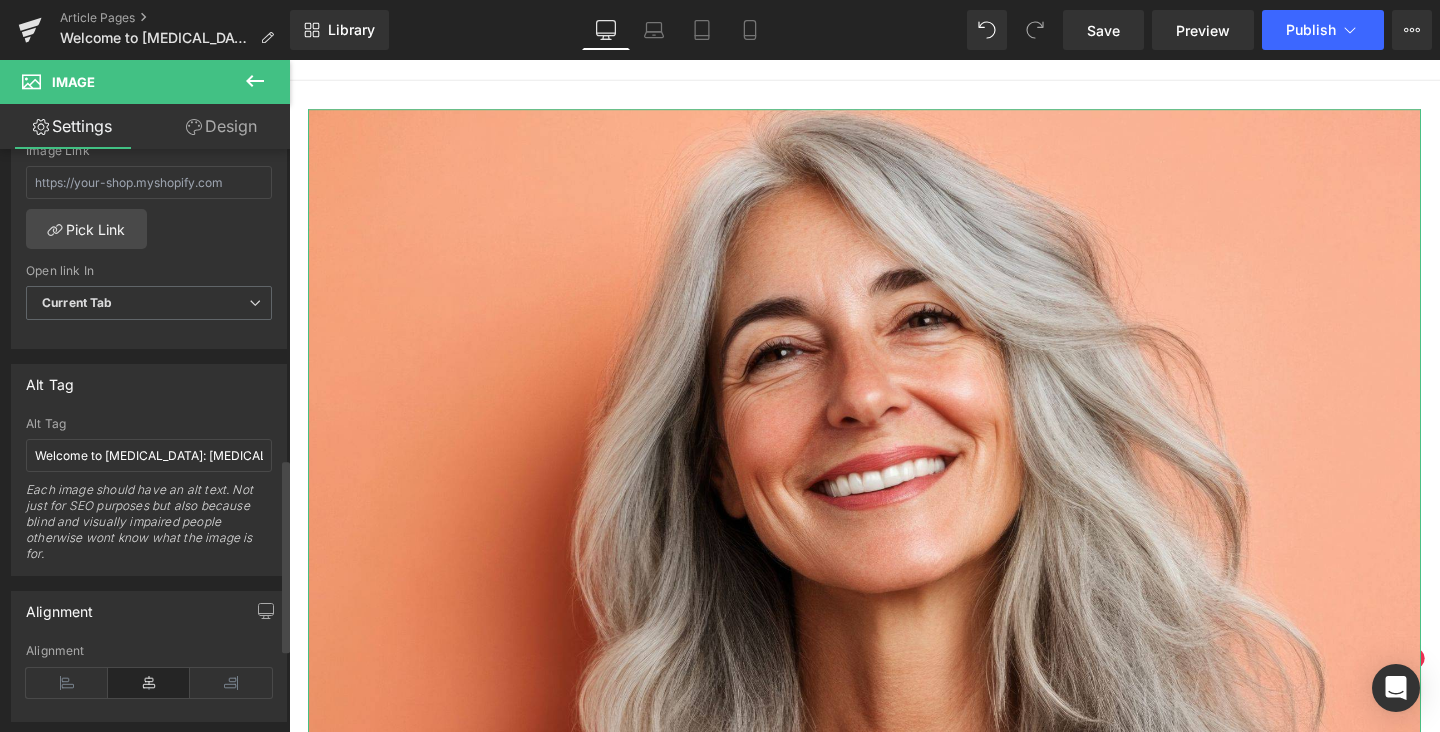 scroll, scrollTop: 965, scrollLeft: 0, axis: vertical 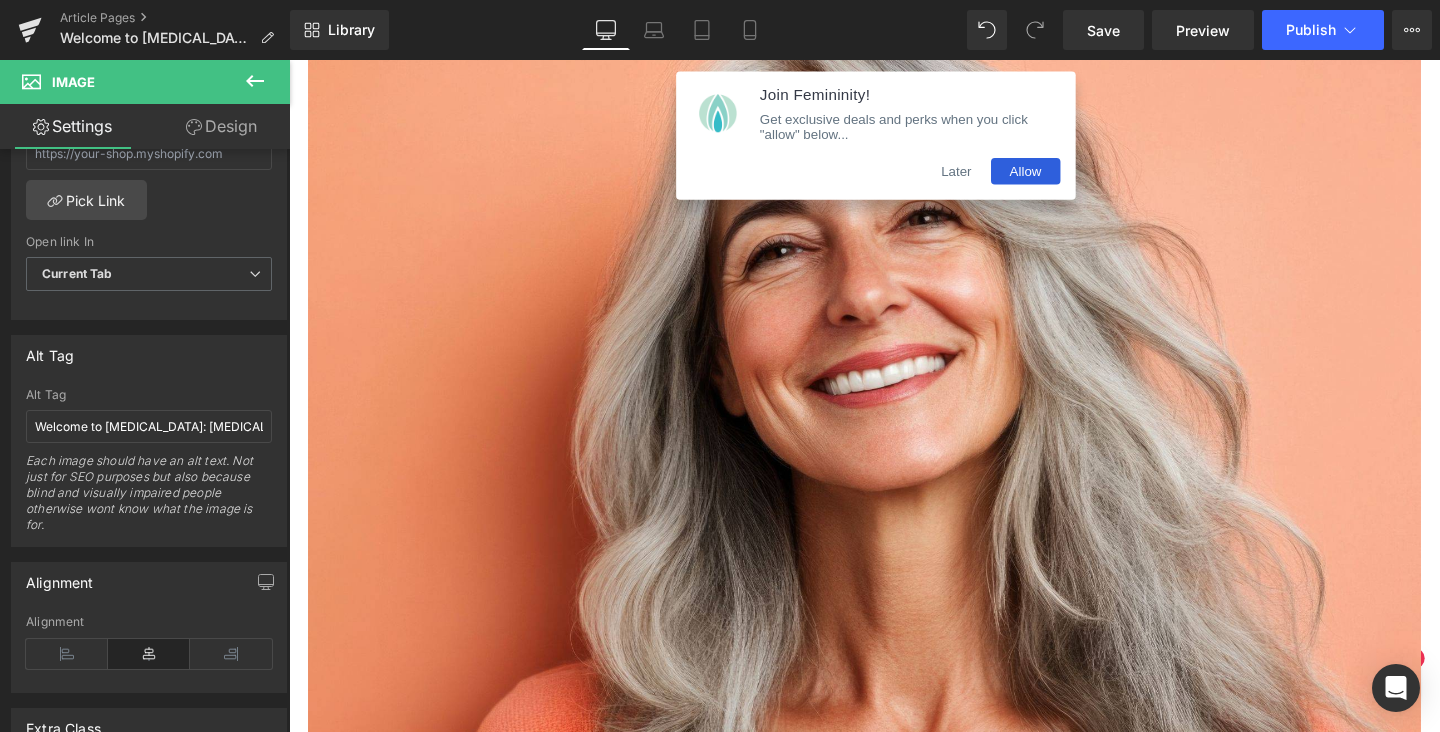 click on "Later" at bounding box center [991, 177] 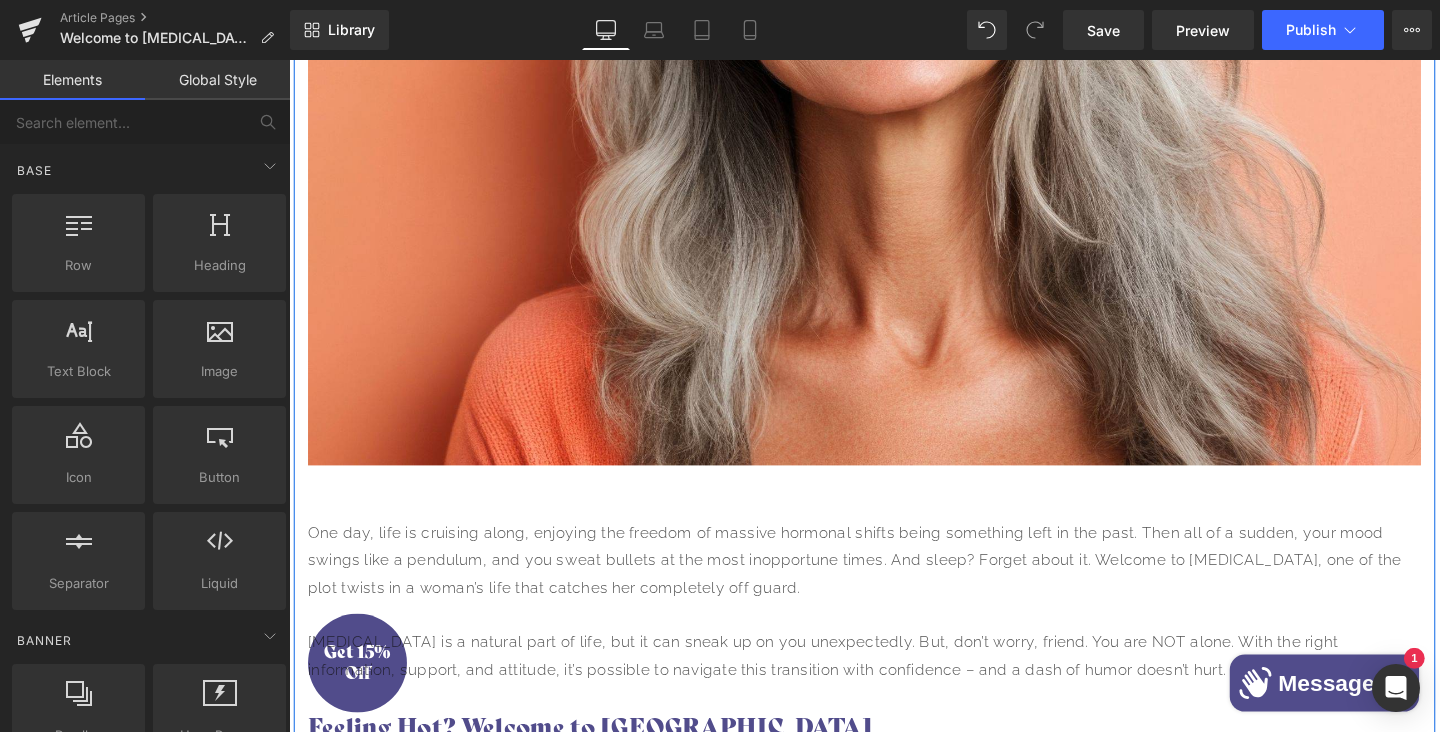 scroll, scrollTop: 780, scrollLeft: 0, axis: vertical 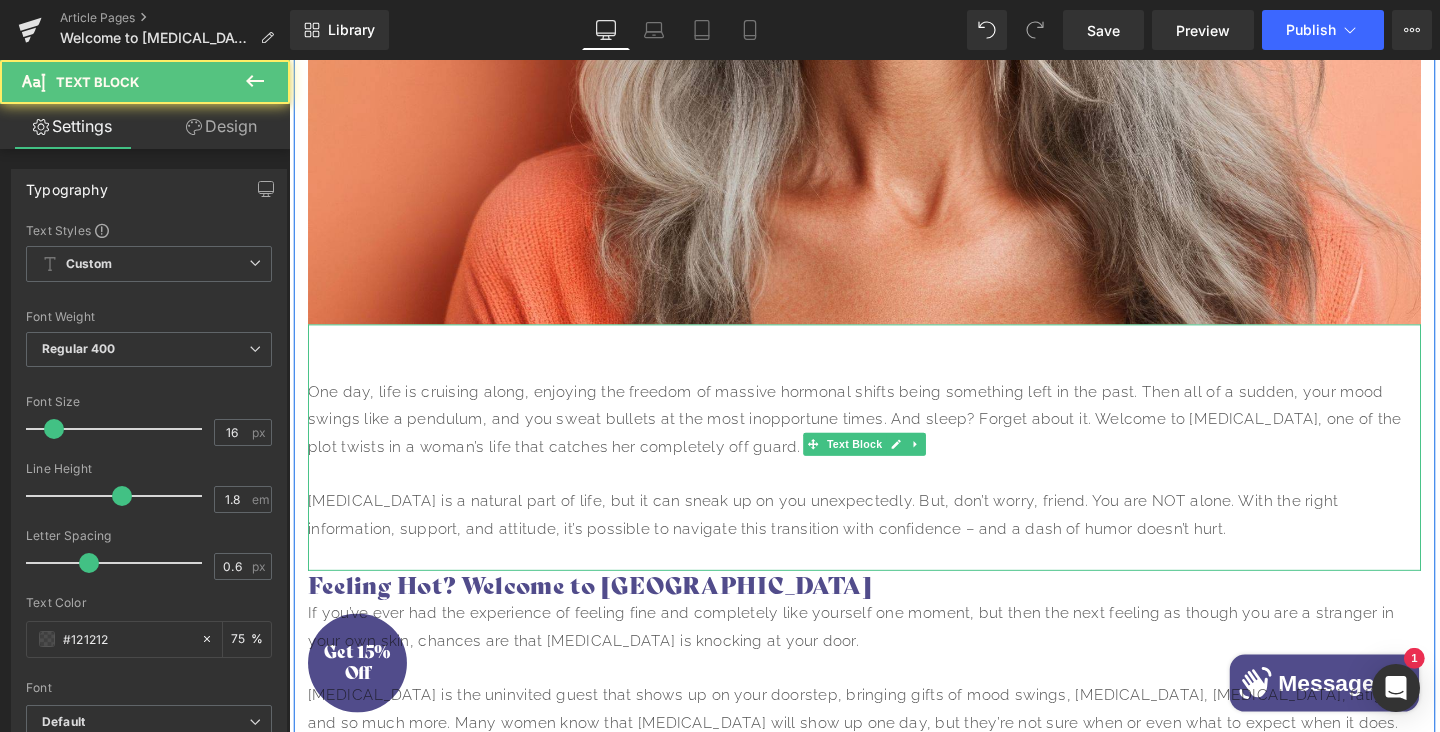 click on "One day, life is cruising along, enjoying the freedom of massive hormonal shifts being something left in the past. Then all of a sudden, your mood swings like a pendulum, and you sweat bullets at the most inopportune times. And sleep? Forget about it. Welcome to perimenopause, one of the plot twists in a woman’s life that catches her completely off guard." at bounding box center (894, 438) 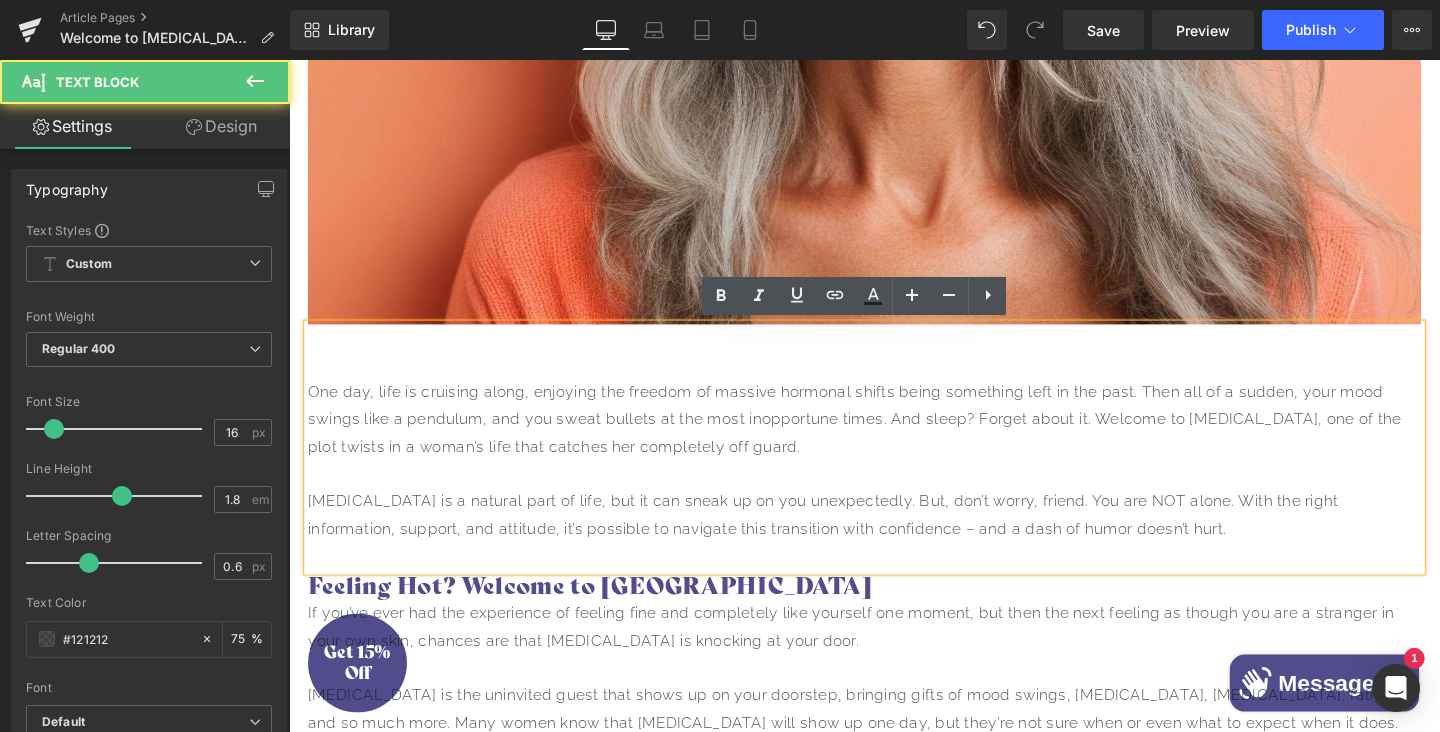 click on "One day, life is cruising along, enjoying the freedom of massive hormonal shifts being something left in the past. Then all of a sudden, your mood swings like a pendulum, and you sweat bullets at the most inopportune times. And sleep? Forget about it. Welcome to perimenopause, one of the plot twists in a woman’s life that catches her completely off guard." at bounding box center (894, 438) 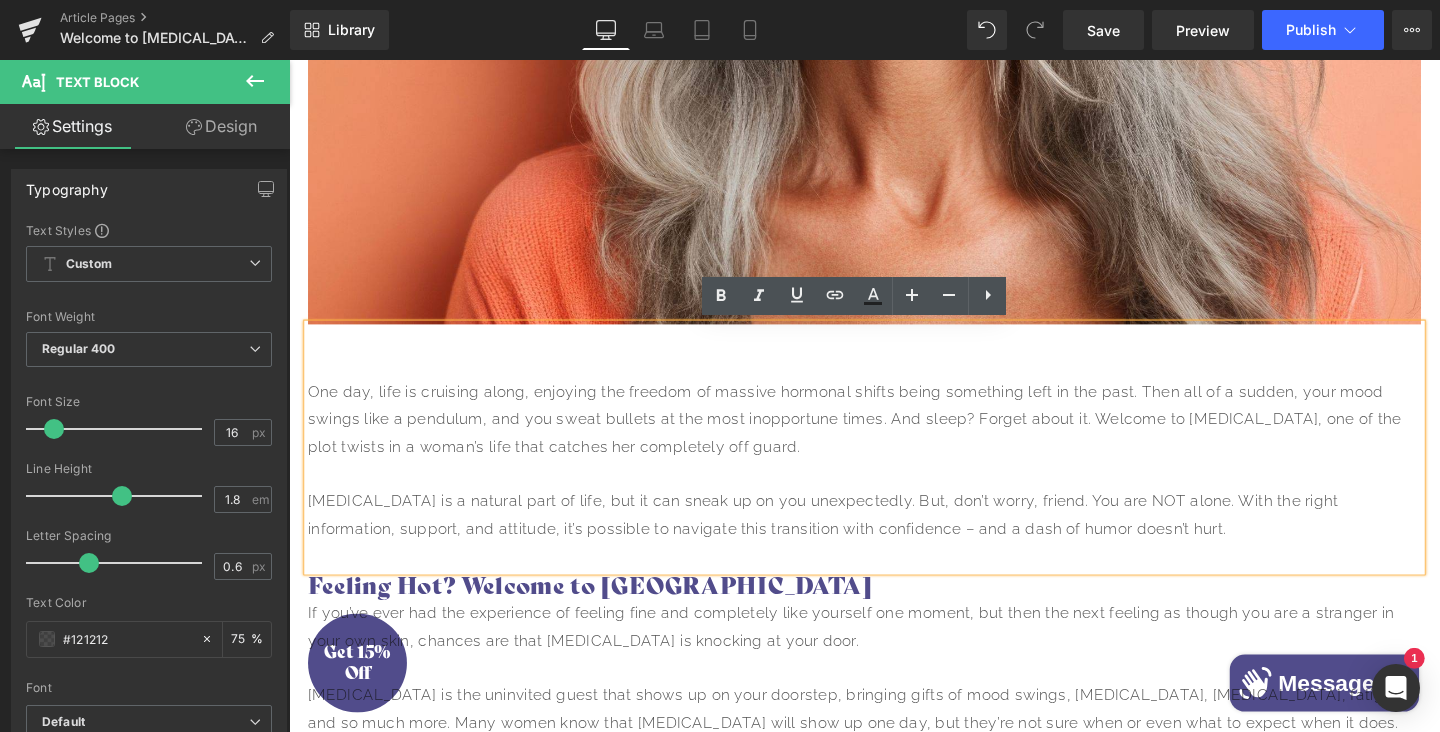 paste 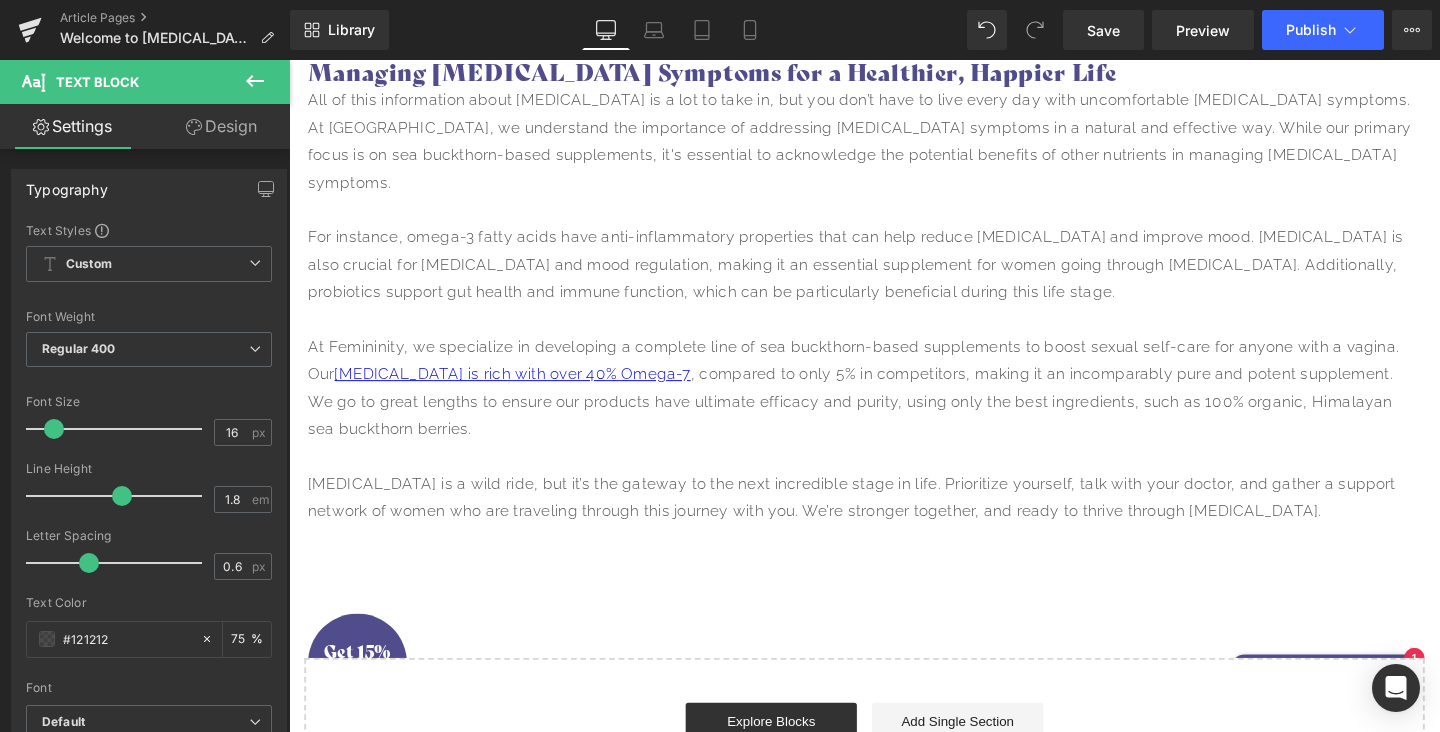 scroll, scrollTop: 5129, scrollLeft: 0, axis: vertical 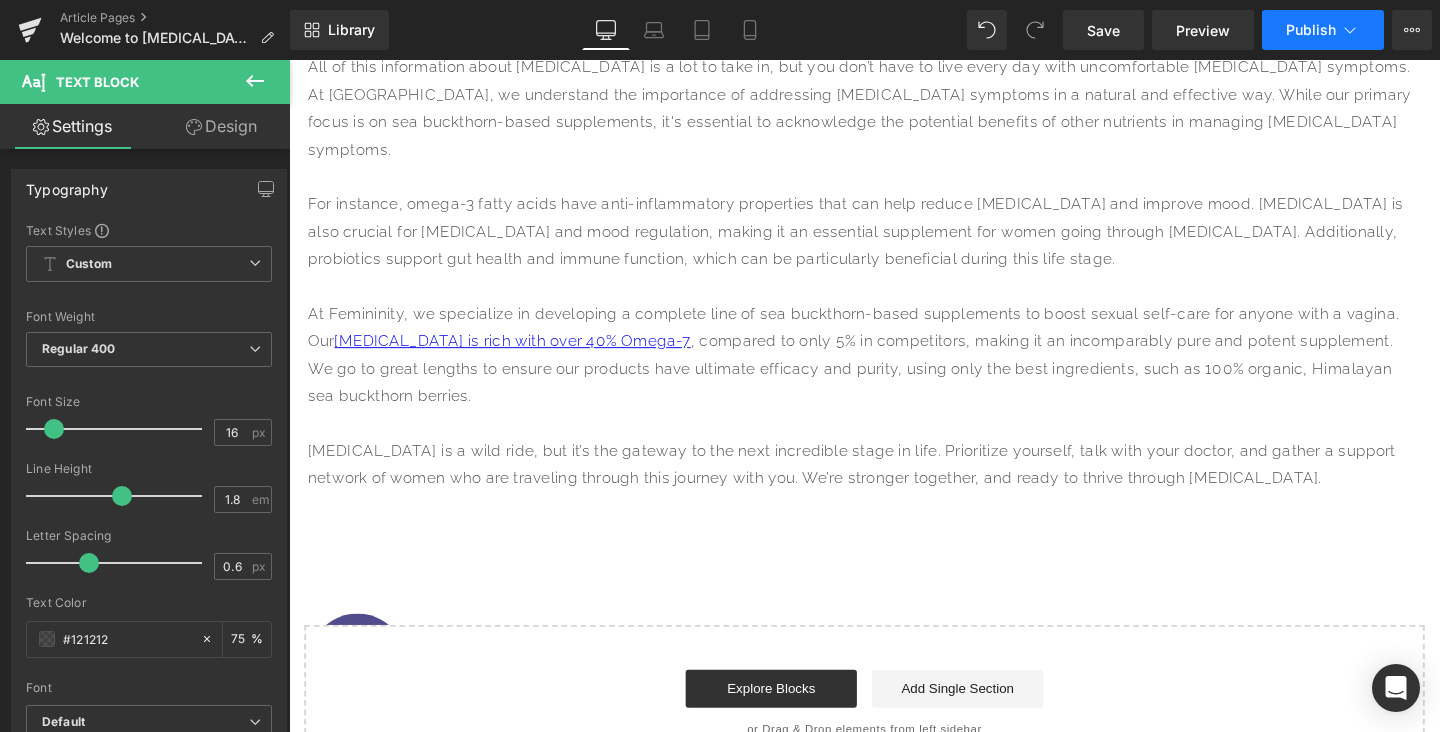 click on "Publish" at bounding box center [1311, 30] 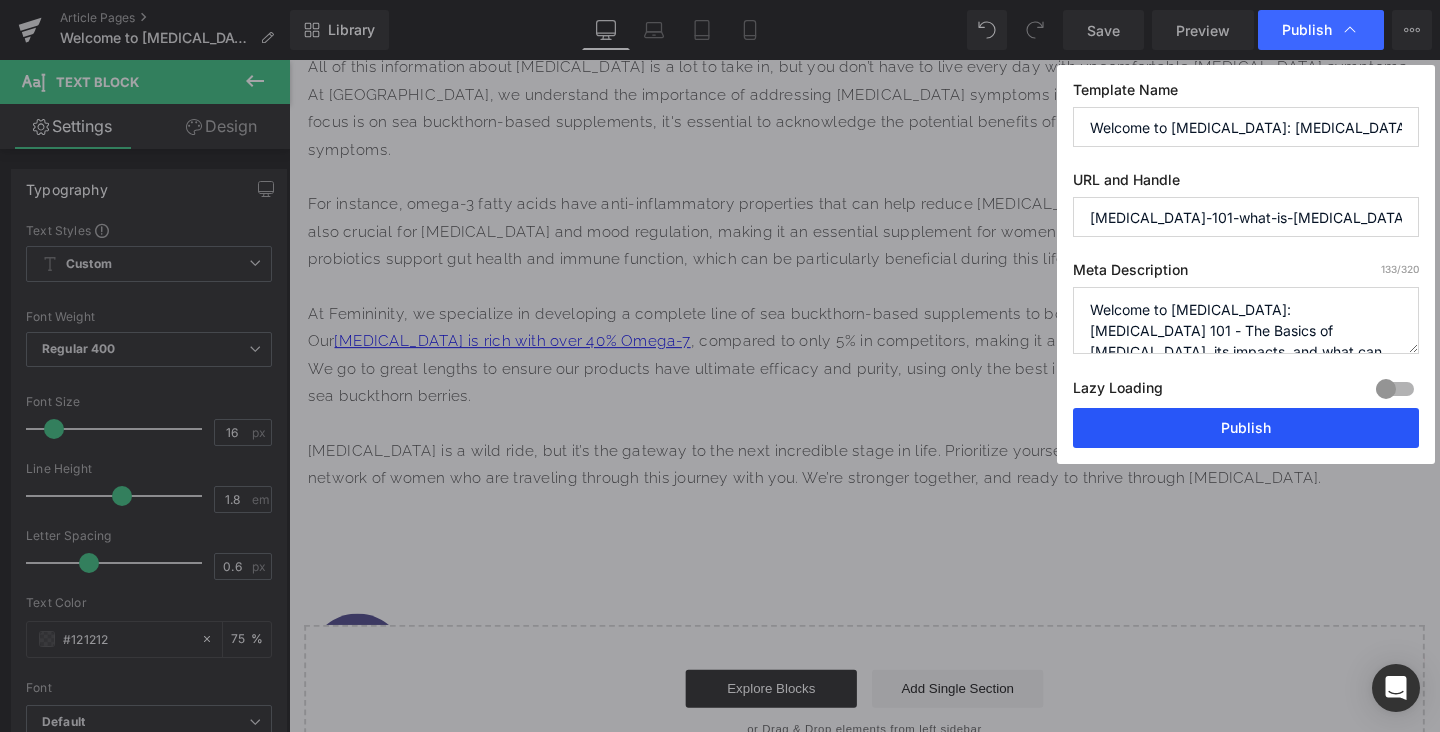 click on "Publish" at bounding box center [1246, 428] 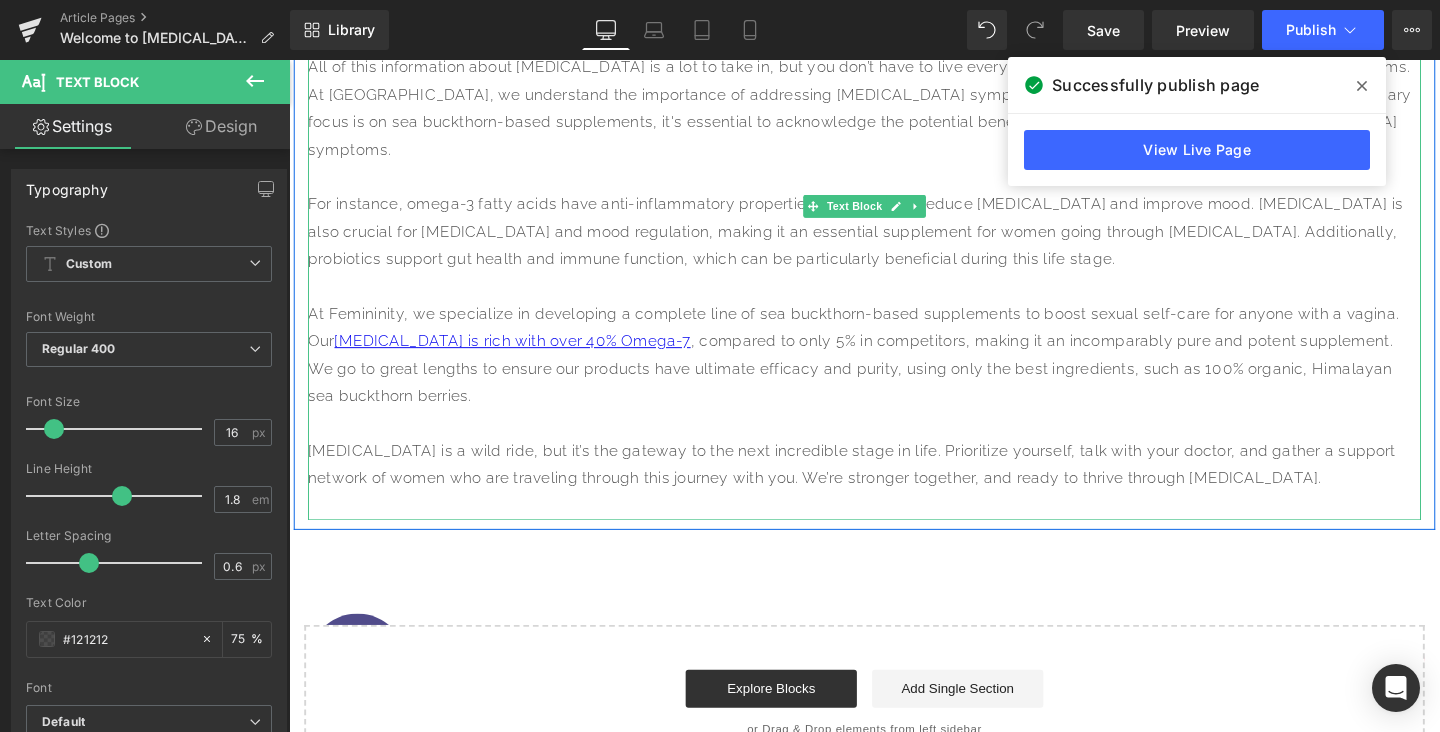 click 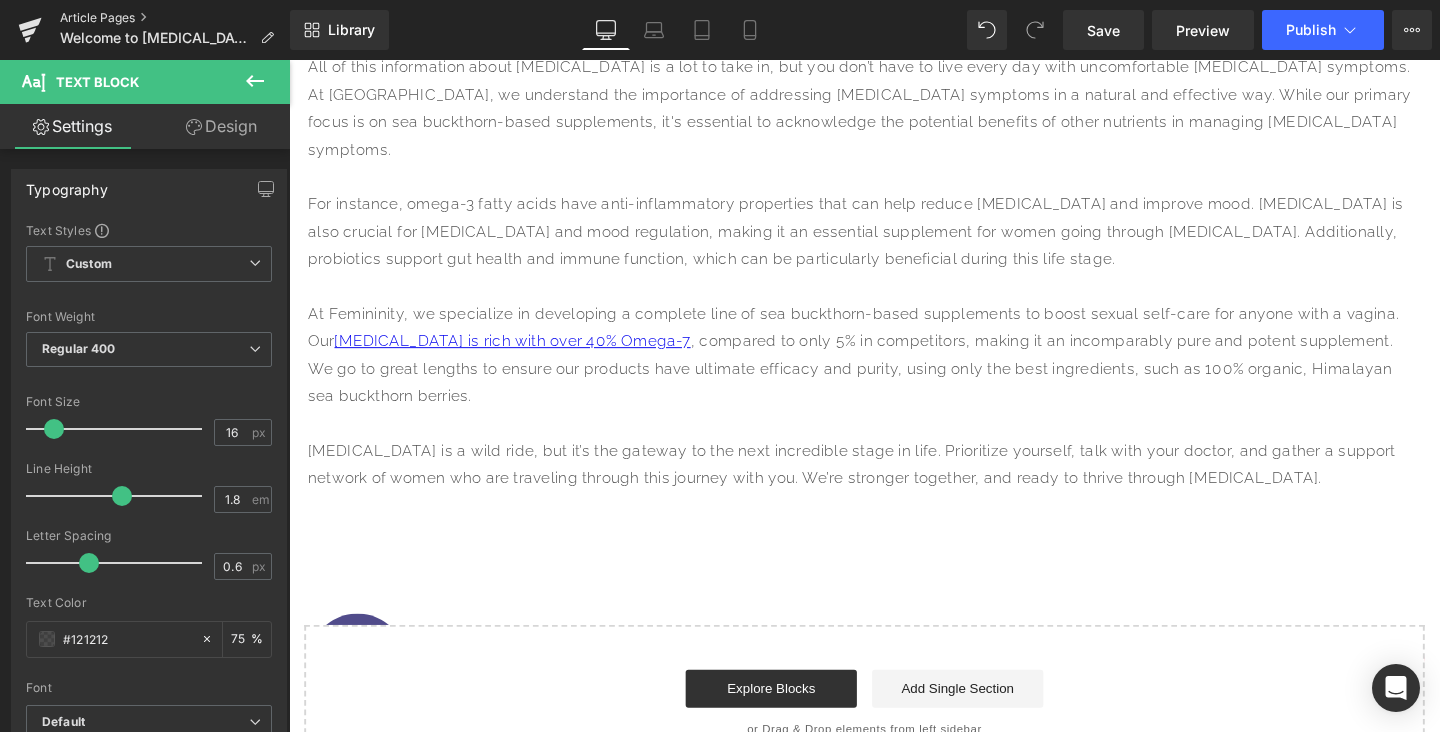click on "Article Pages" at bounding box center [175, 18] 